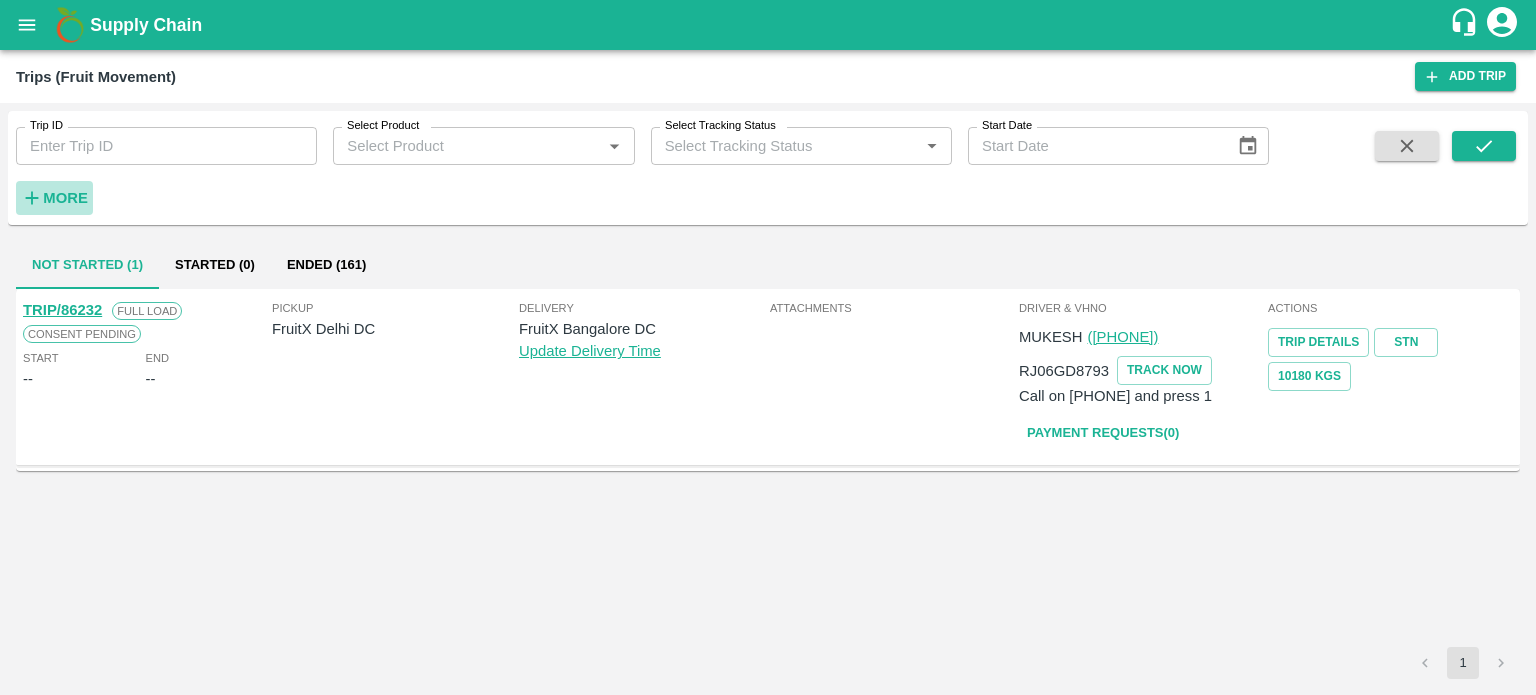 scroll, scrollTop: 0, scrollLeft: 0, axis: both 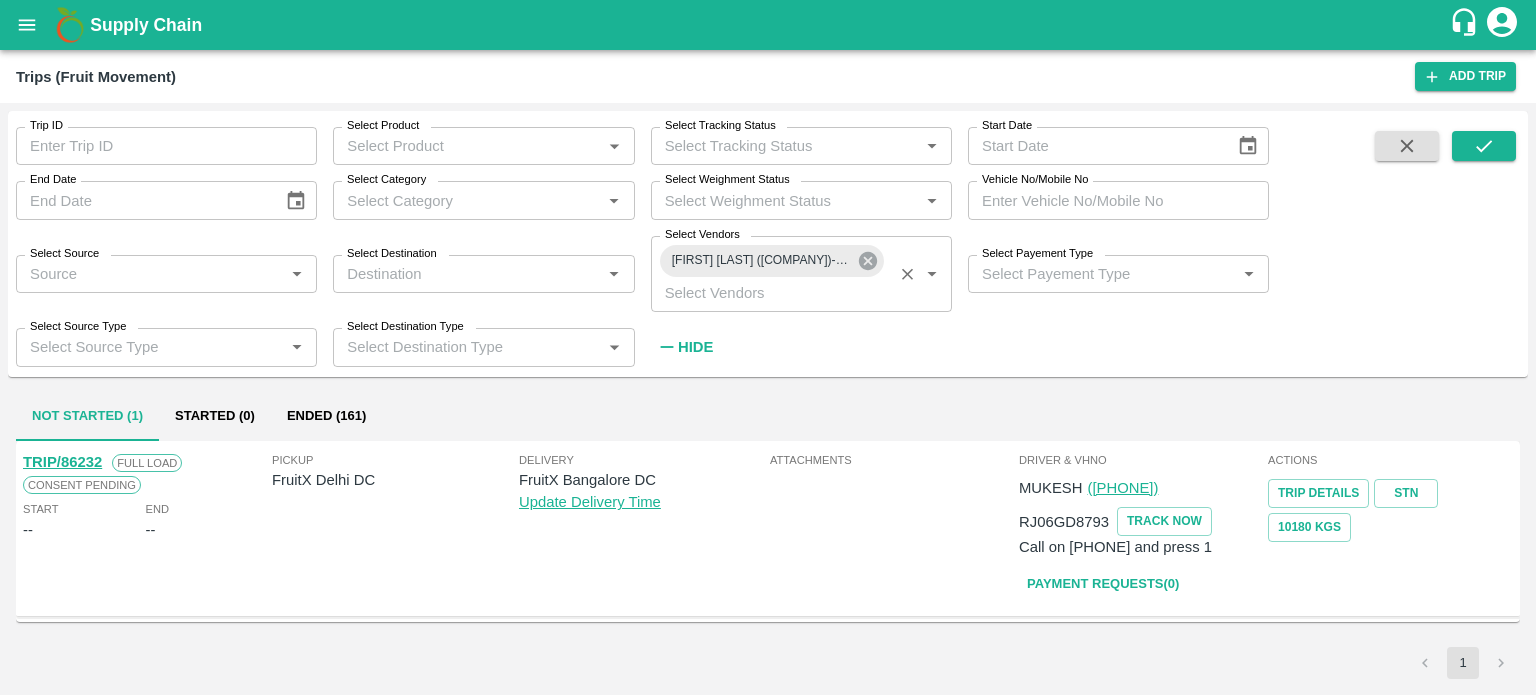 click 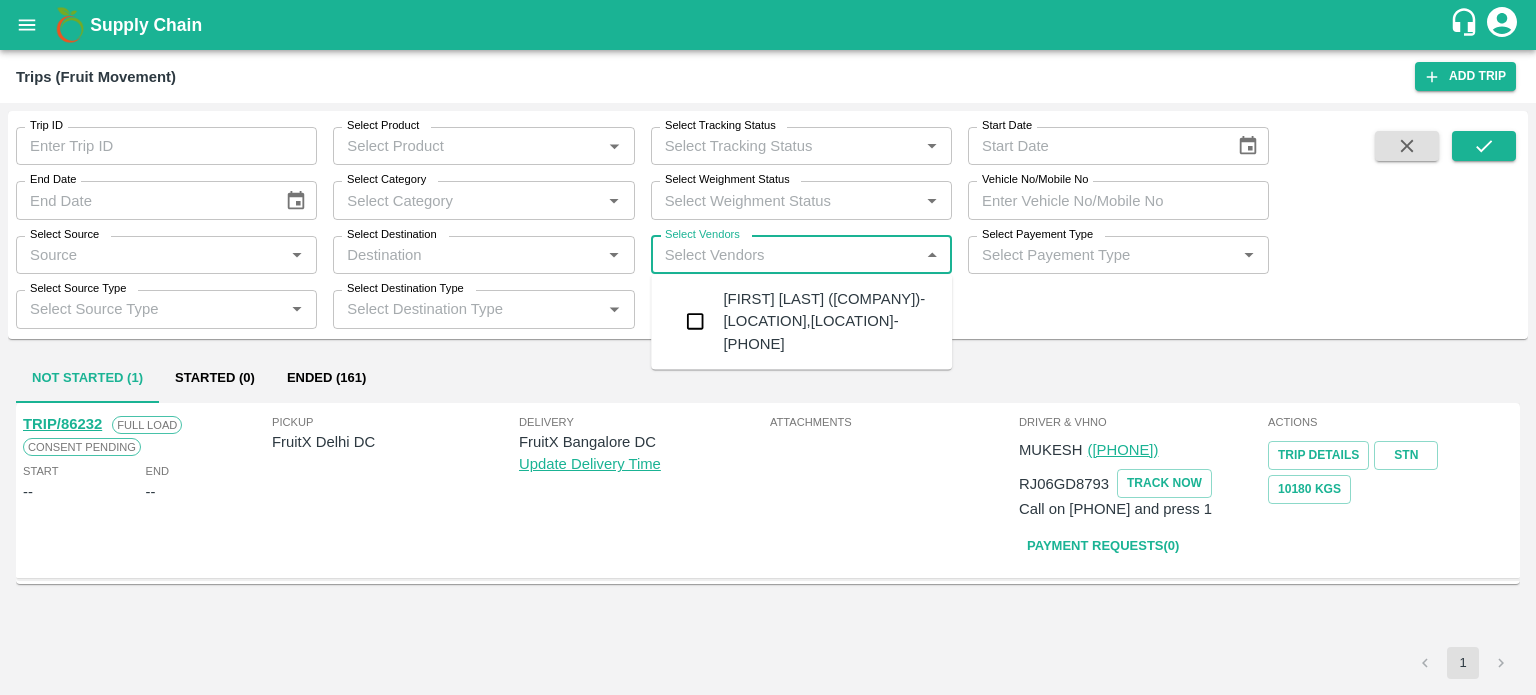 click on "Select Vendors" at bounding box center [785, 255] 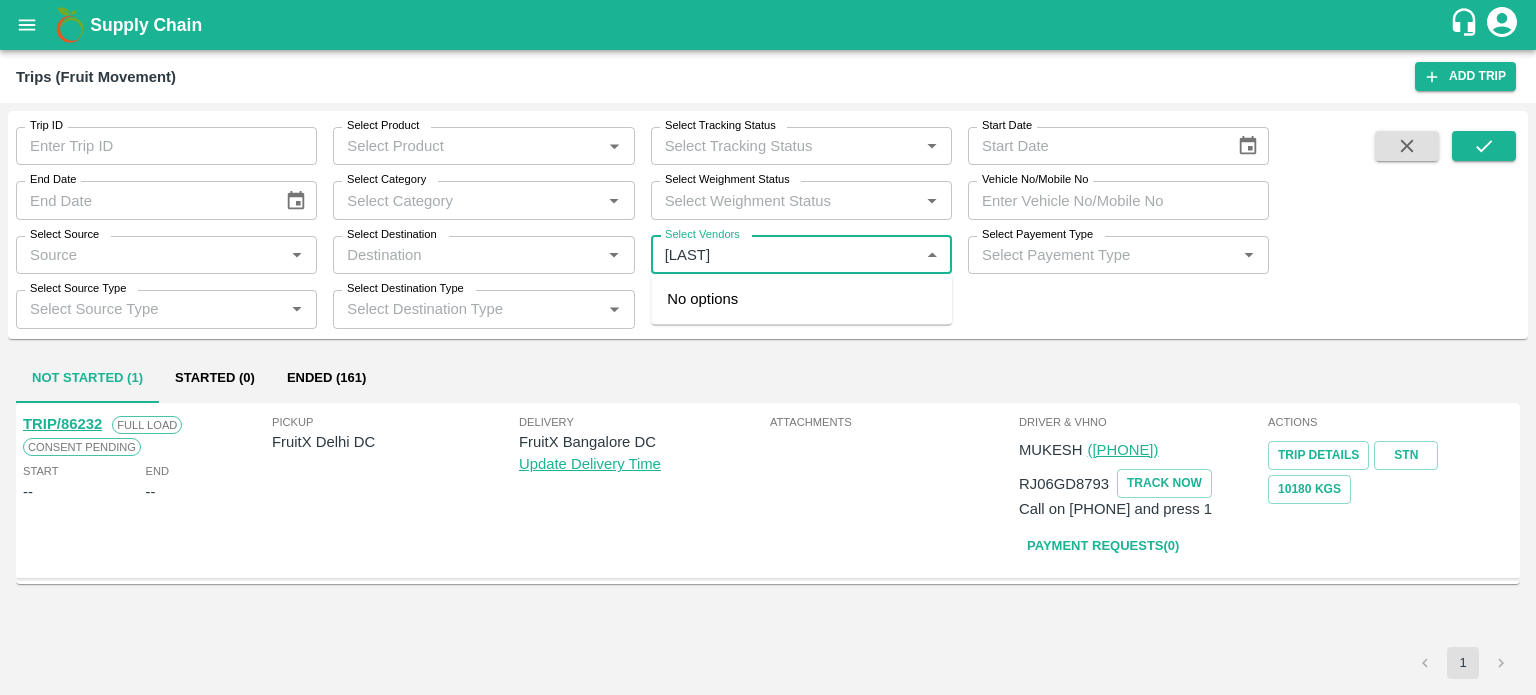 type on "hanif" 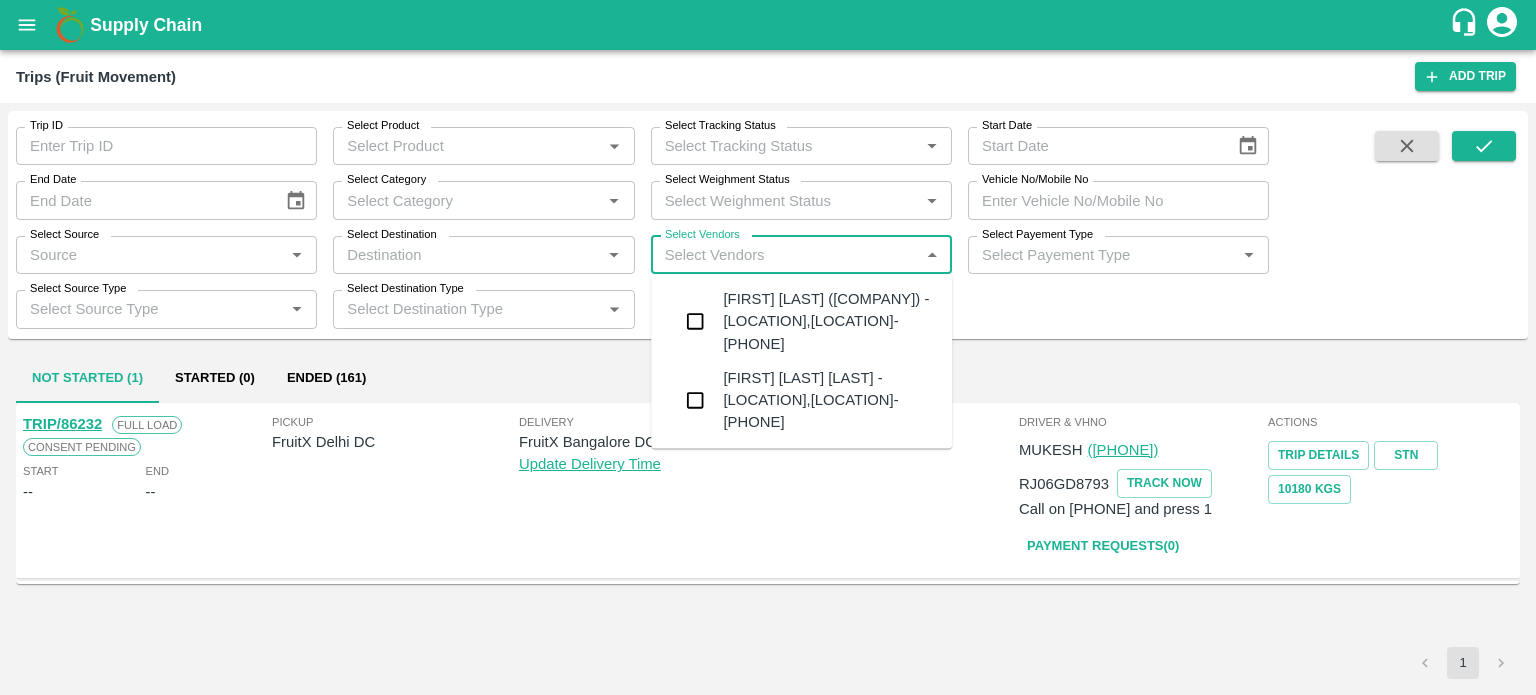 click on "Hanif Khan (Rajasthan Freight Carriers) -Padru, Barmer-7597705476" at bounding box center [801, 321] 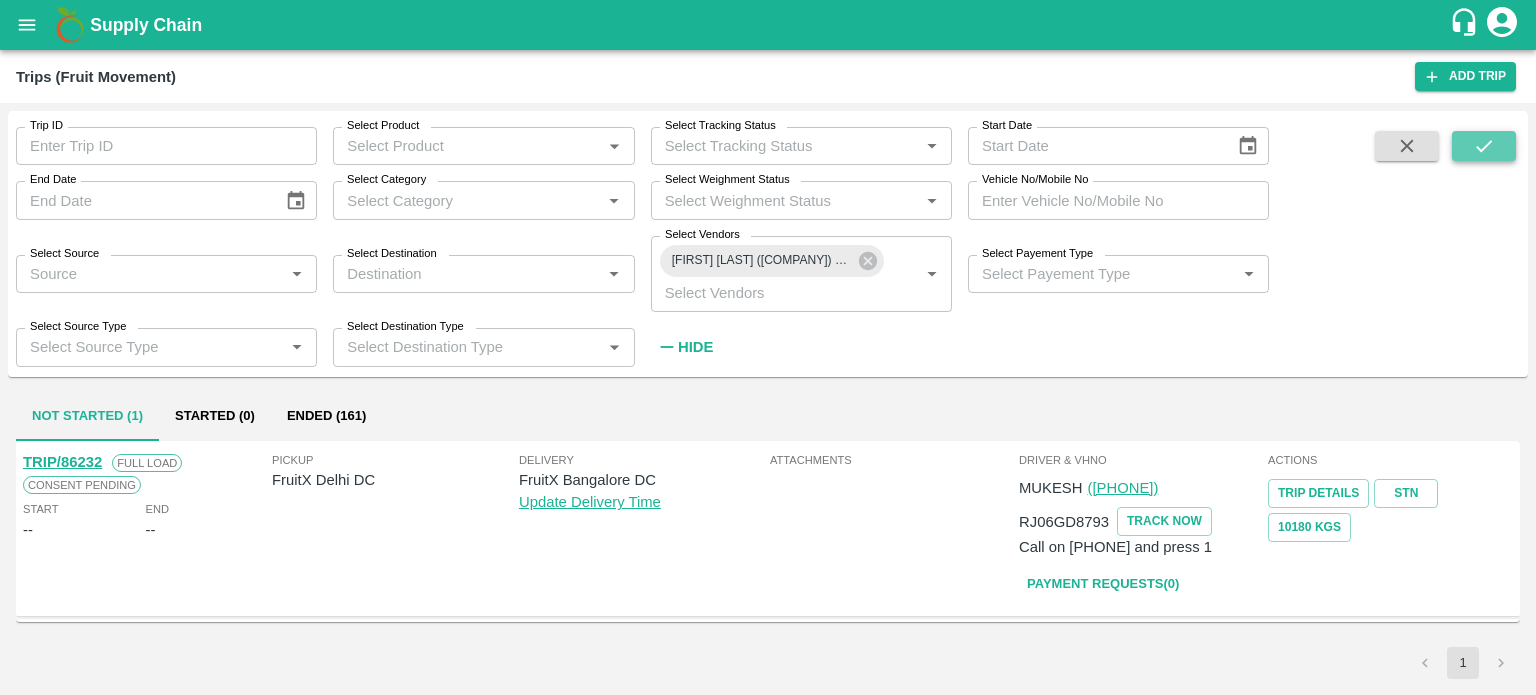 click at bounding box center [1484, 146] 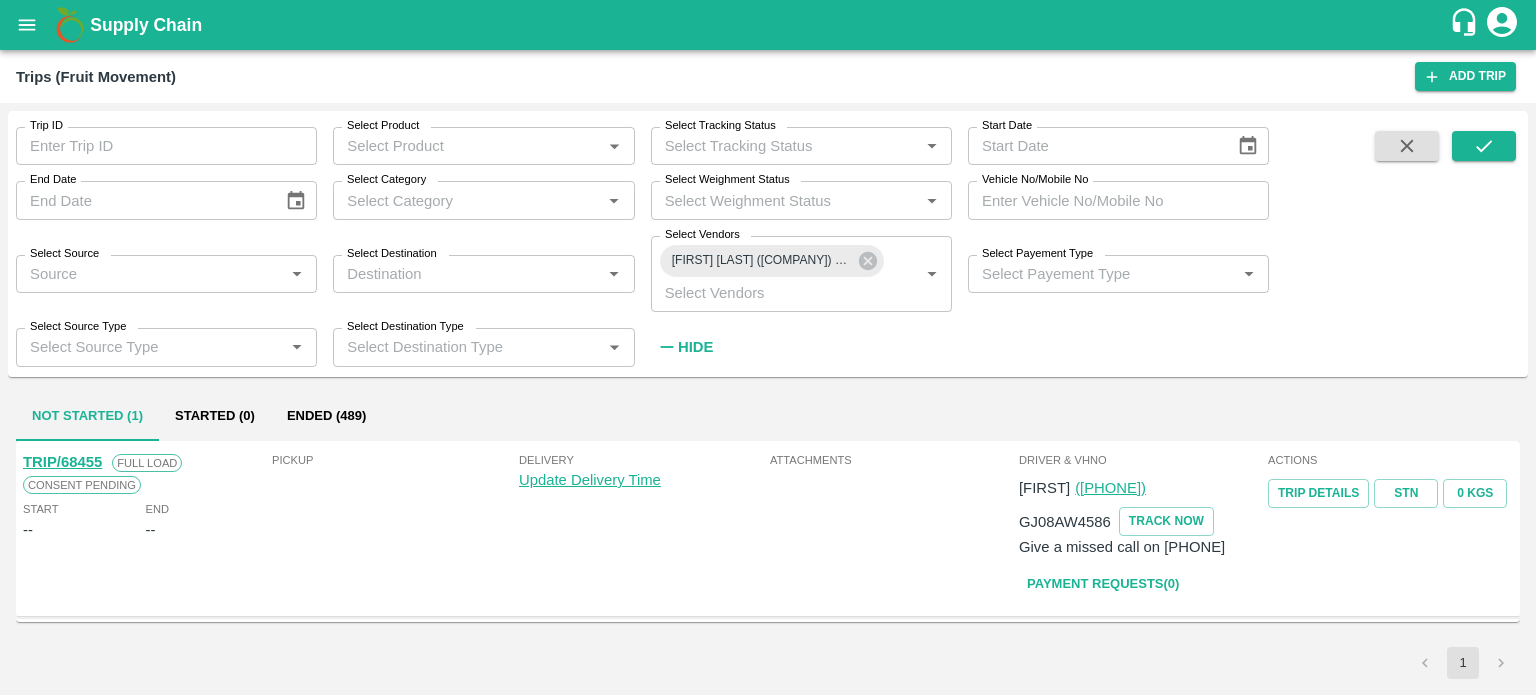 click on "Hide" at bounding box center [695, 347] 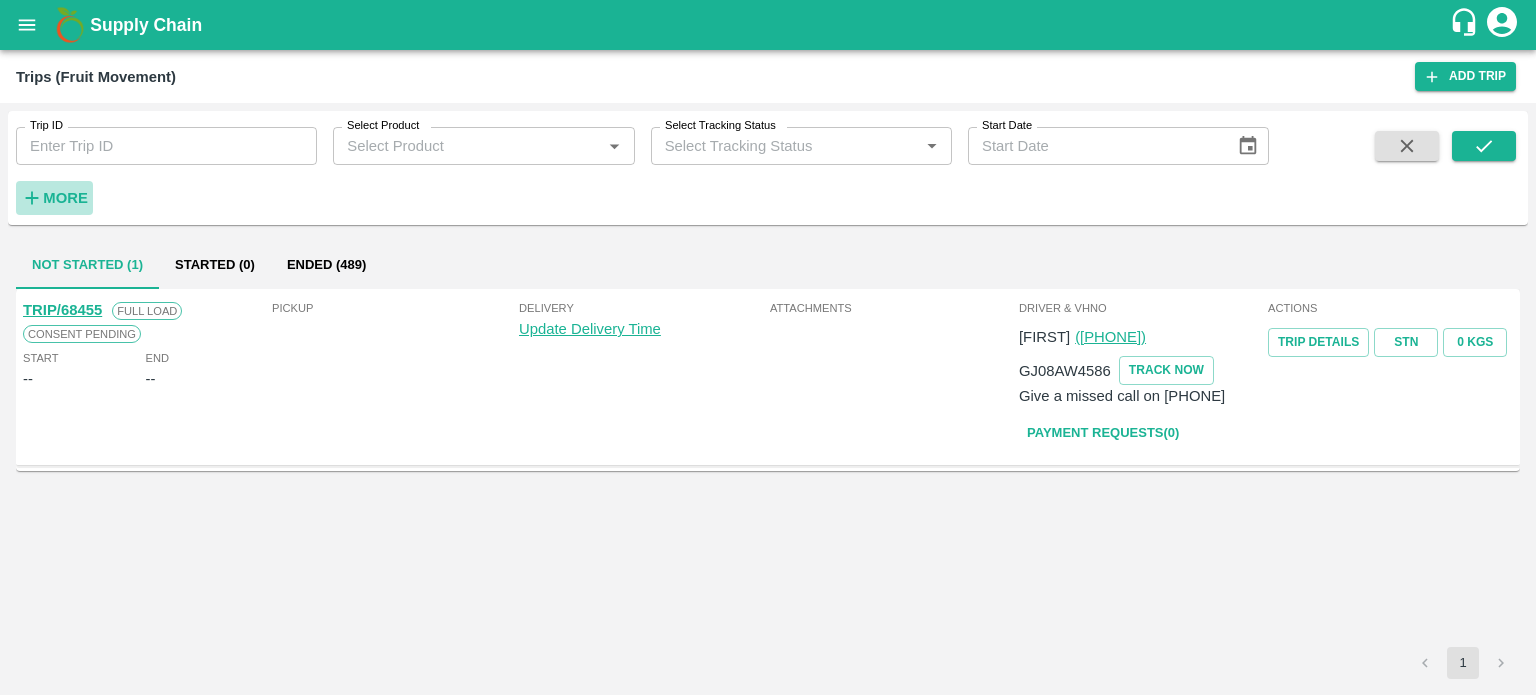 click on "More" at bounding box center [65, 198] 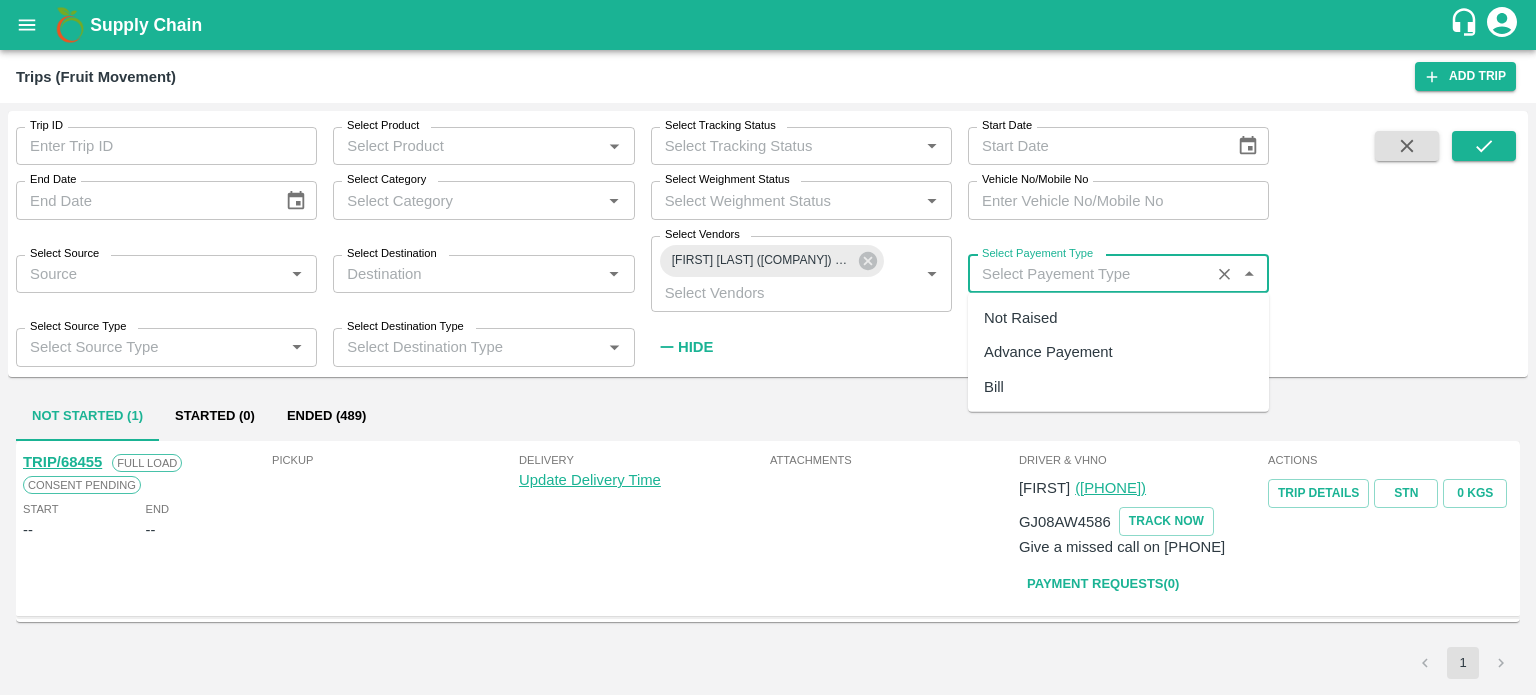 click on "Select Payement Type" at bounding box center (1089, 274) 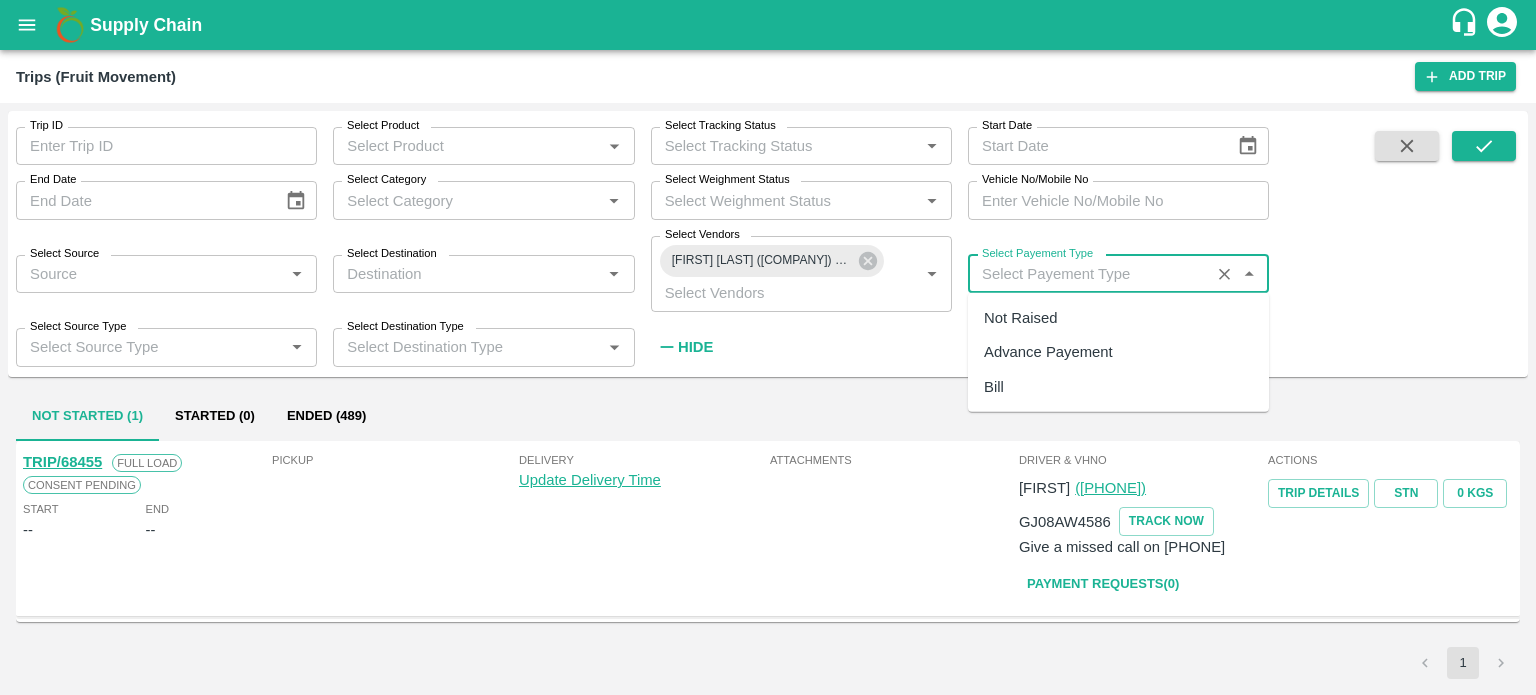 click on "Not Raised" at bounding box center (1020, 318) 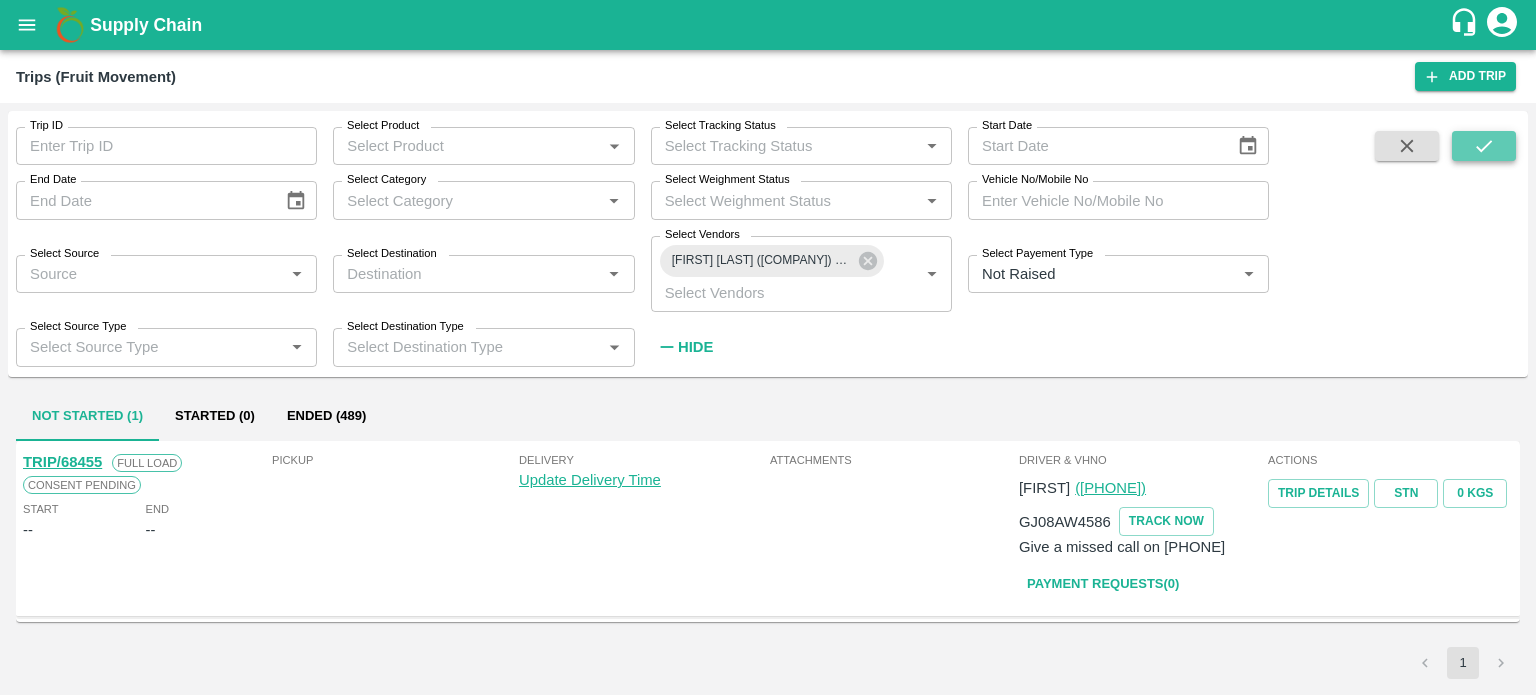 click at bounding box center [1484, 146] 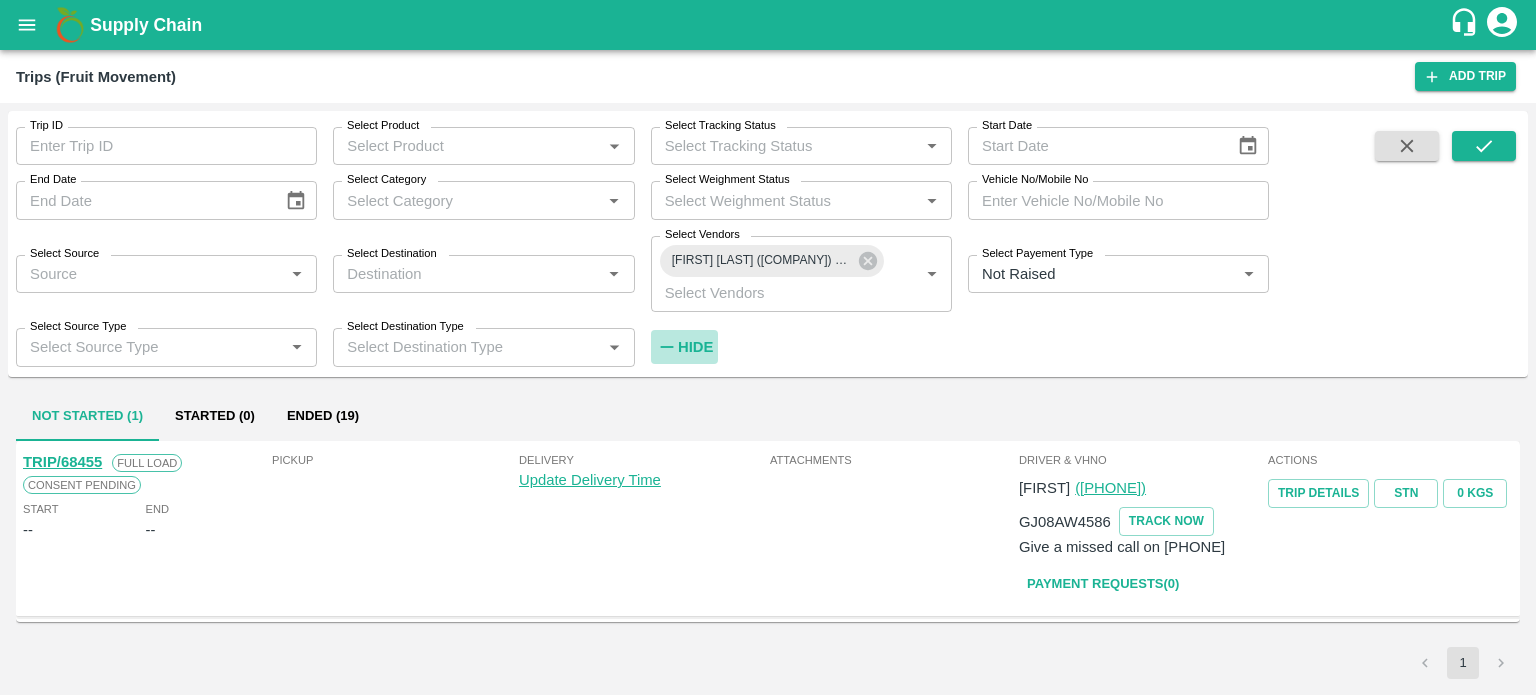 click on "Hide" at bounding box center [695, 347] 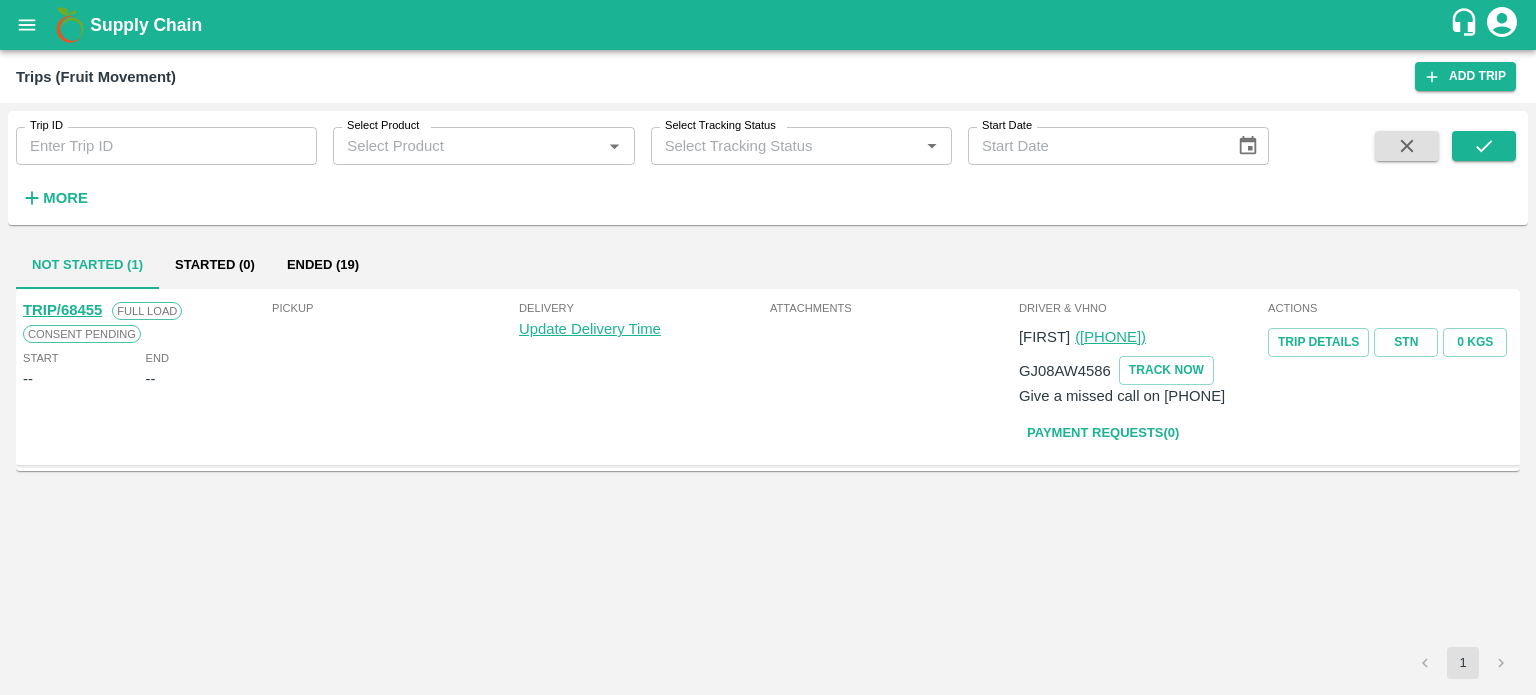 click on "Ended (19)" at bounding box center [323, 265] 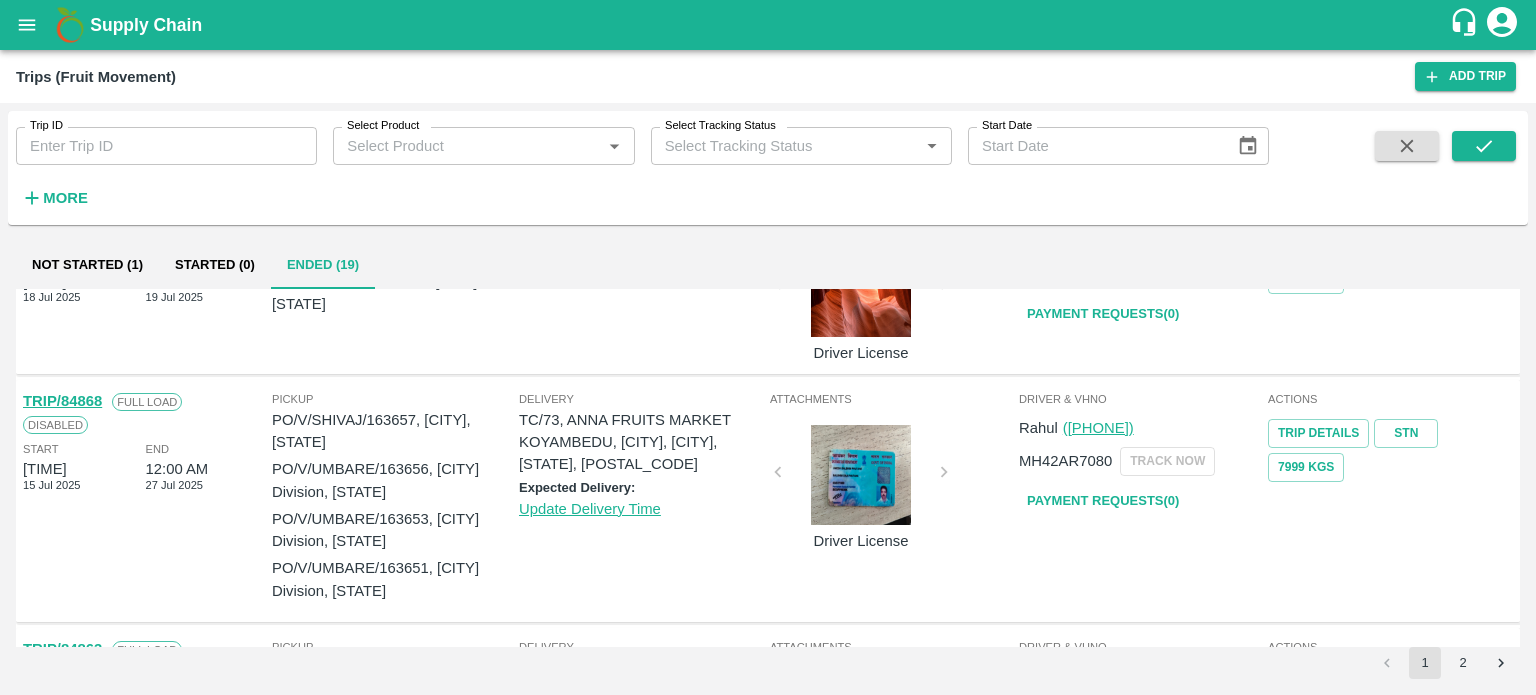 scroll, scrollTop: 2098, scrollLeft: 0, axis: vertical 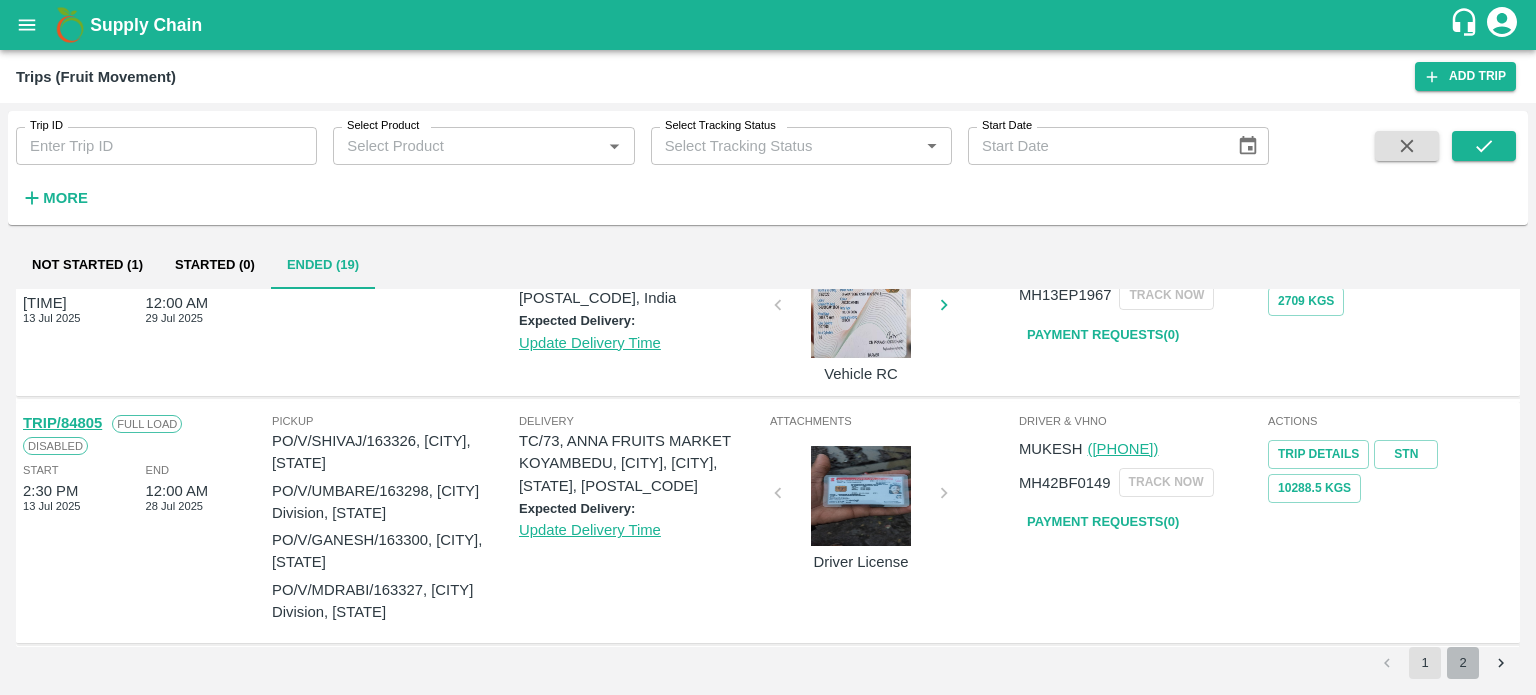 click on "2" at bounding box center [1463, 663] 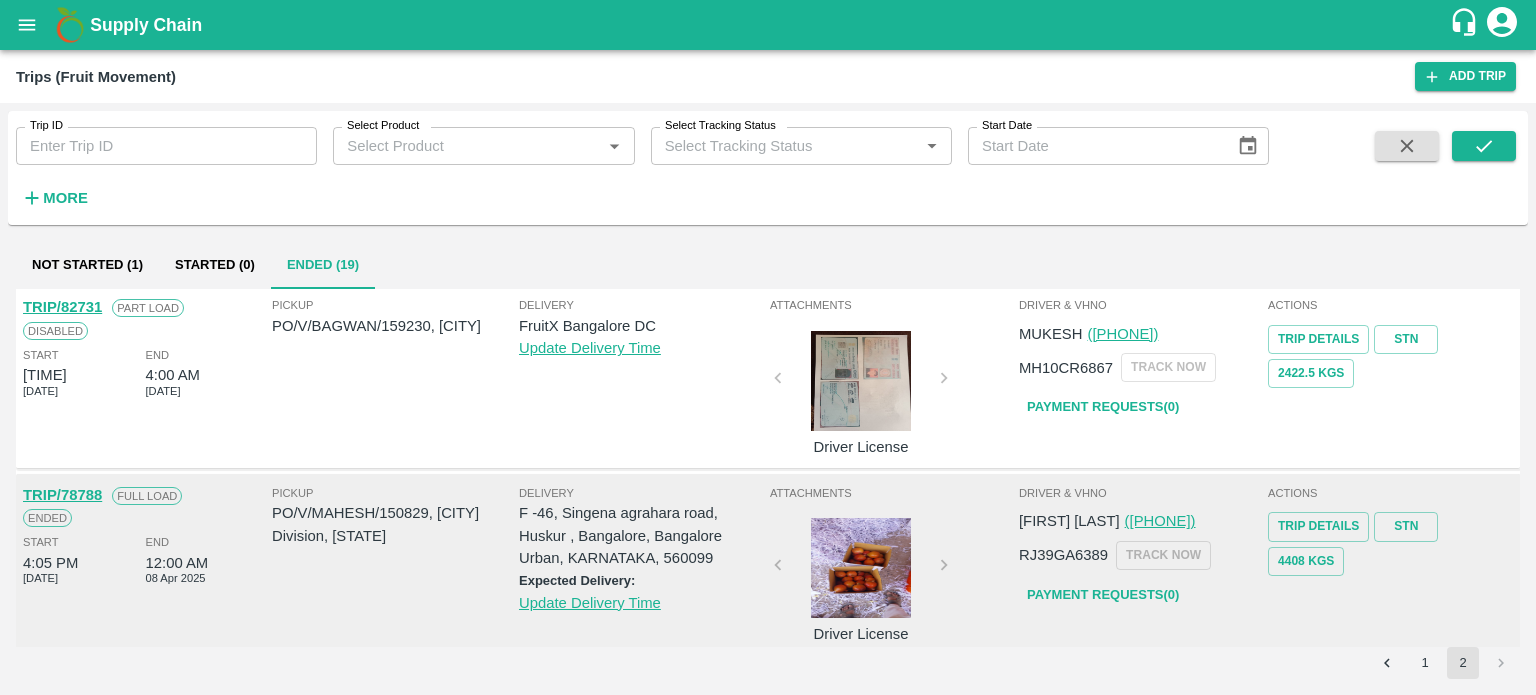 scroll, scrollTop: 1118, scrollLeft: 0, axis: vertical 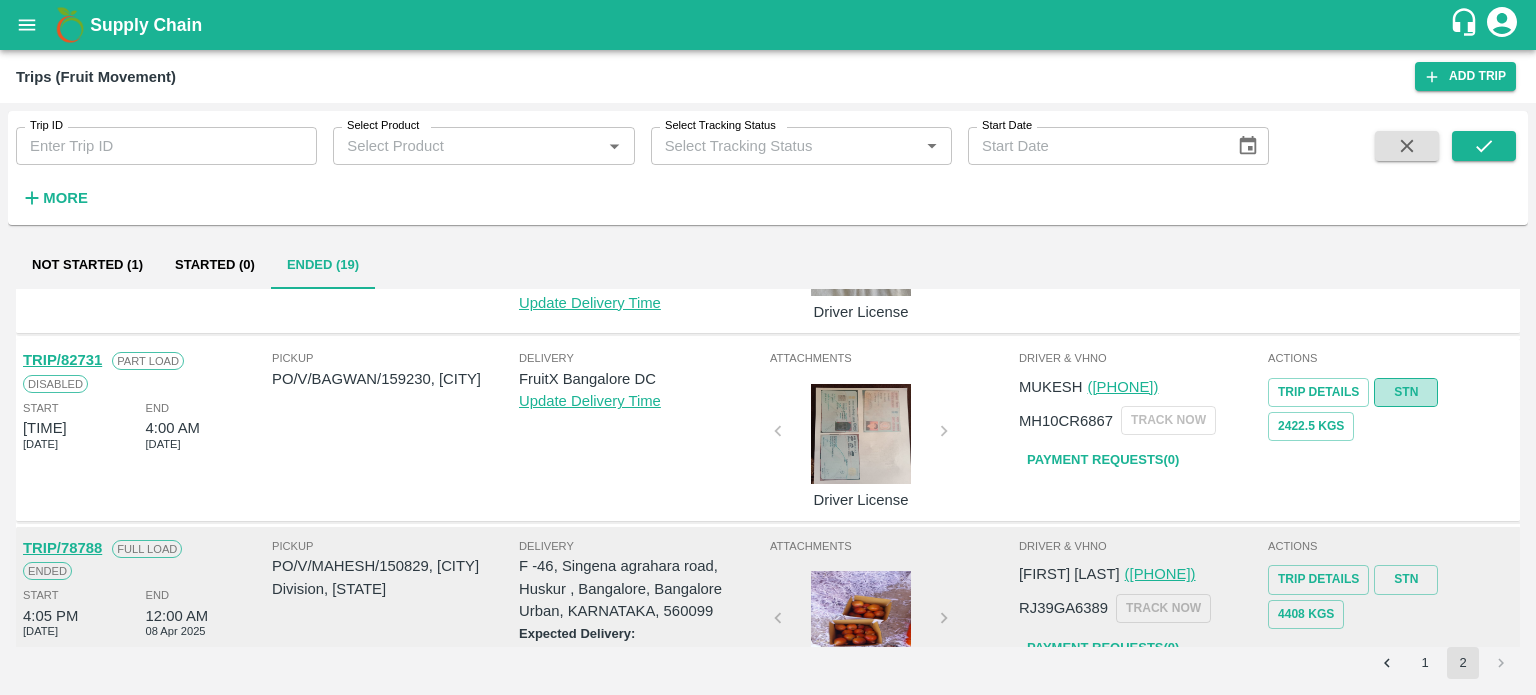 click on "STN" at bounding box center (1406, 392) 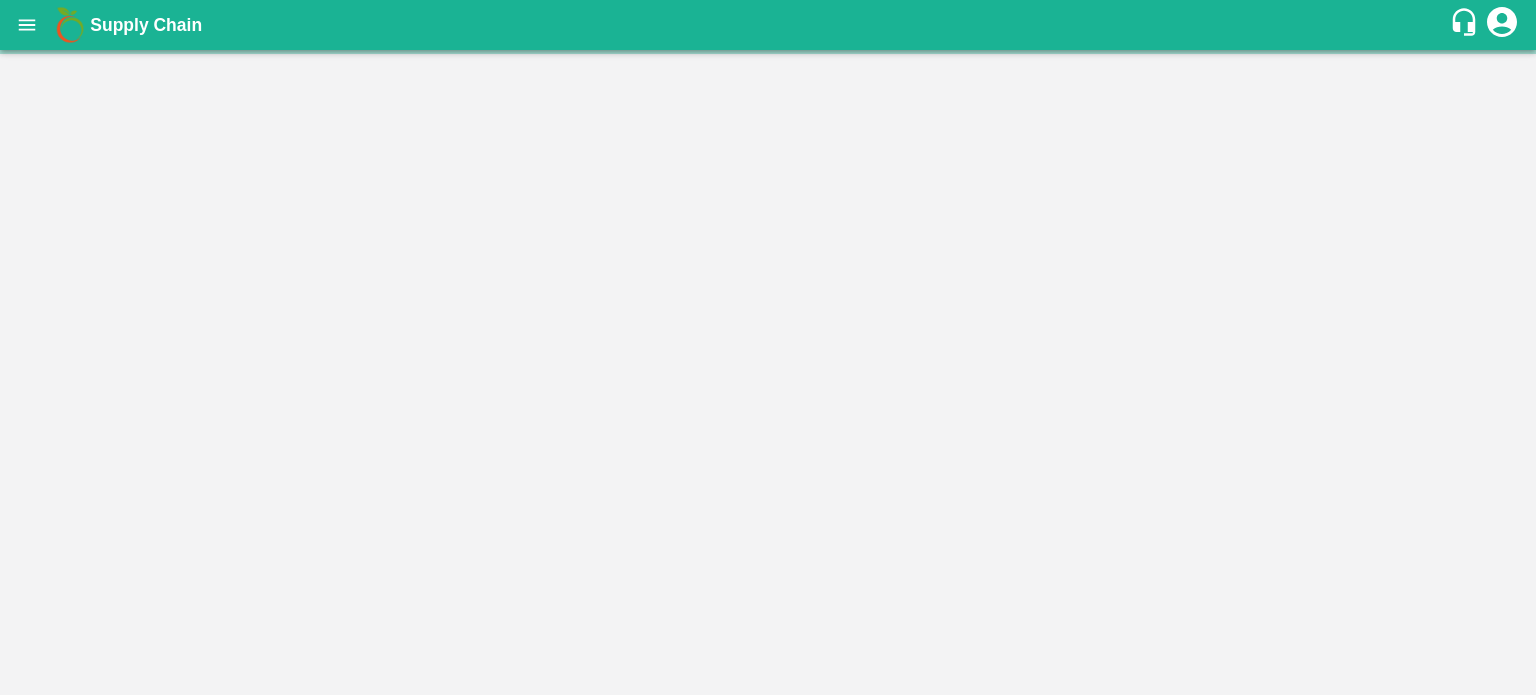 scroll, scrollTop: 0, scrollLeft: 0, axis: both 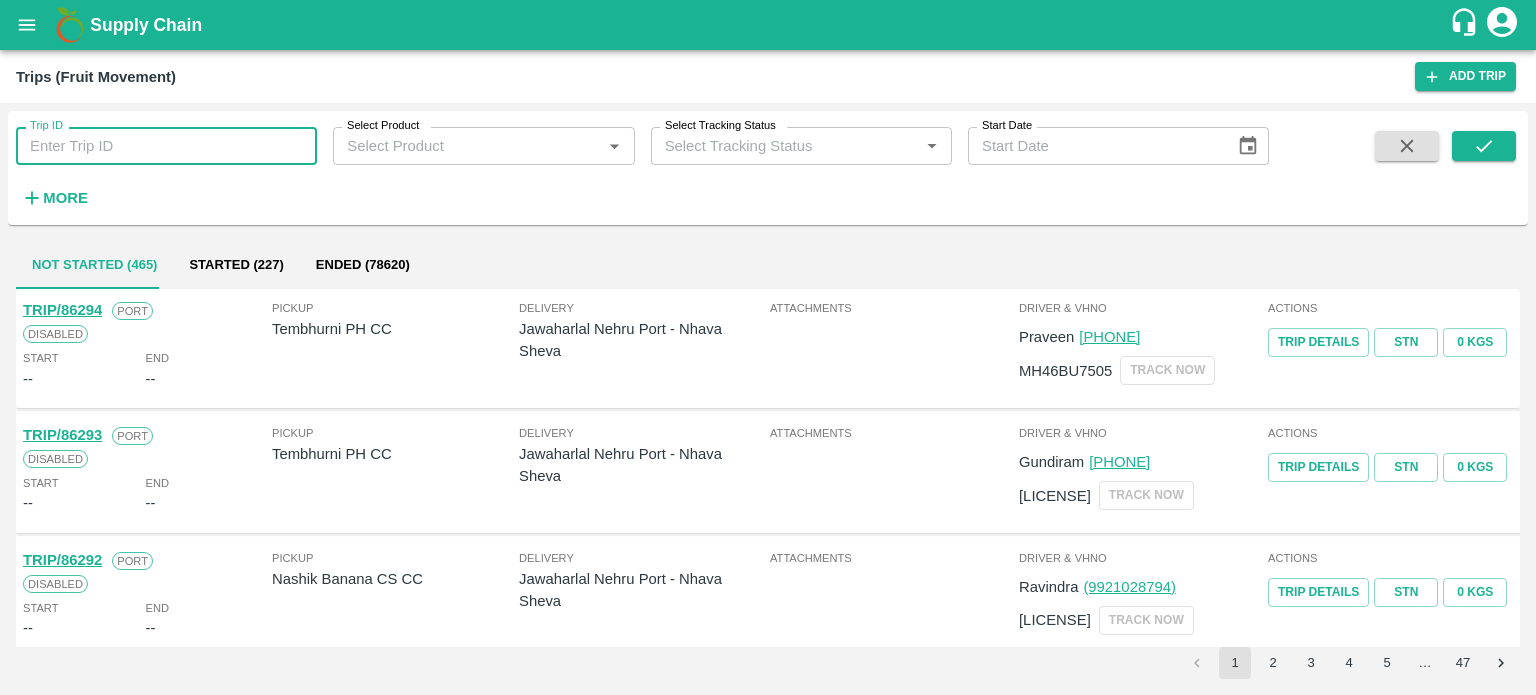 click on "Trip ID" at bounding box center (166, 146) 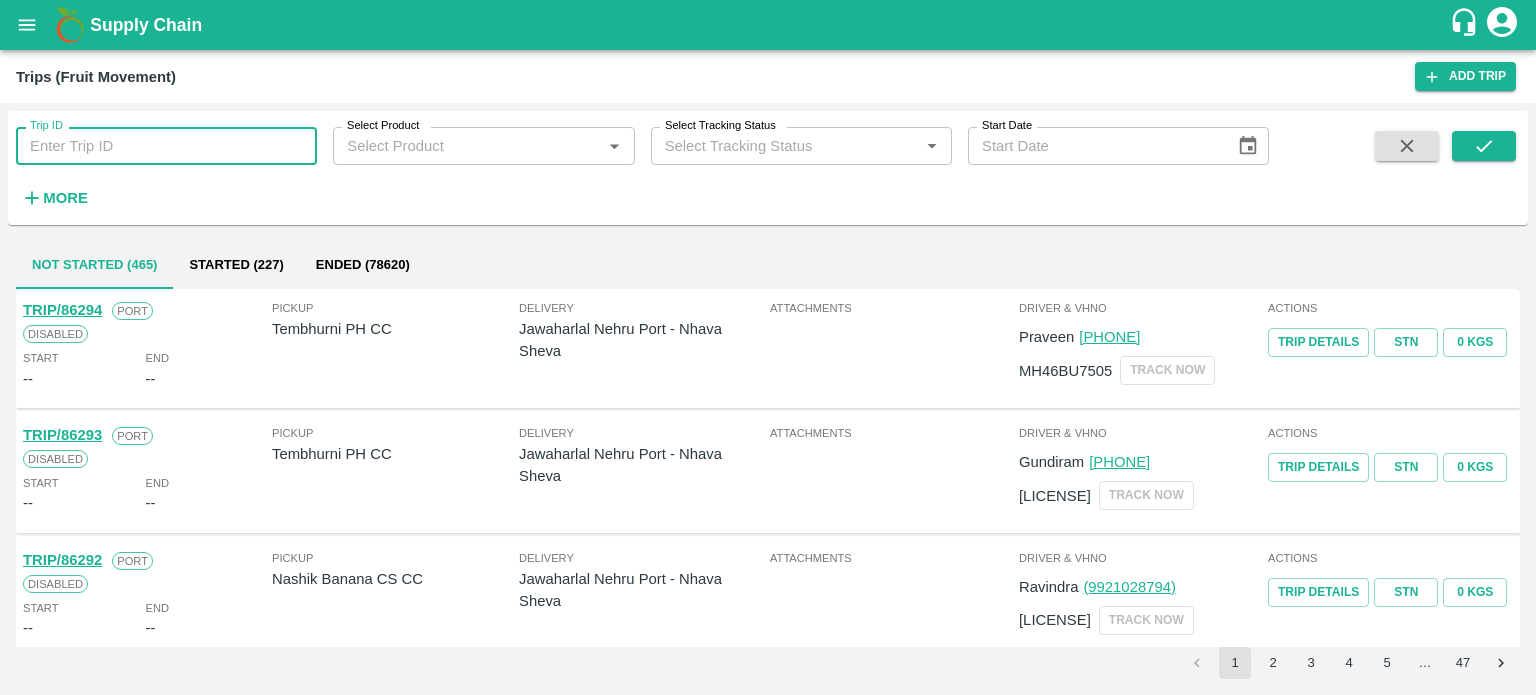 click on "Trip ID" at bounding box center (166, 146) 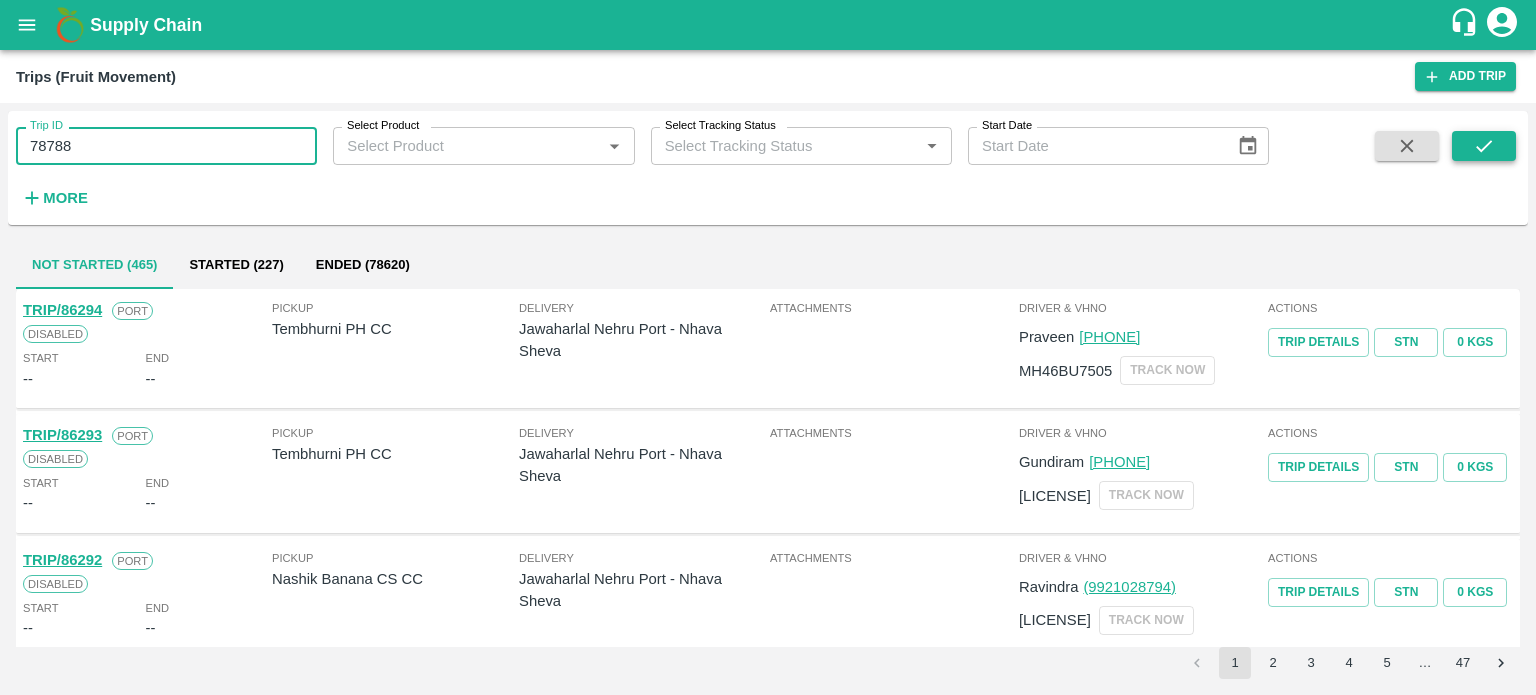 type on "78788" 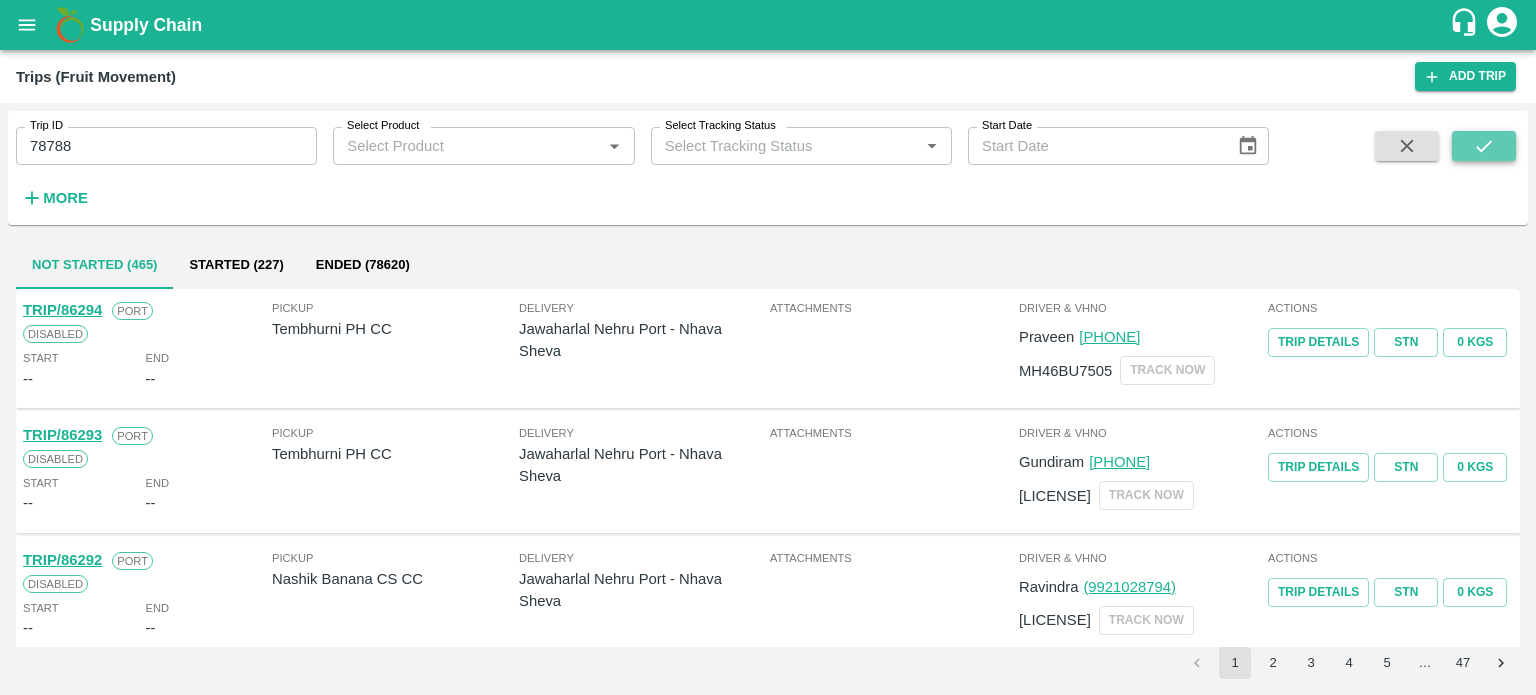click at bounding box center (1484, 146) 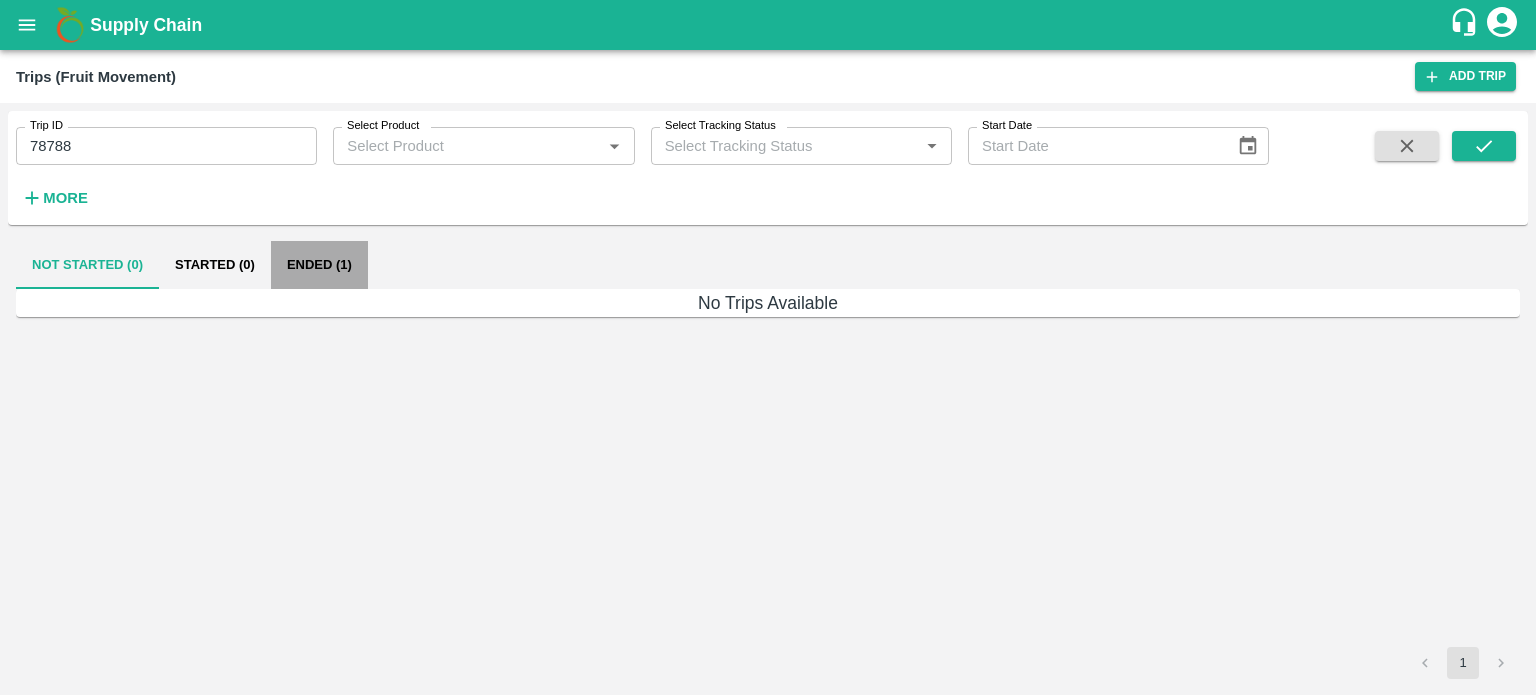click on "Ended (1)" at bounding box center [319, 265] 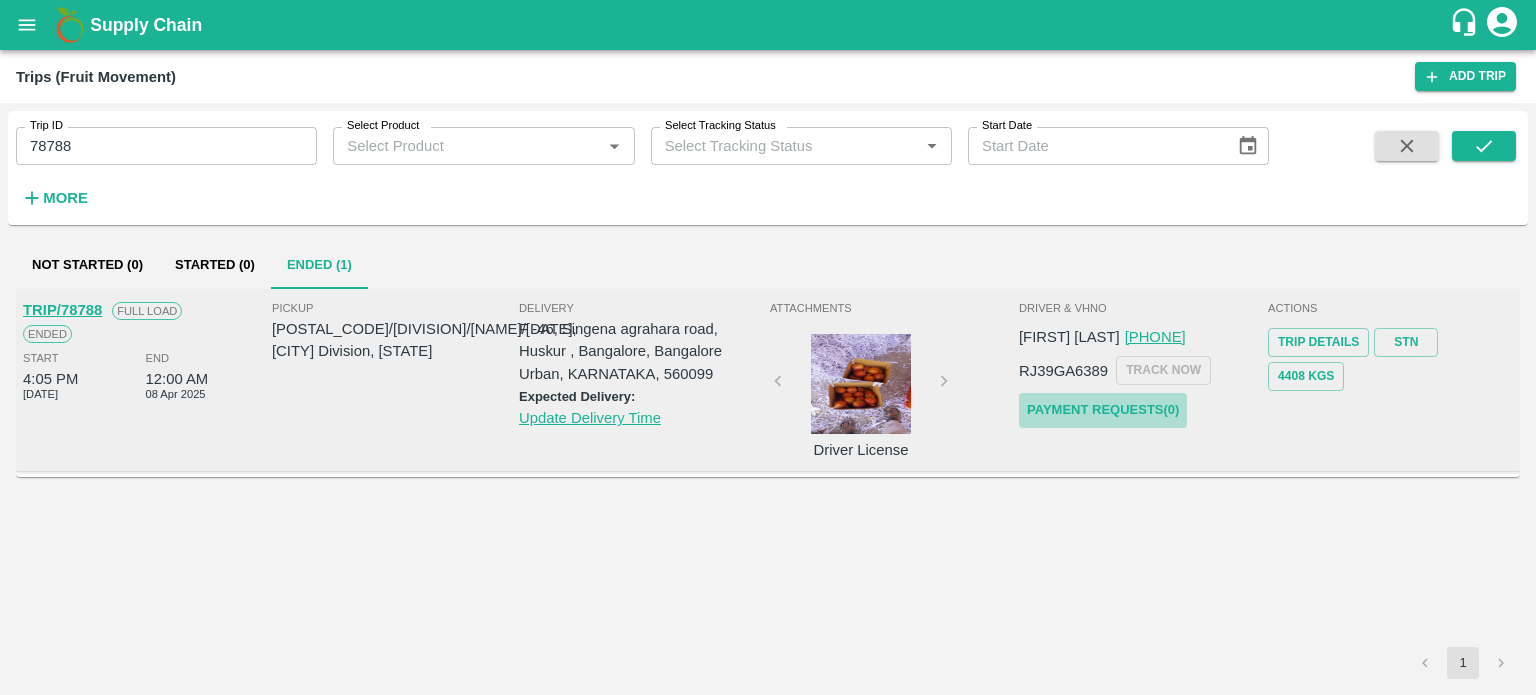 click on "Payment Requests( 0 )" at bounding box center (1103, 410) 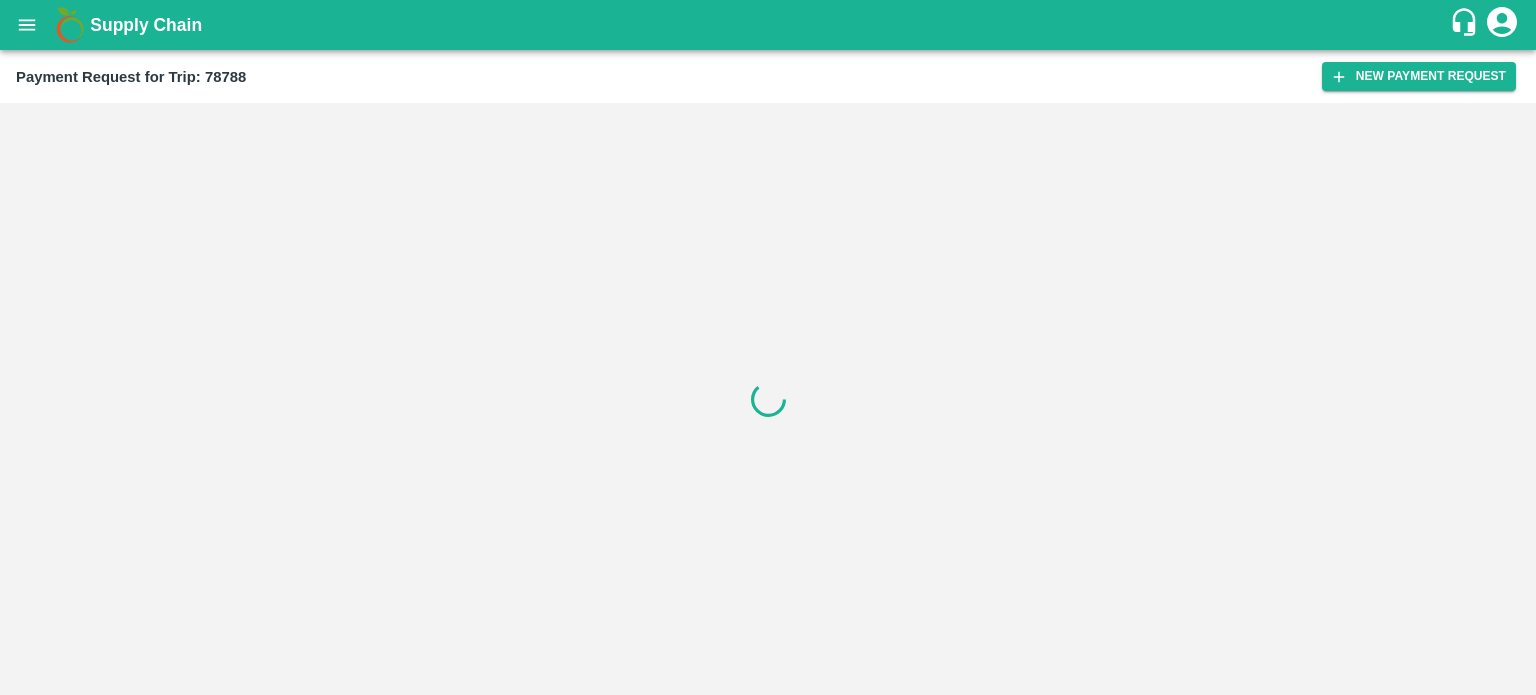 scroll, scrollTop: 0, scrollLeft: 0, axis: both 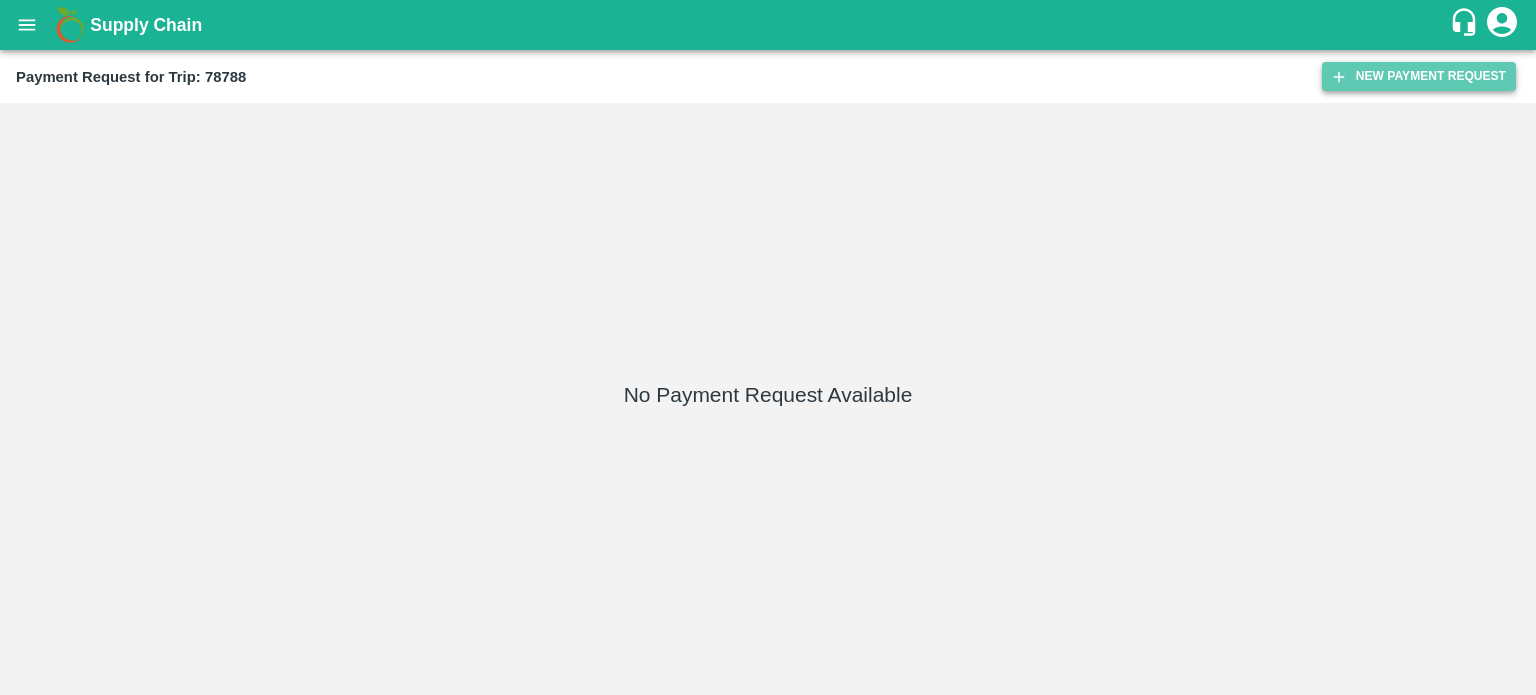 click on "New Payment Request" at bounding box center (1419, 76) 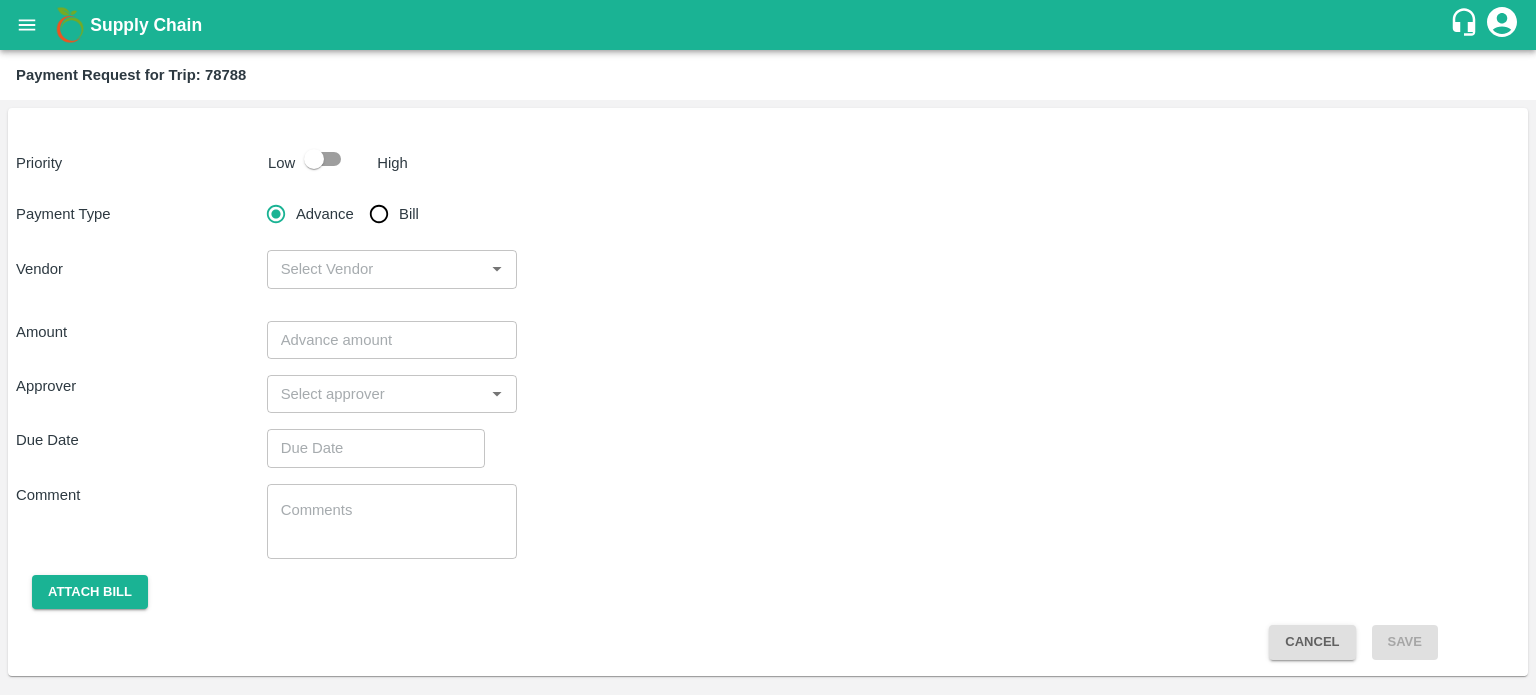 click at bounding box center (314, 159) 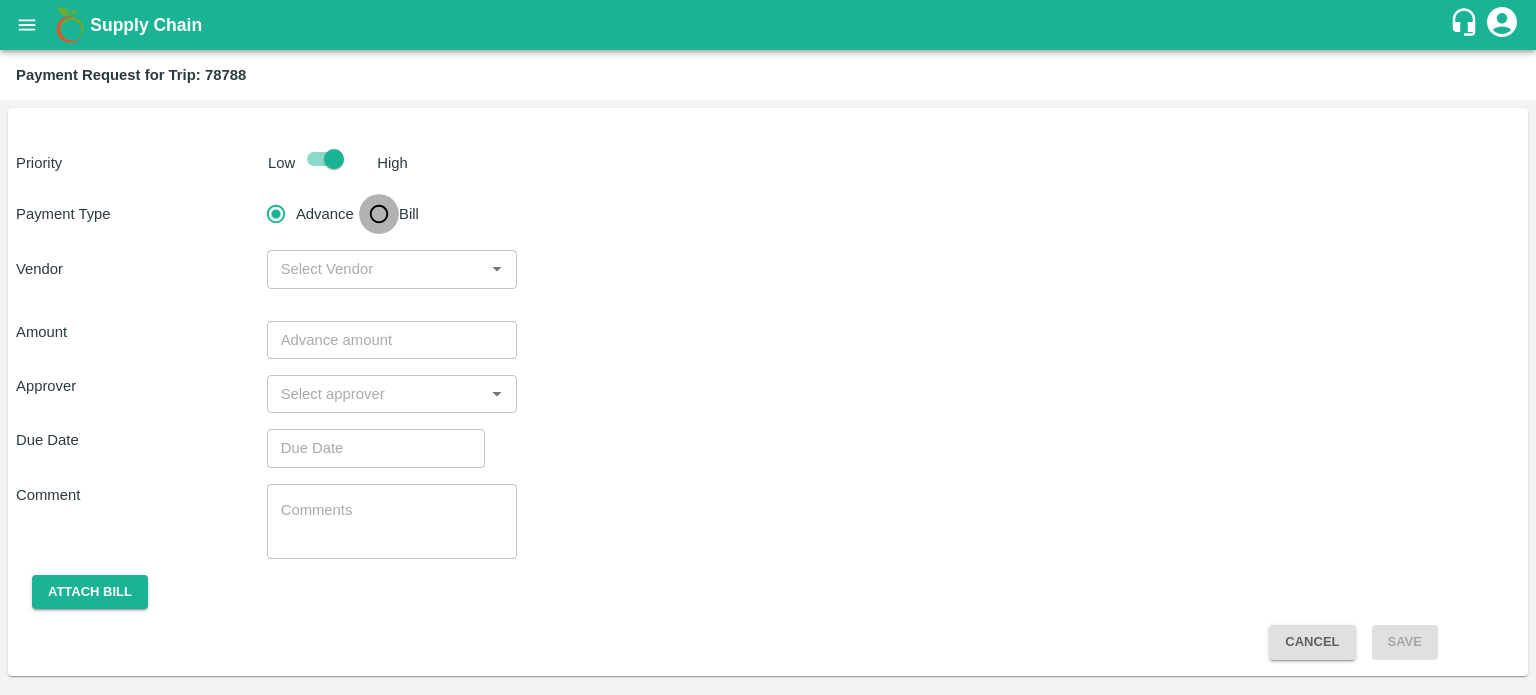 click on "Bill" at bounding box center (379, 214) 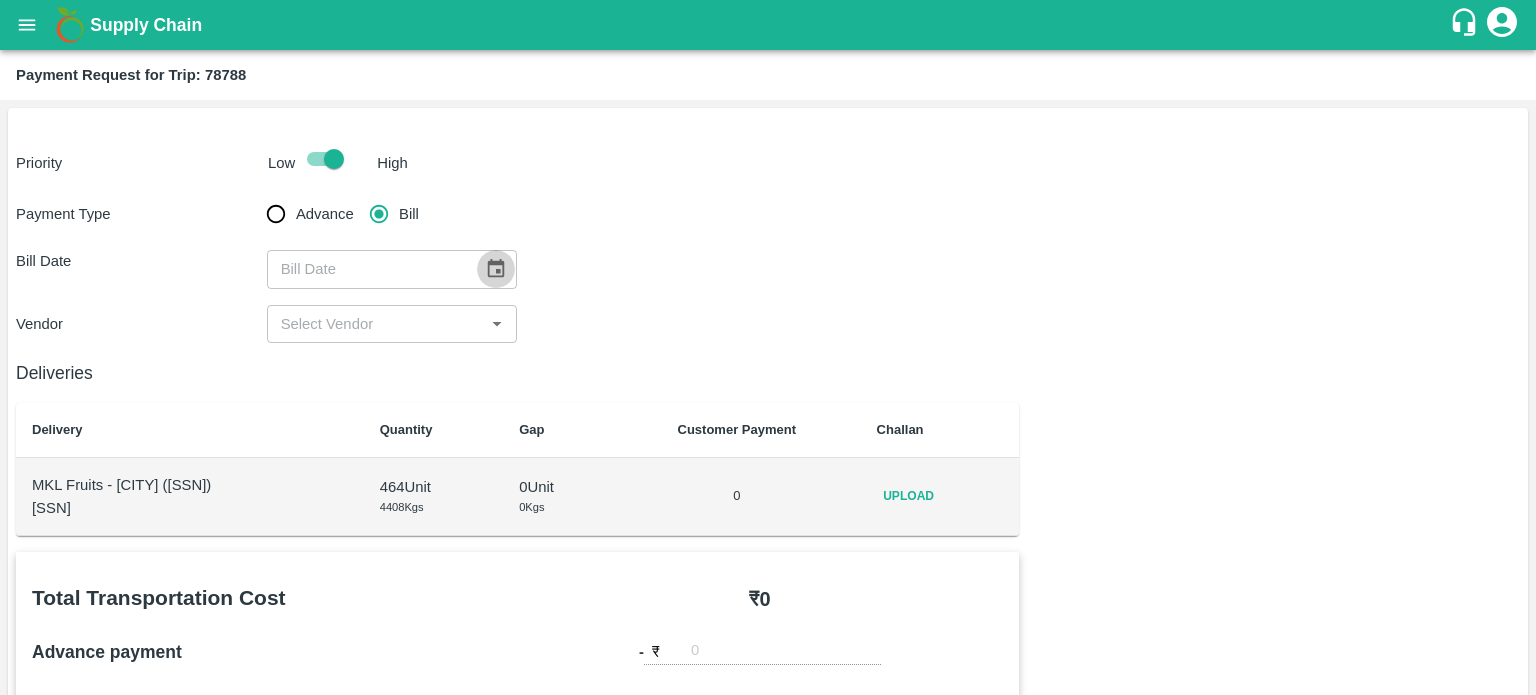 click 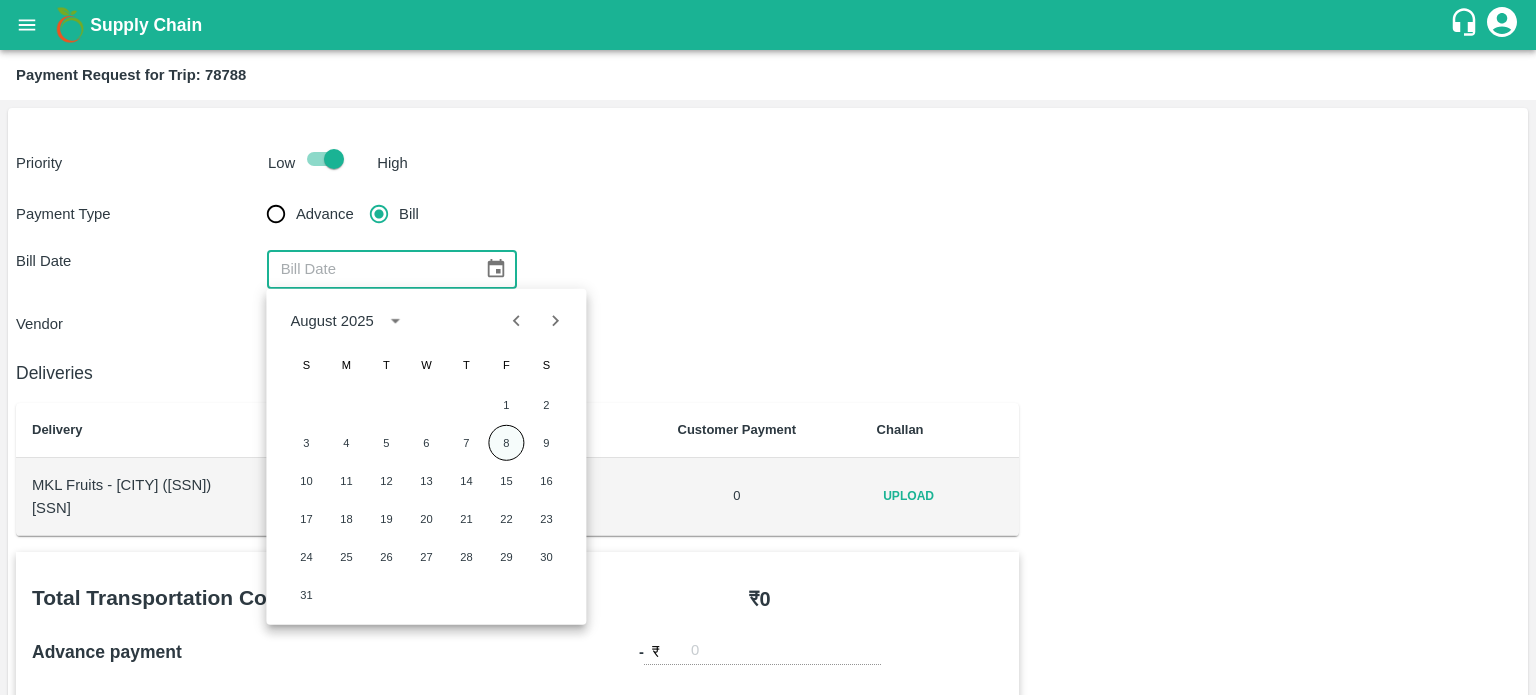 click on "8" at bounding box center (506, 443) 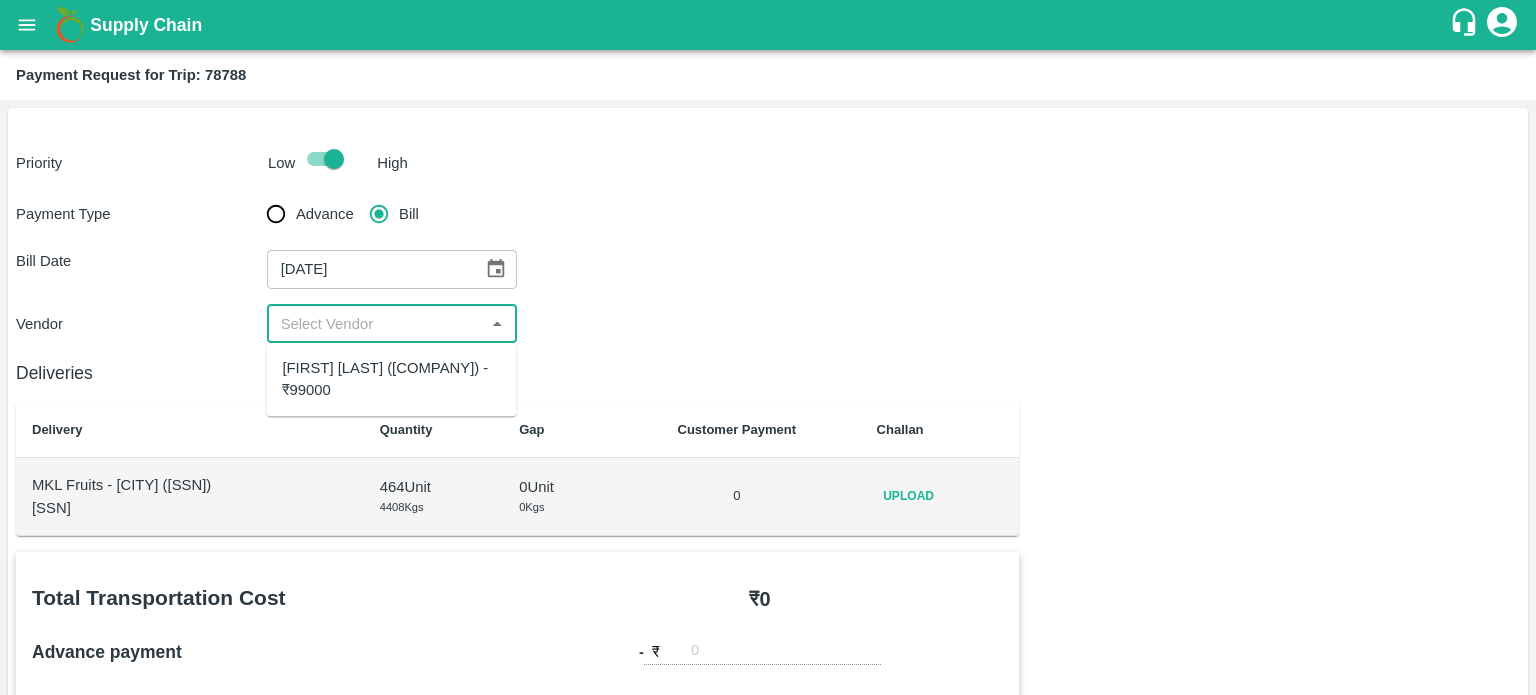 click at bounding box center [376, 324] 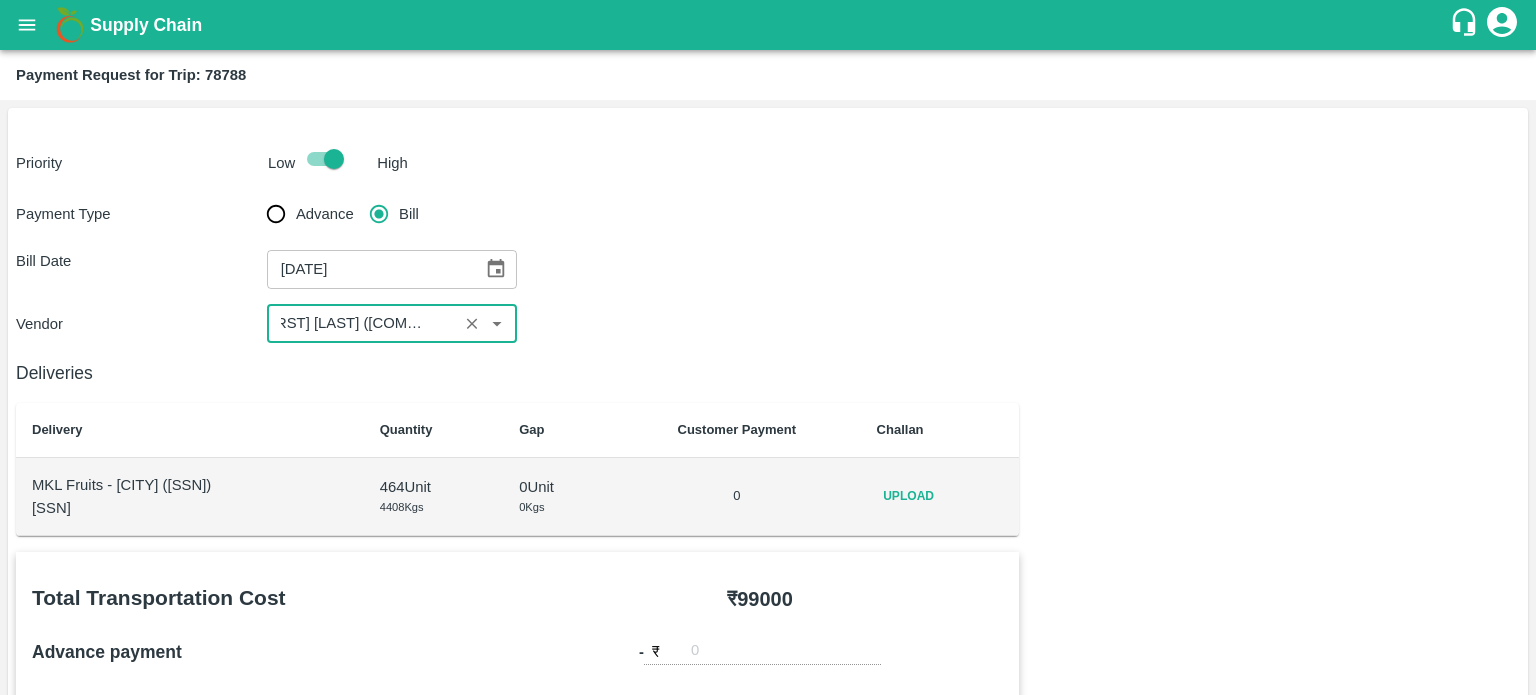 scroll, scrollTop: 0, scrollLeft: 0, axis: both 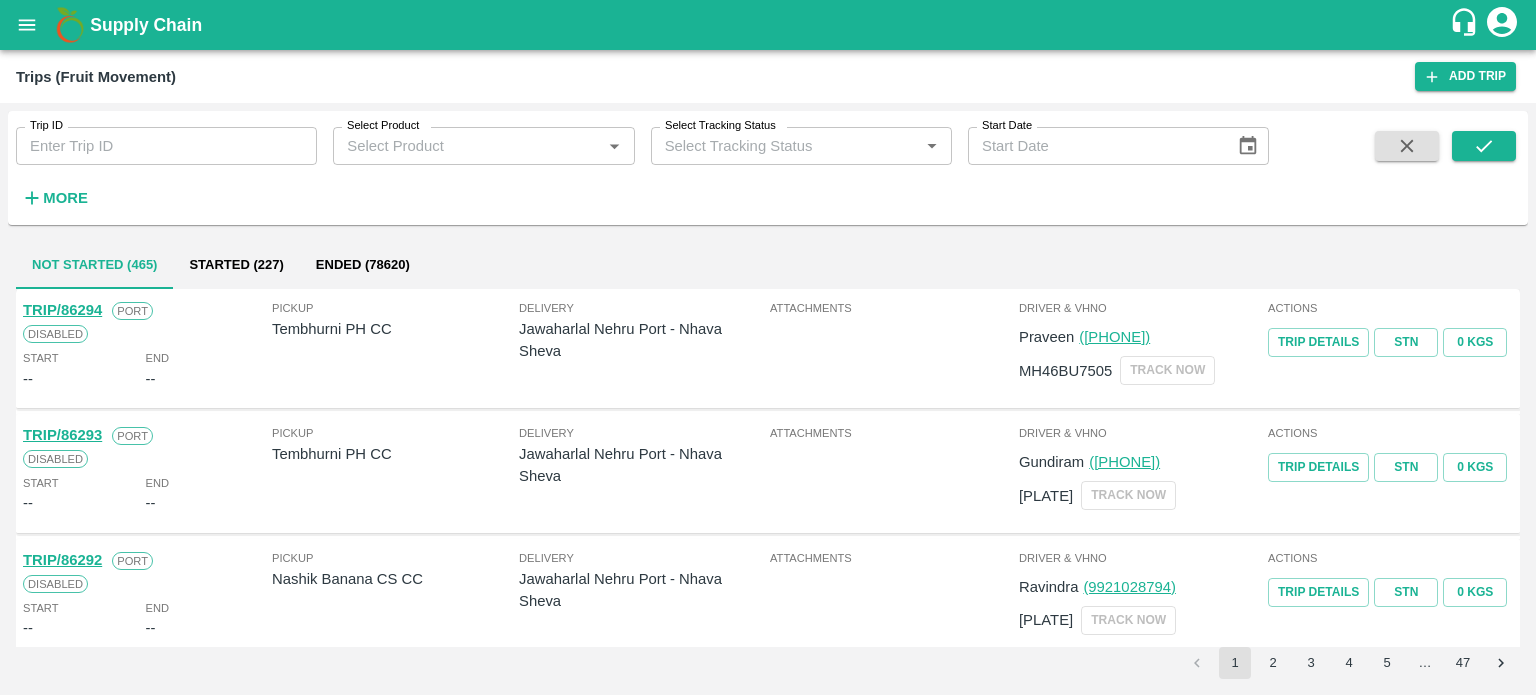 click on "Trip ID" at bounding box center [166, 146] 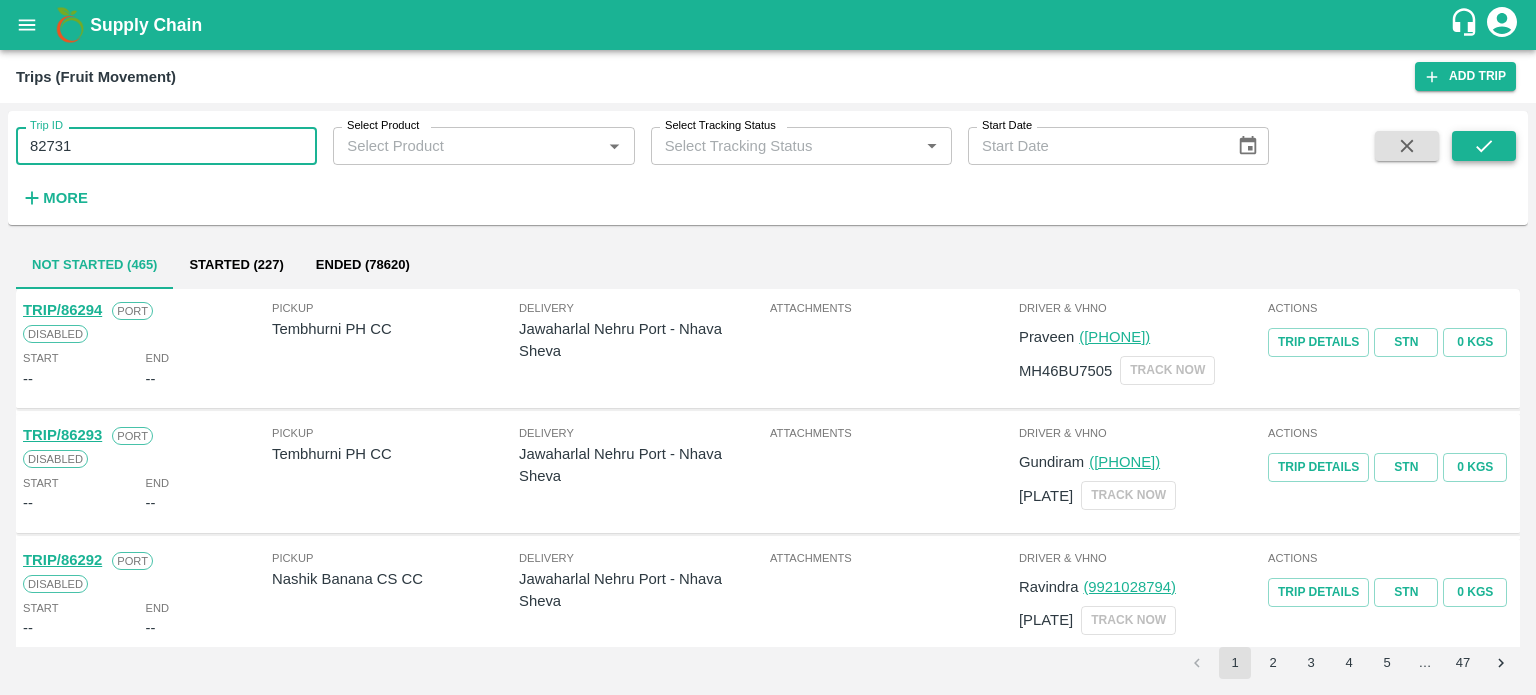 type on "82731" 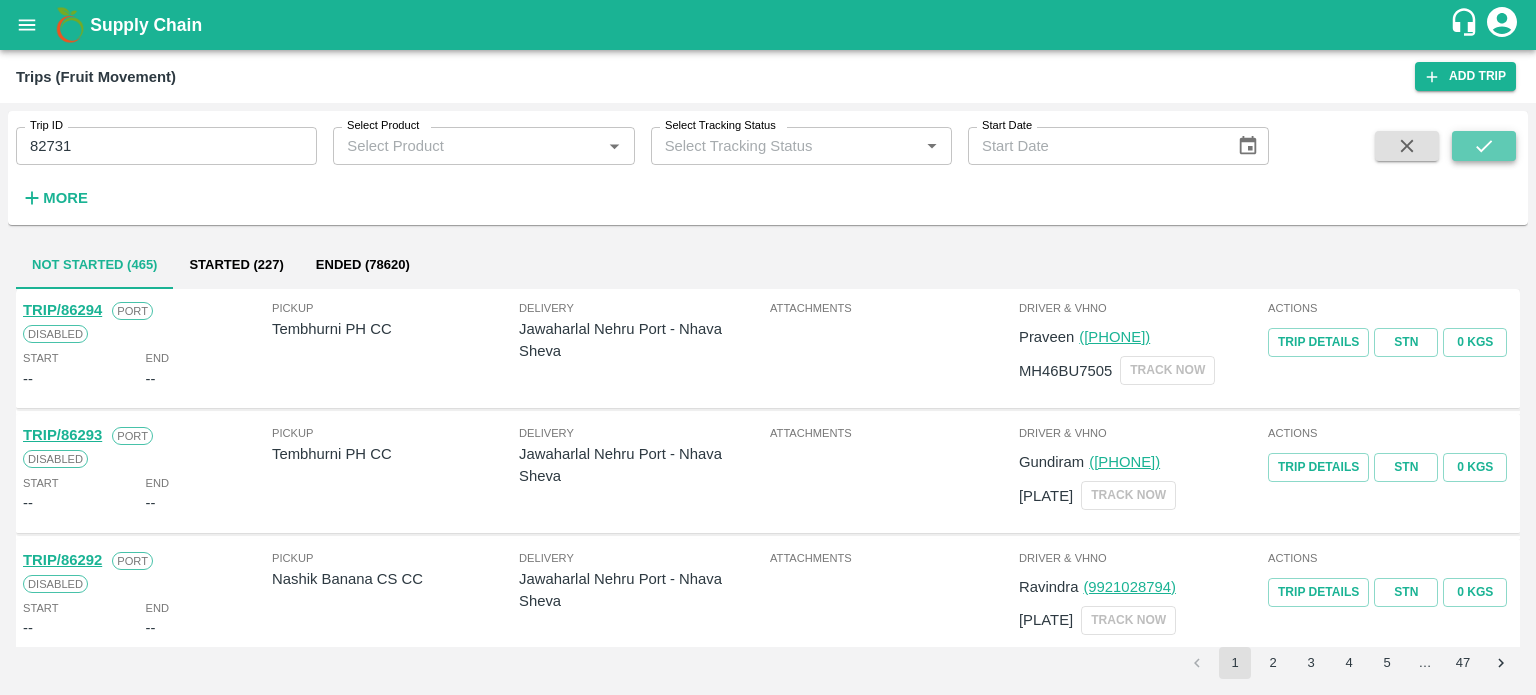 click 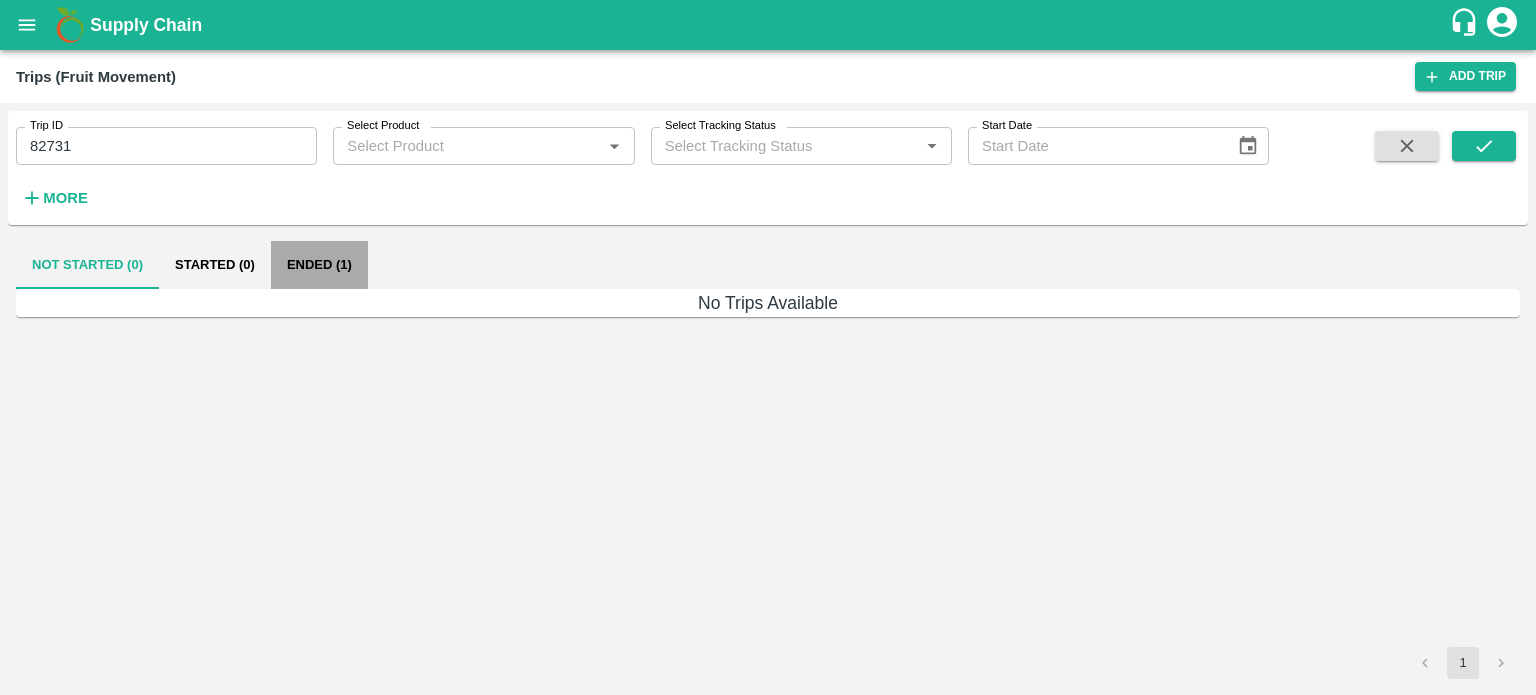 click on "Ended (1)" at bounding box center (319, 265) 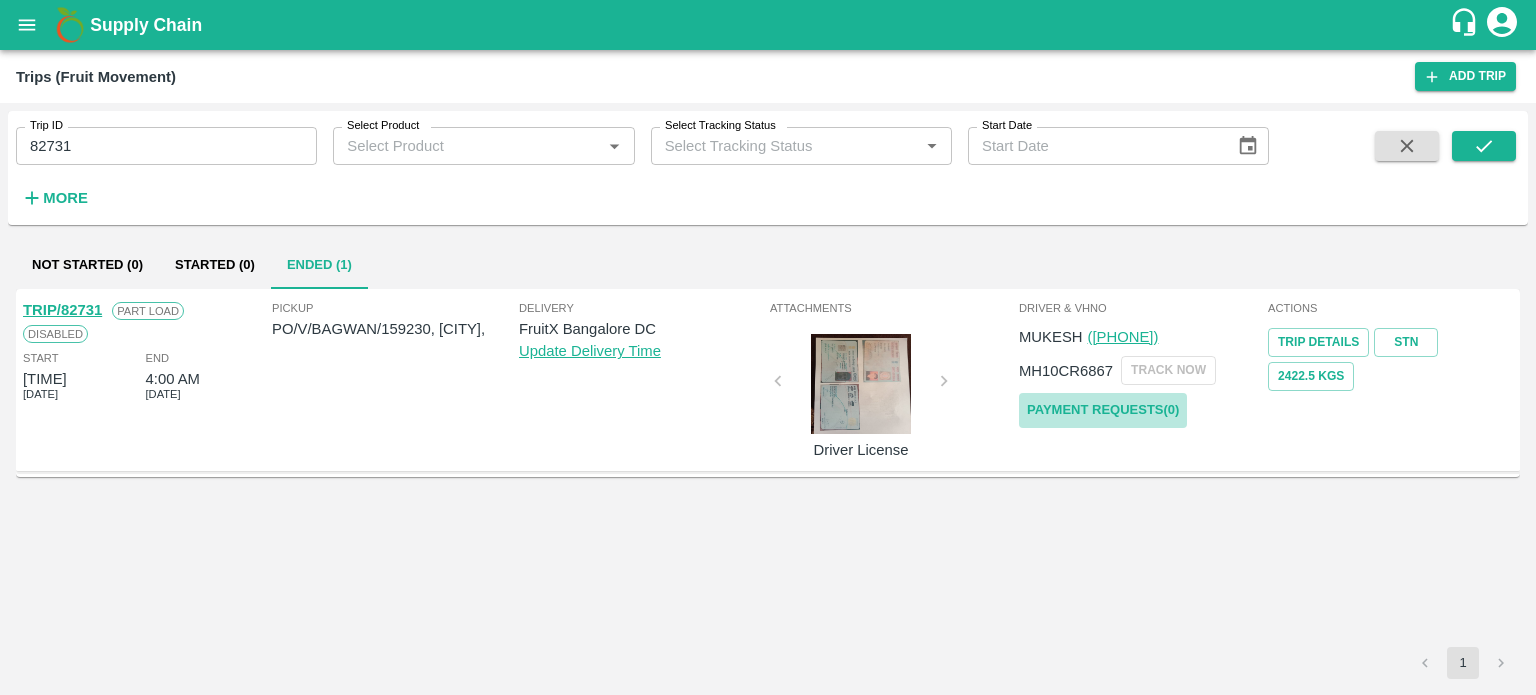 click on "Payment Requests( 0 )" at bounding box center (1103, 410) 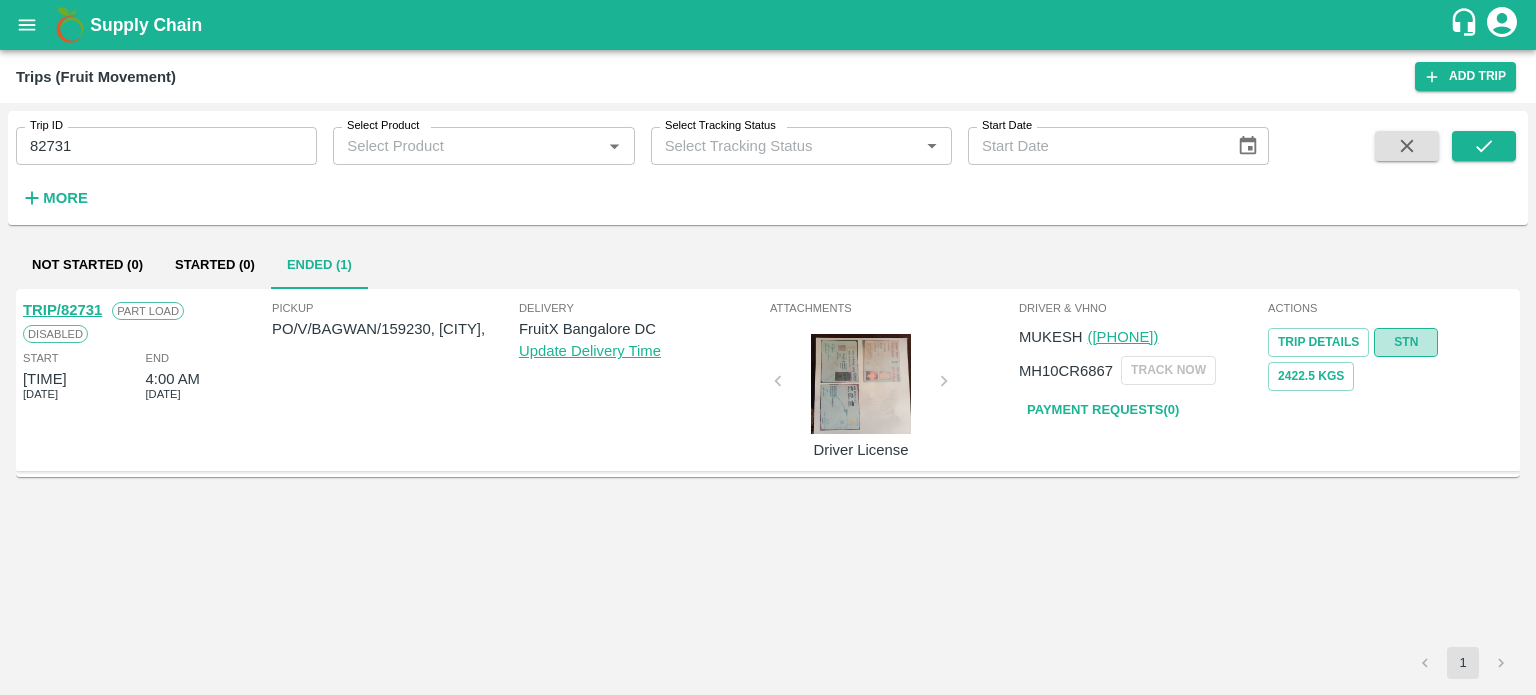 click on "STN" at bounding box center [1406, 342] 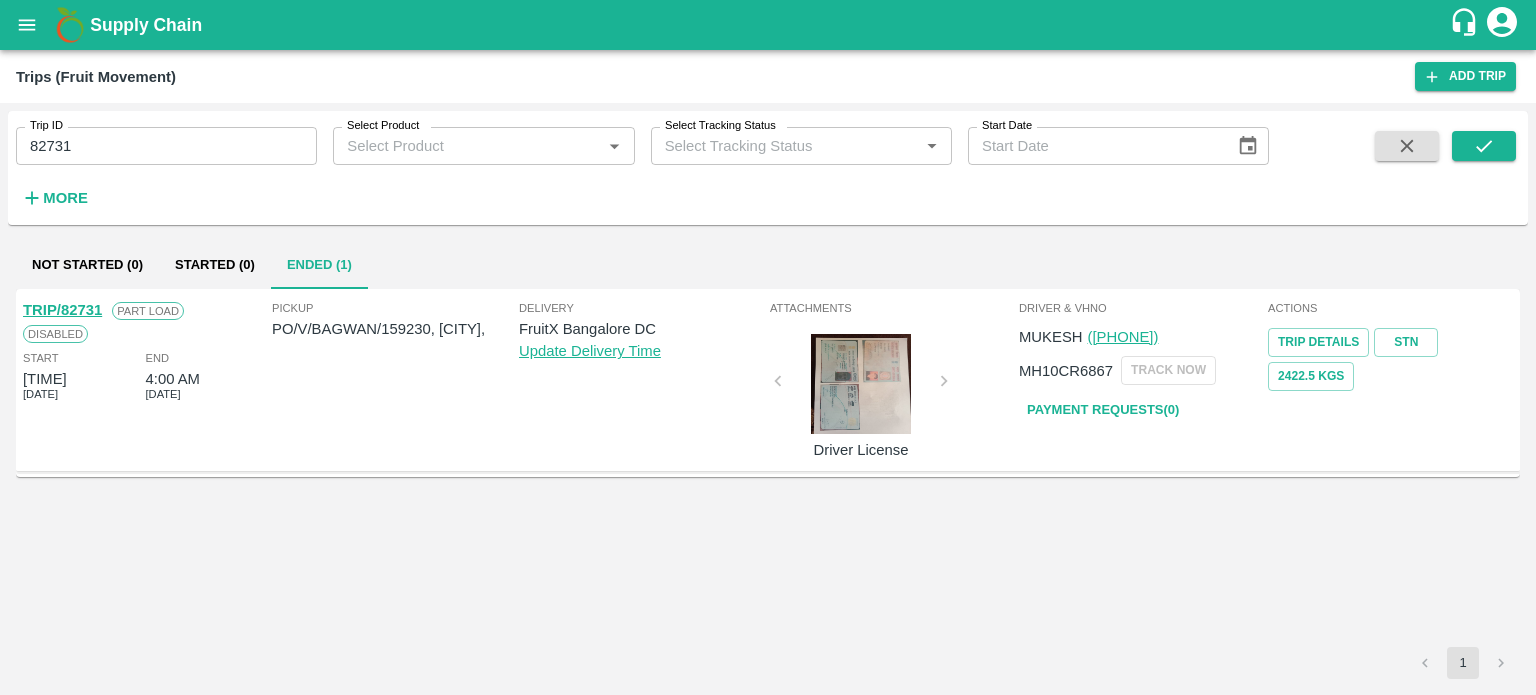 click on "TRIP/82731 Part Load Disabled Start 10:20 PM 28 May 2025 End 4:00 AM 25 Jun 2025 Pickup PO/V/BAGWAN/159230, Solapur ,  Delivery FruitX Bangalore DC Update Delivery Time Attachments Driver License Driver & VHNo MUKESH (8788024433) MH10CR6867 TRACK NOW Payment Requests( 0 ) Actions Trip Details STN 2422.5  Kgs" at bounding box center (768, 380) 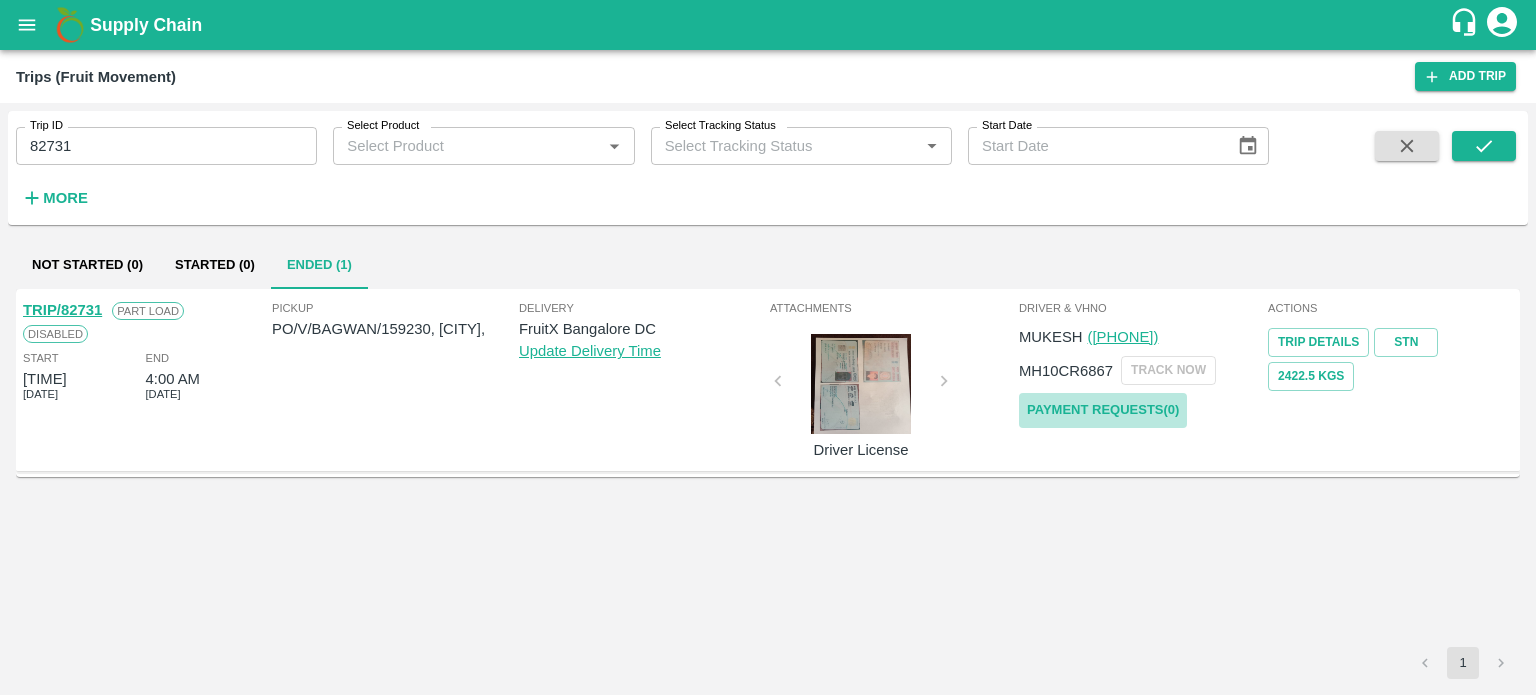 click on "Payment Requests( 0 )" at bounding box center (1103, 410) 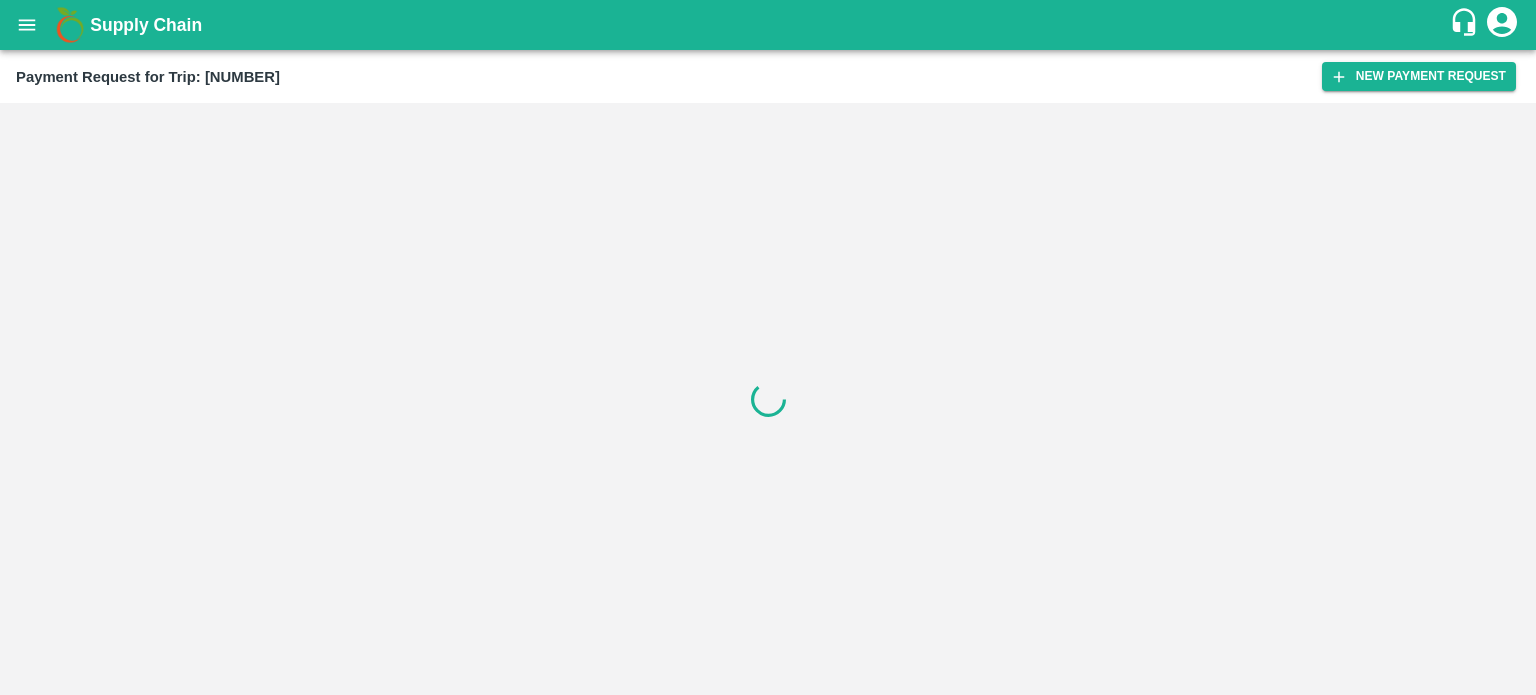 scroll, scrollTop: 0, scrollLeft: 0, axis: both 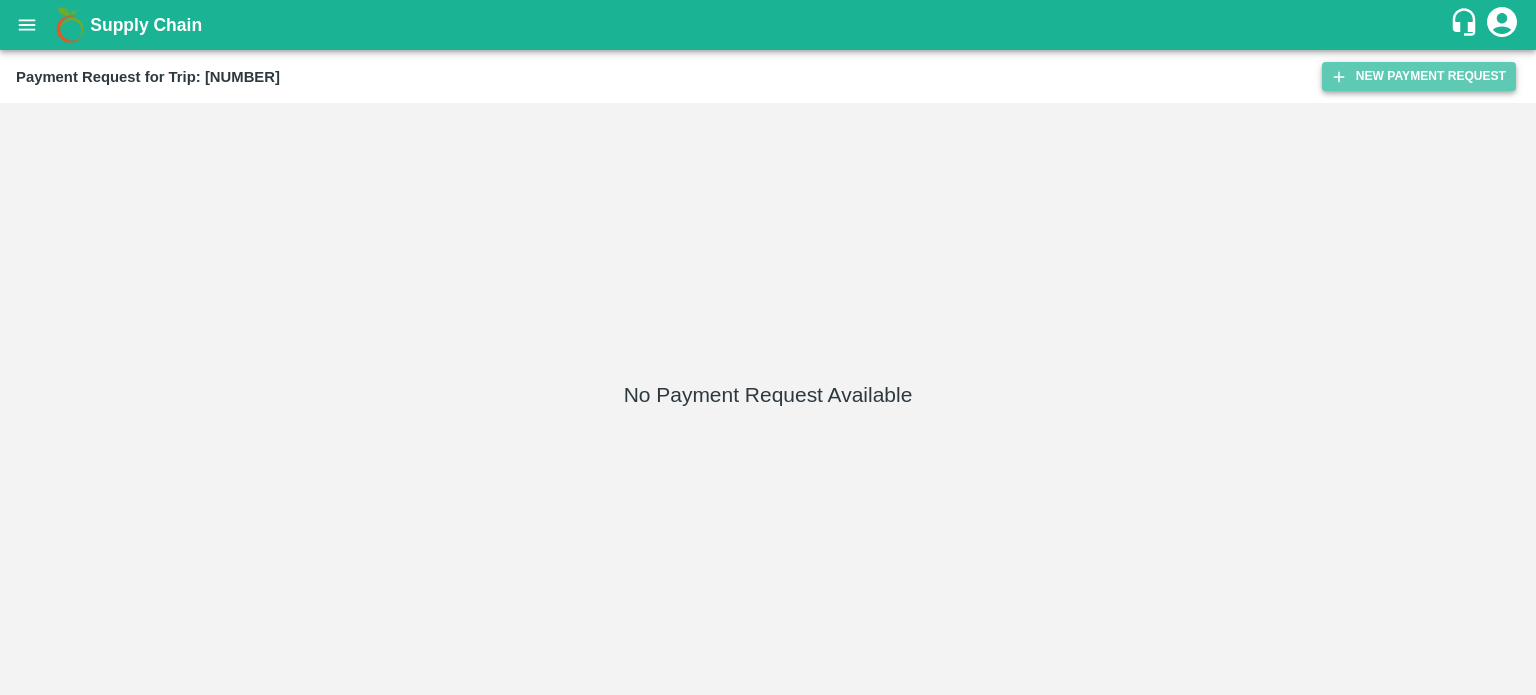 click on "New Payment Request" at bounding box center [1419, 76] 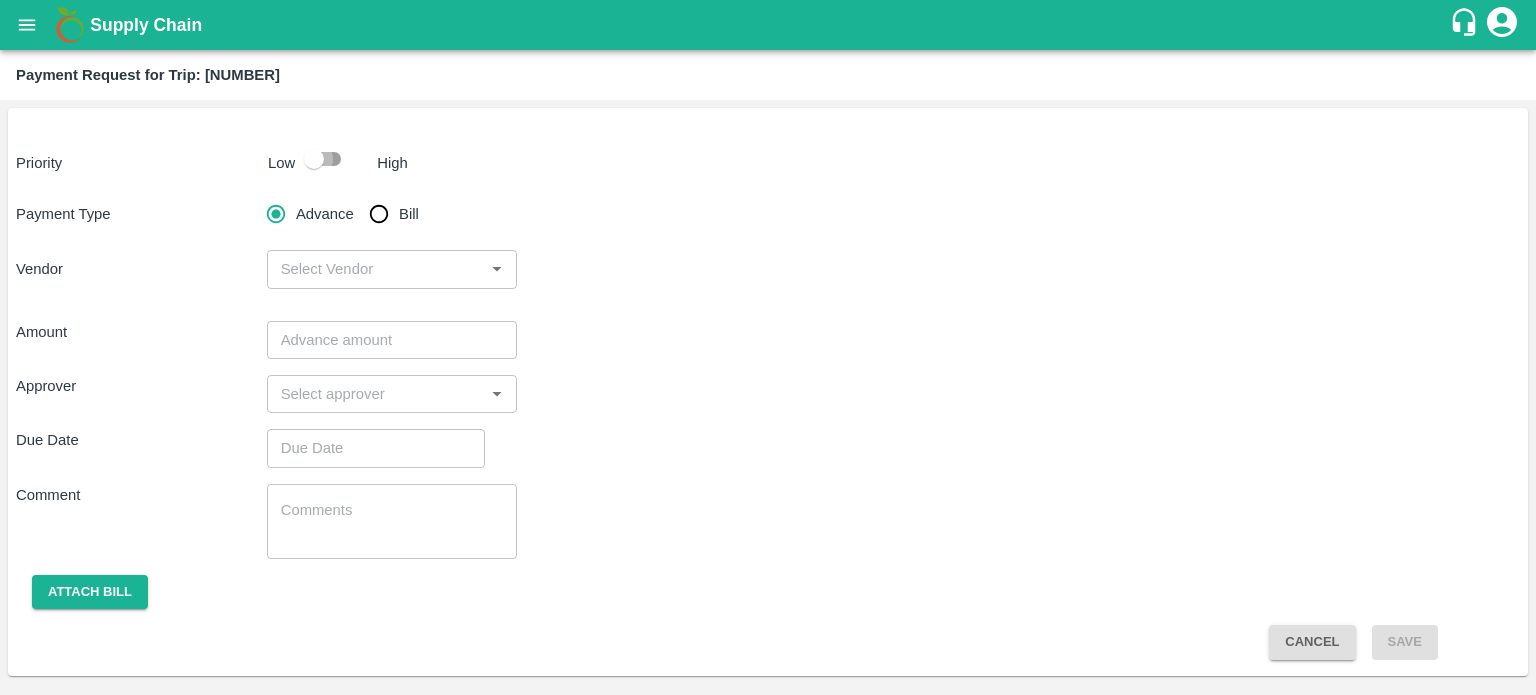click at bounding box center [314, 159] 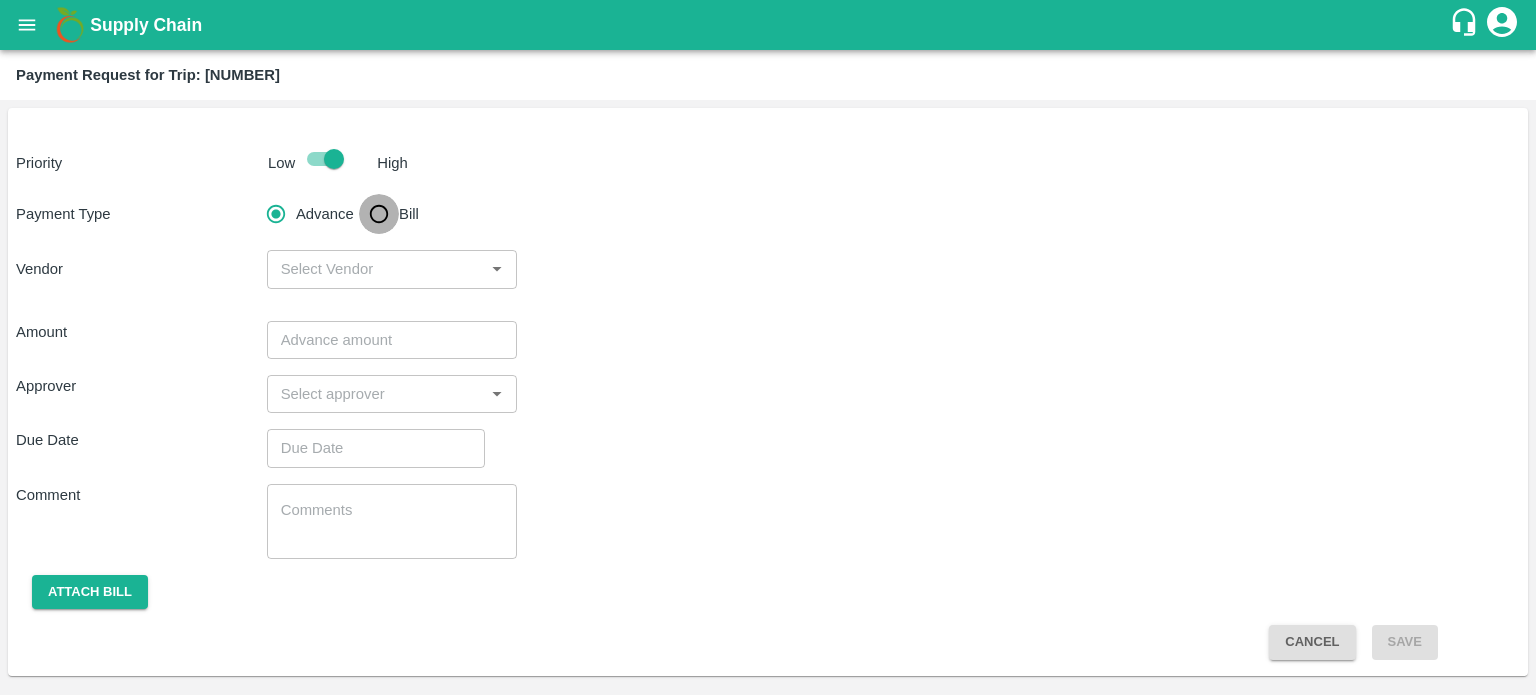 click on "Bill" at bounding box center [379, 214] 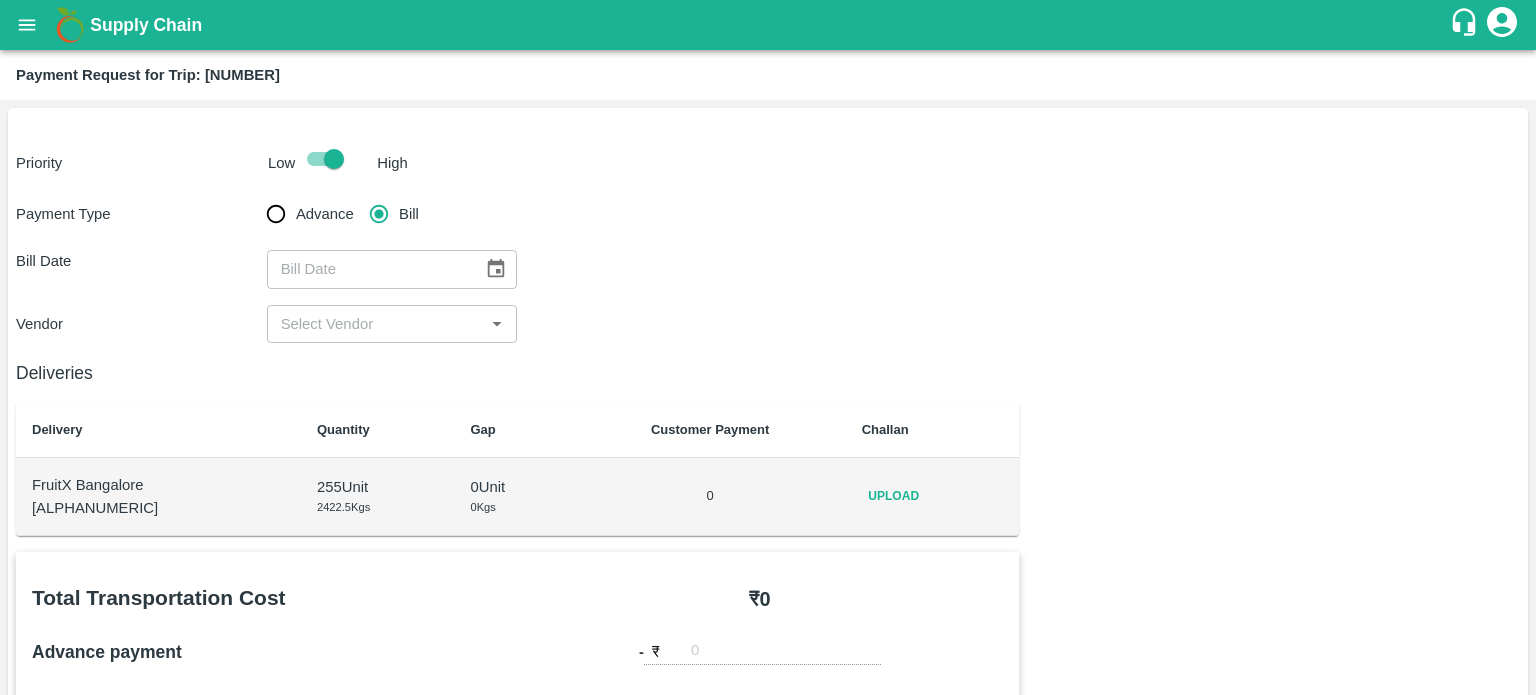 click 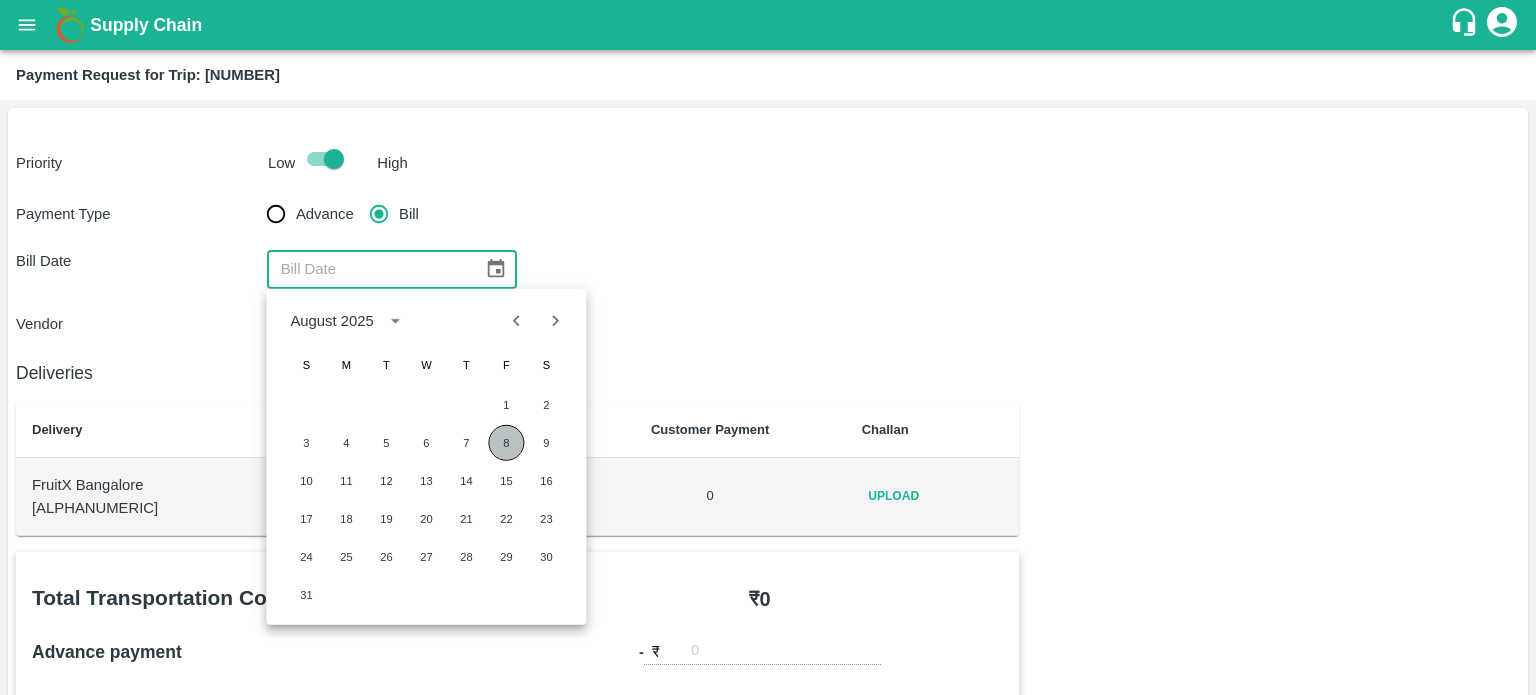 click on "8" at bounding box center (506, 443) 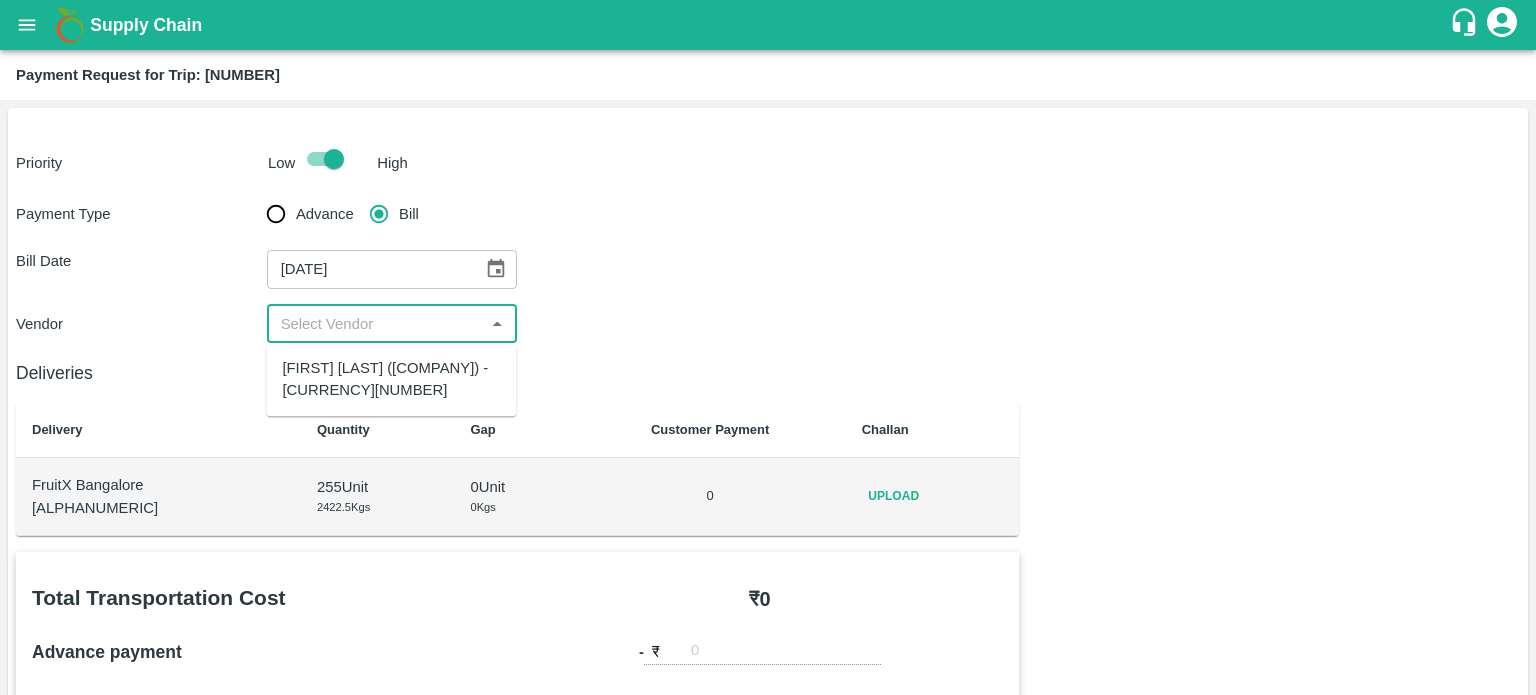 click at bounding box center [376, 324] 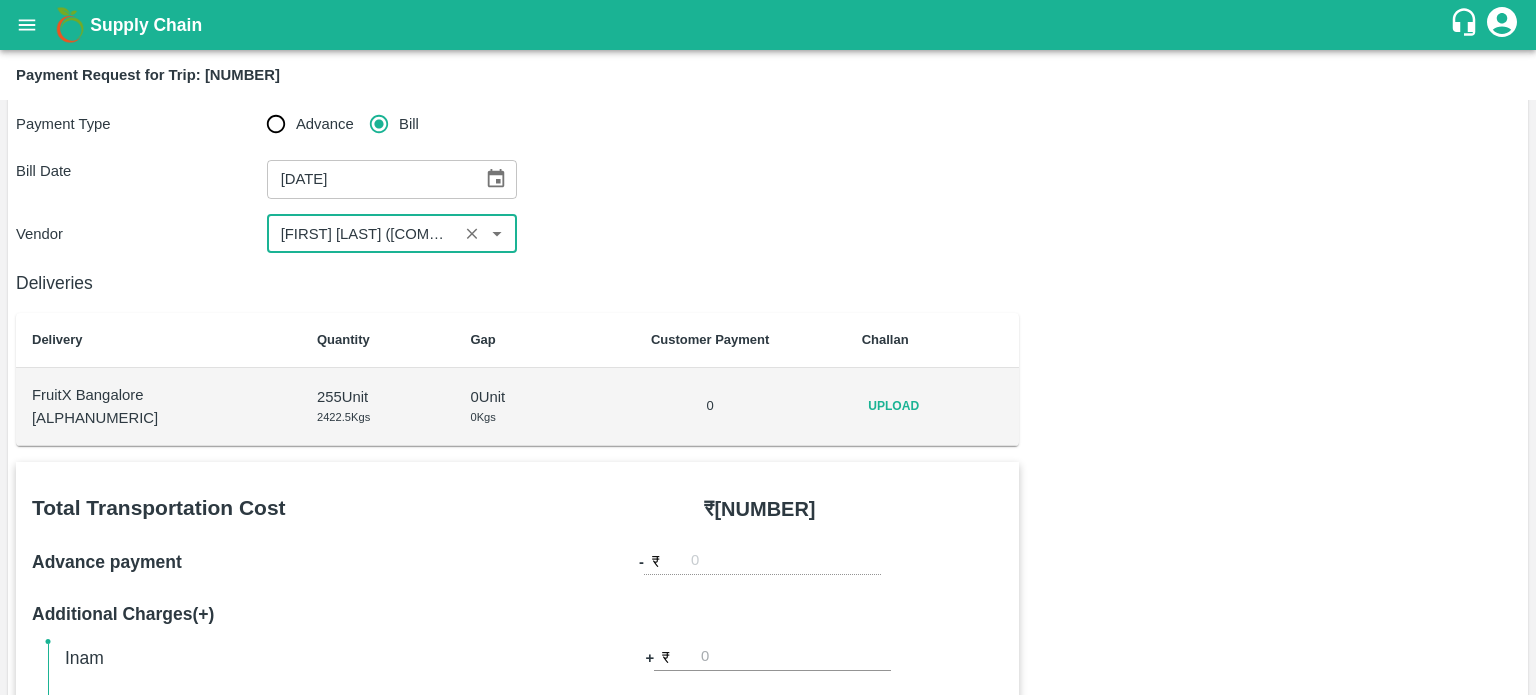 scroll, scrollTop: 0, scrollLeft: 0, axis: both 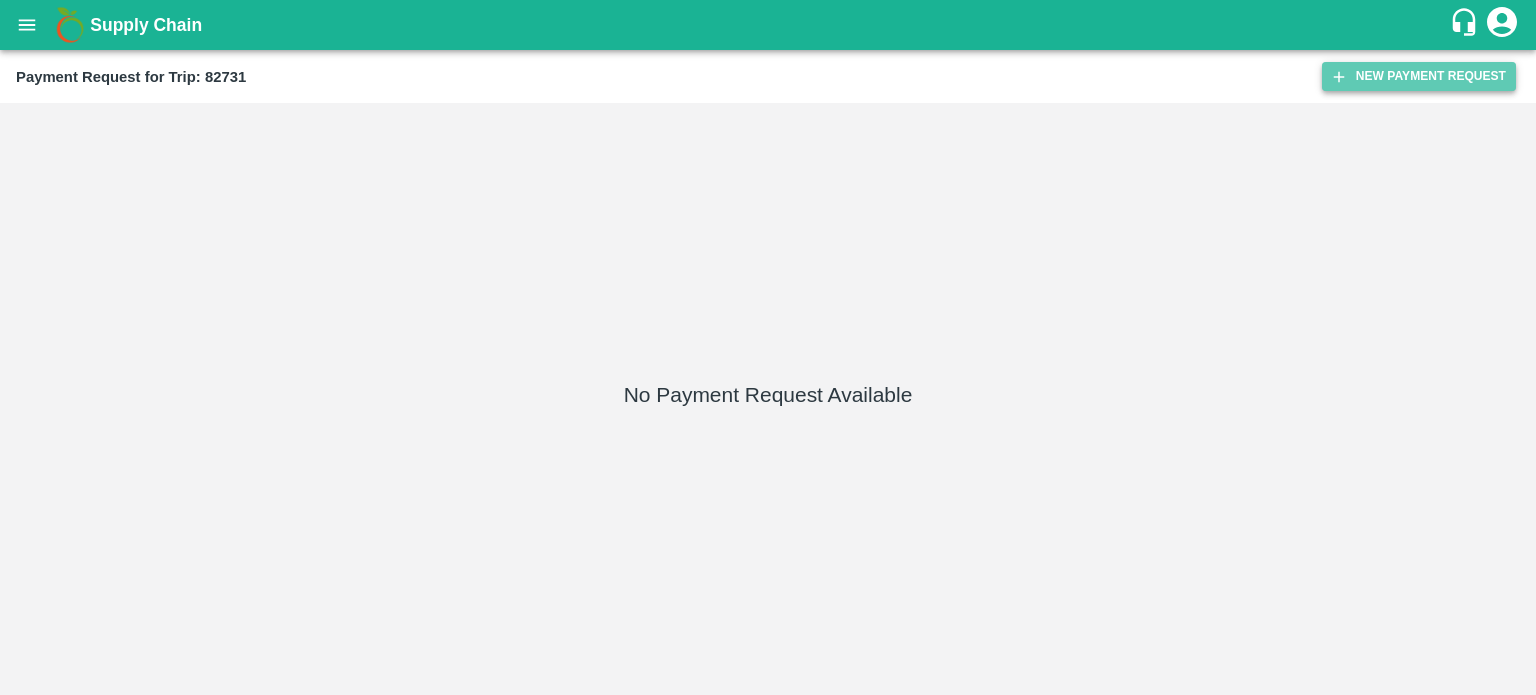 click on "New Payment Request" at bounding box center [1419, 76] 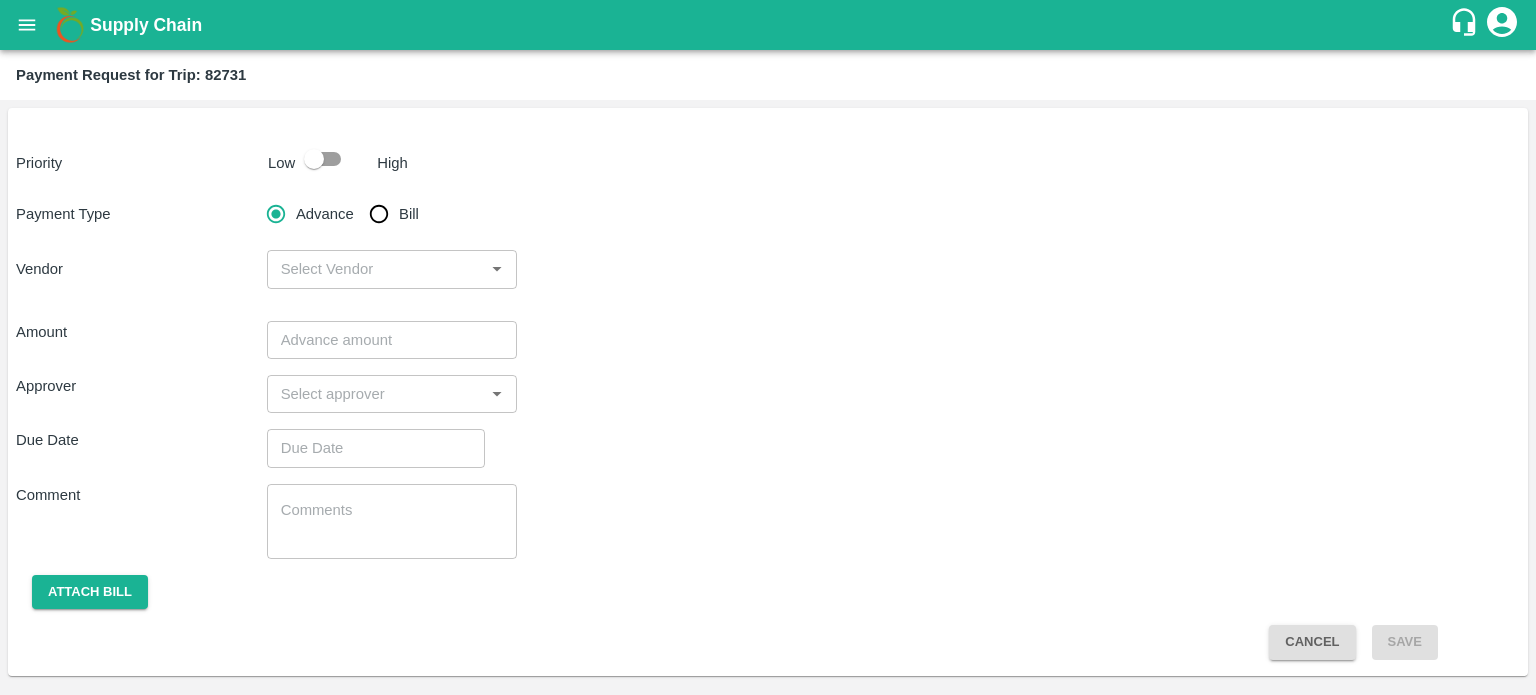 click at bounding box center (314, 159) 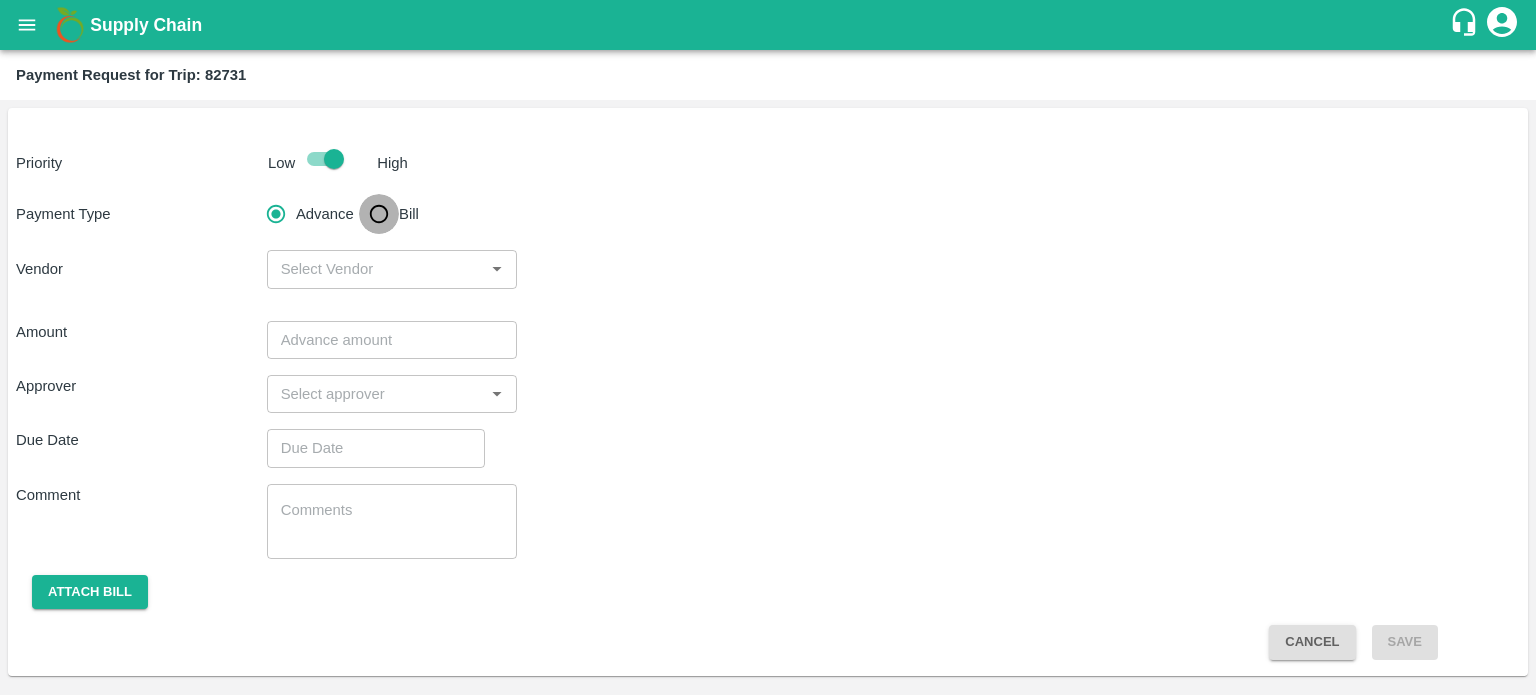 click on "Bill" at bounding box center (379, 214) 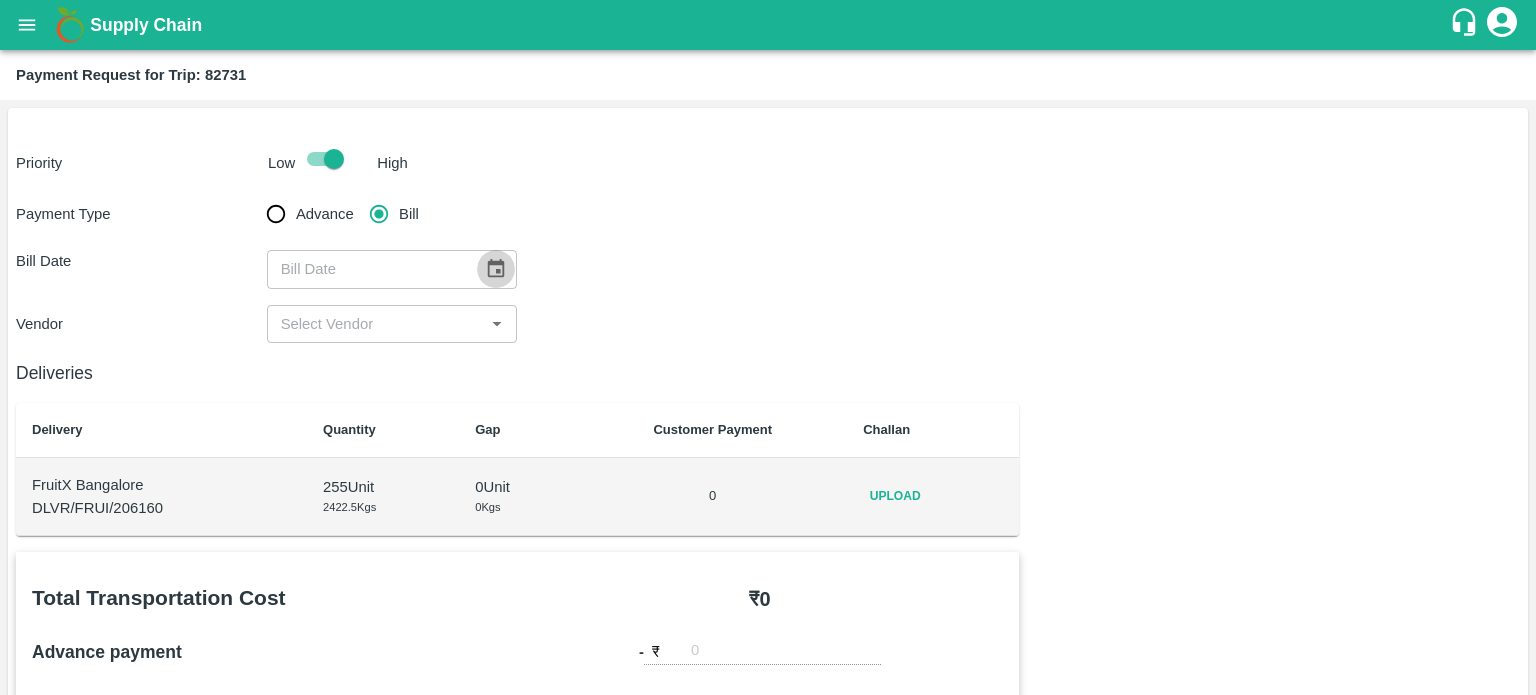 click 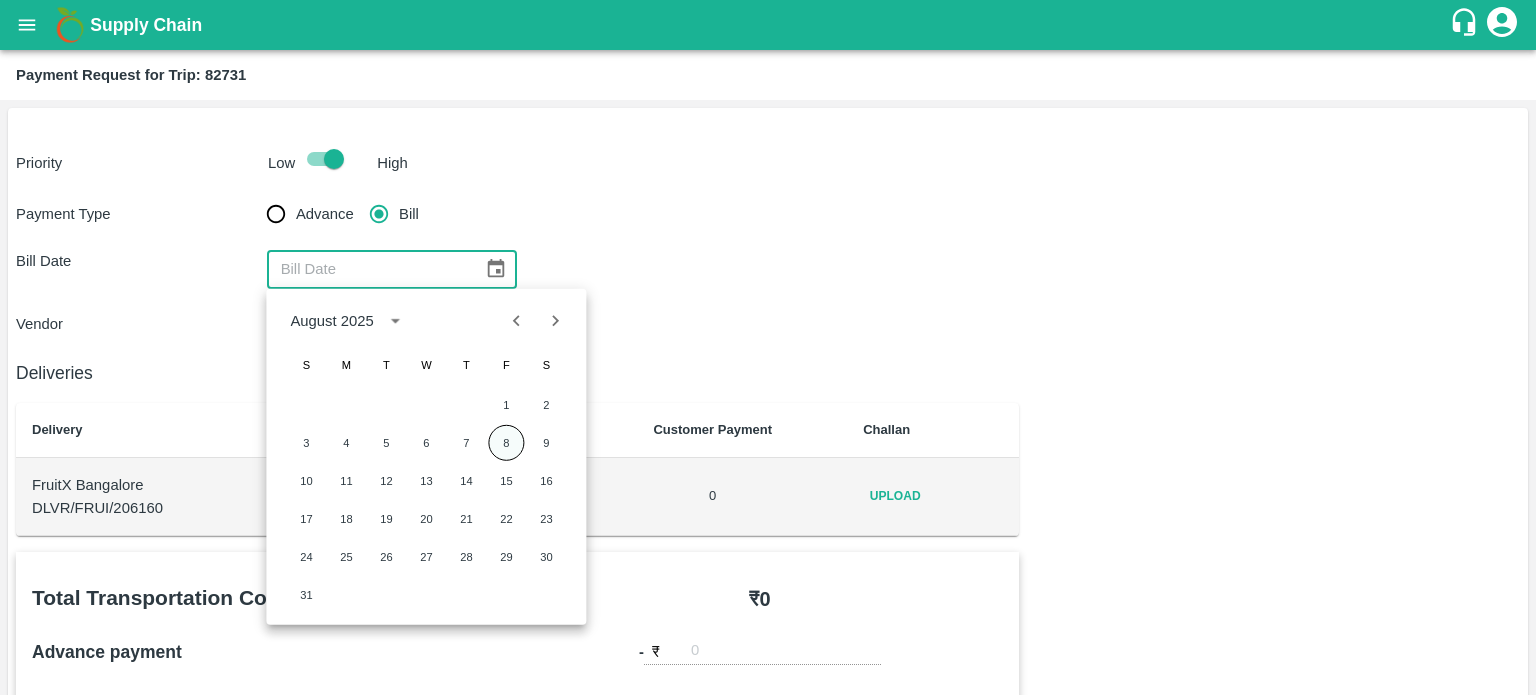 click on "8" at bounding box center [506, 443] 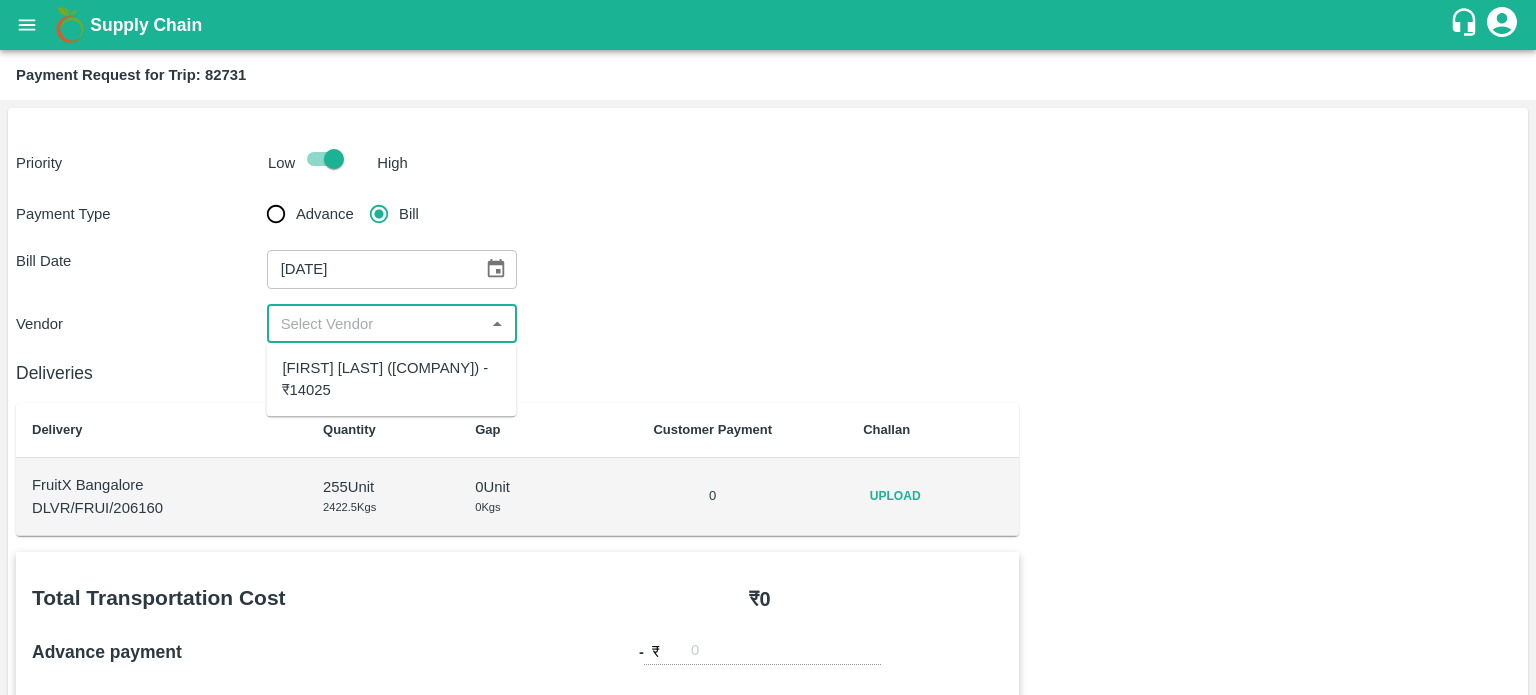 click at bounding box center (376, 324) 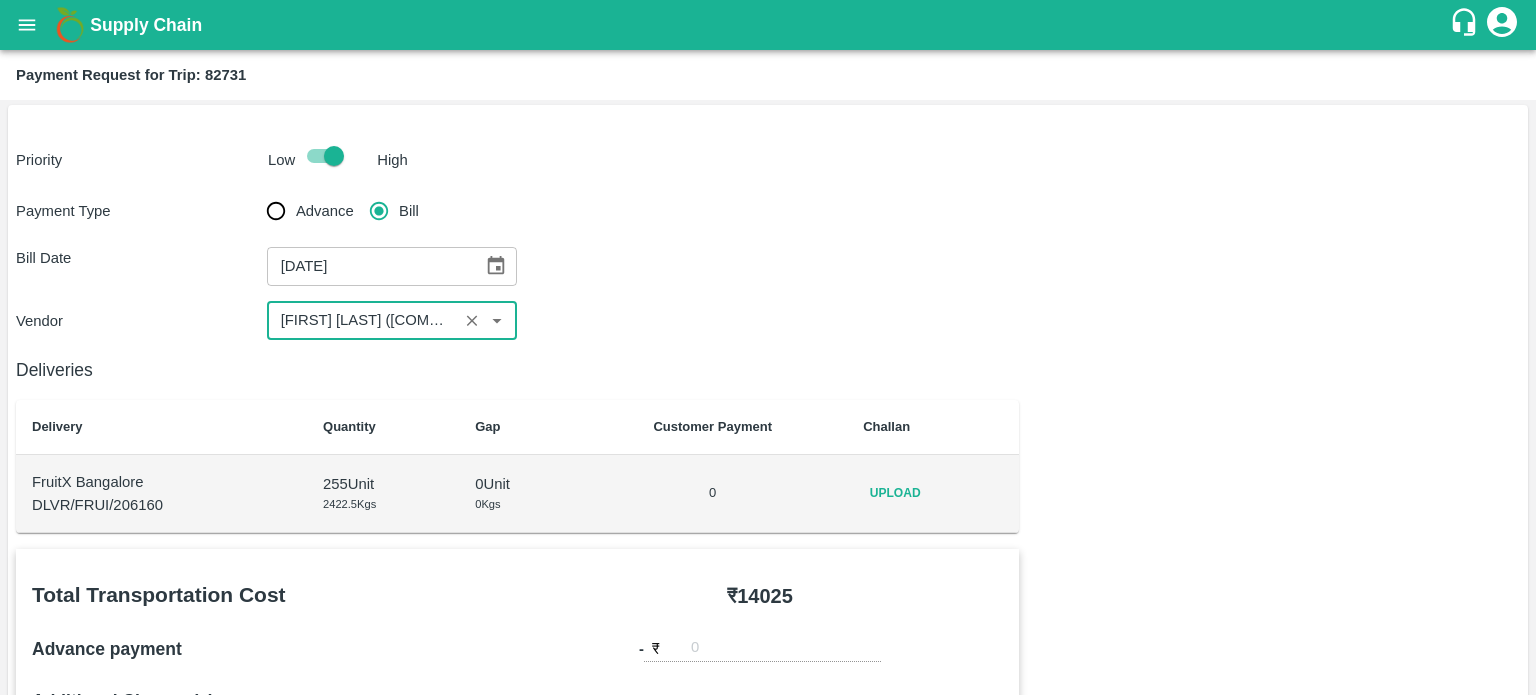 scroll, scrollTop: 0, scrollLeft: 0, axis: both 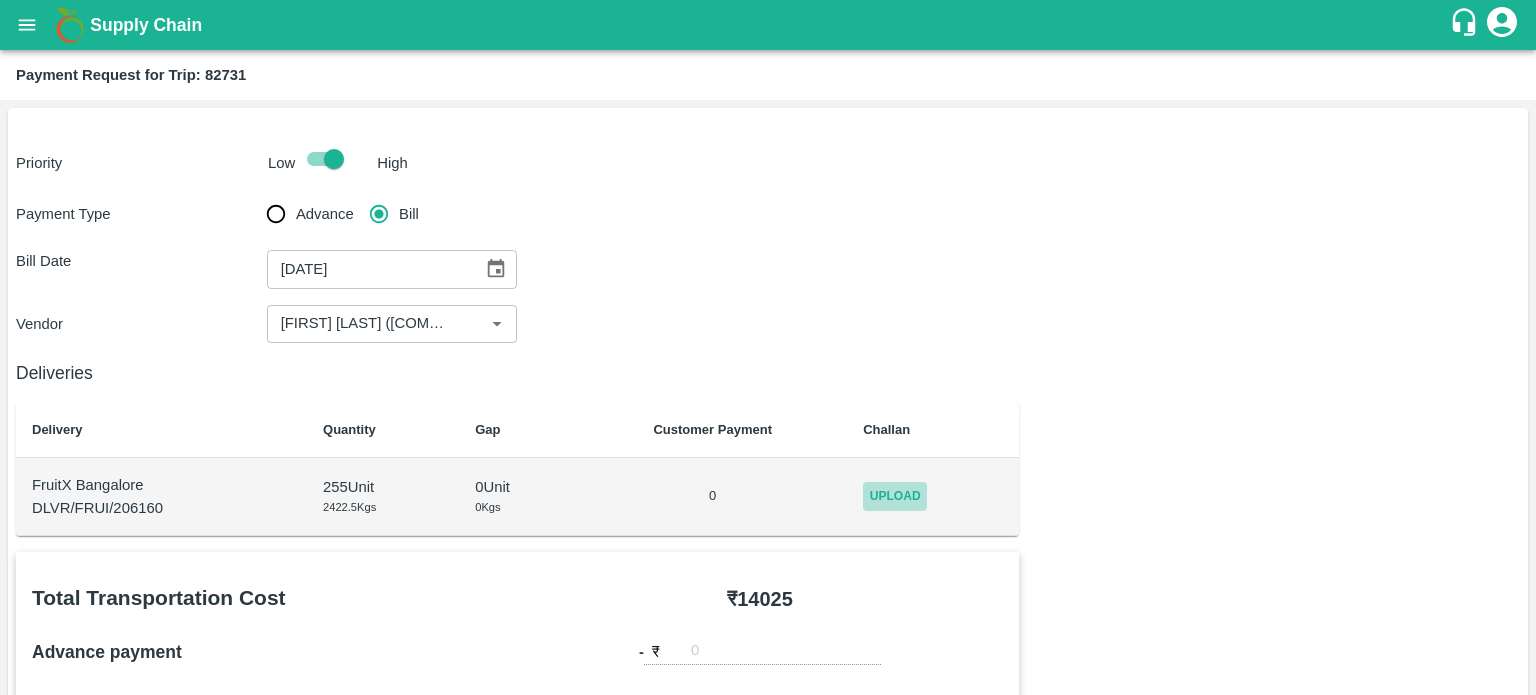 click on "Upload" at bounding box center (895, 496) 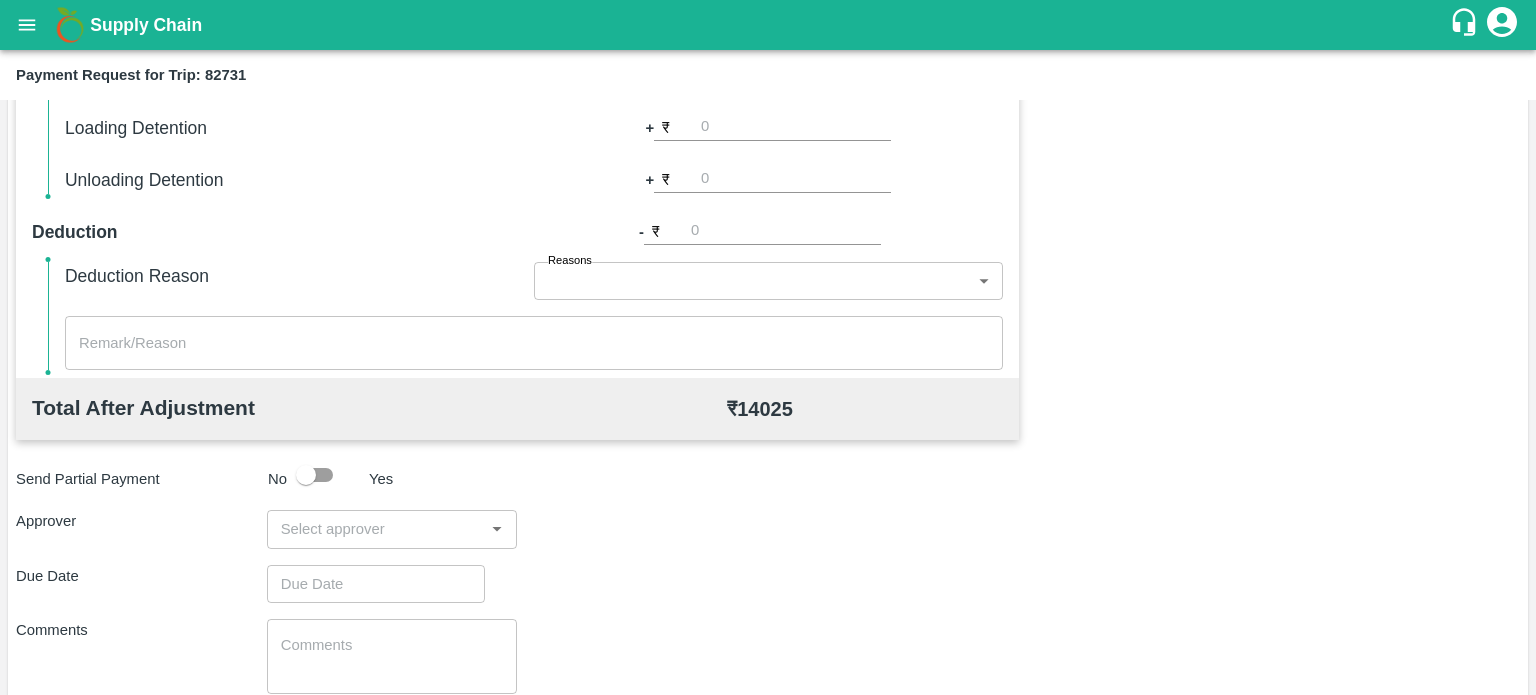 scroll, scrollTop: 734, scrollLeft: 0, axis: vertical 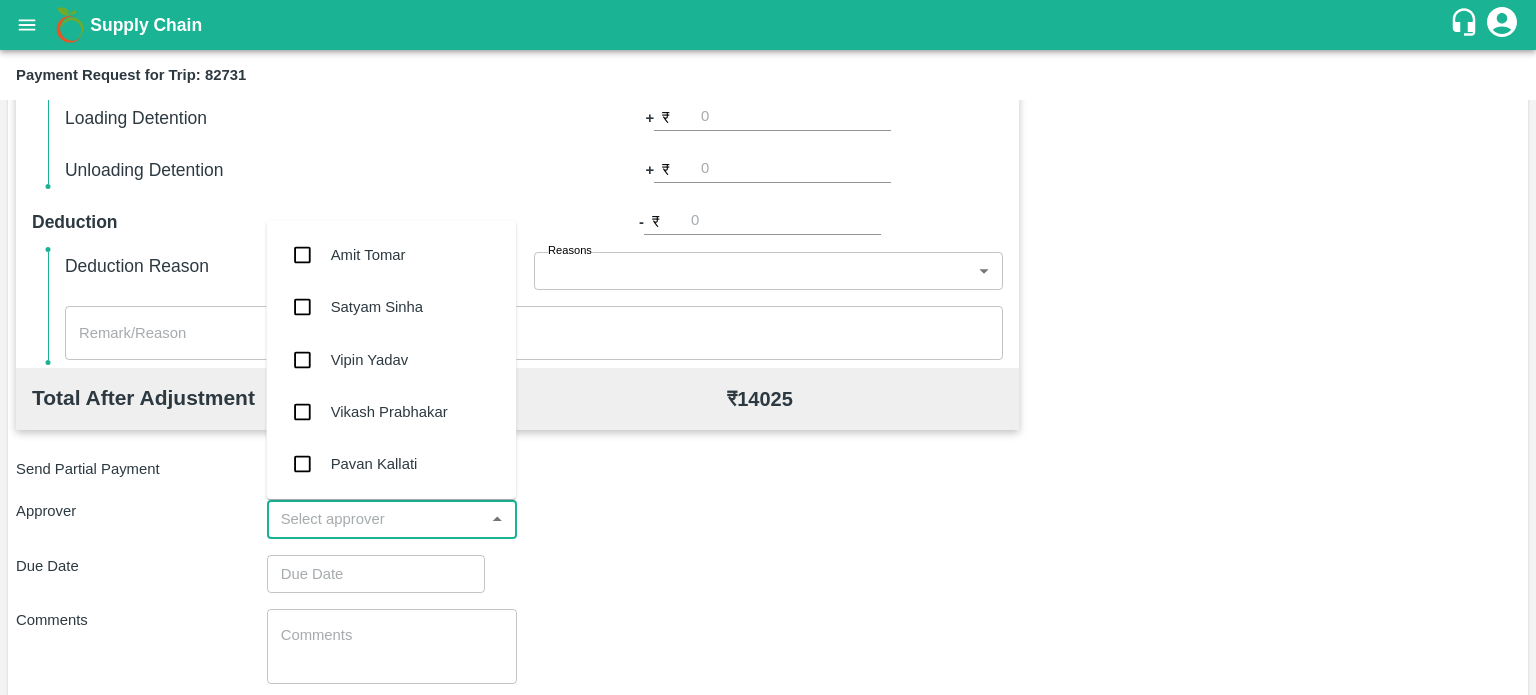 click at bounding box center [376, 519] 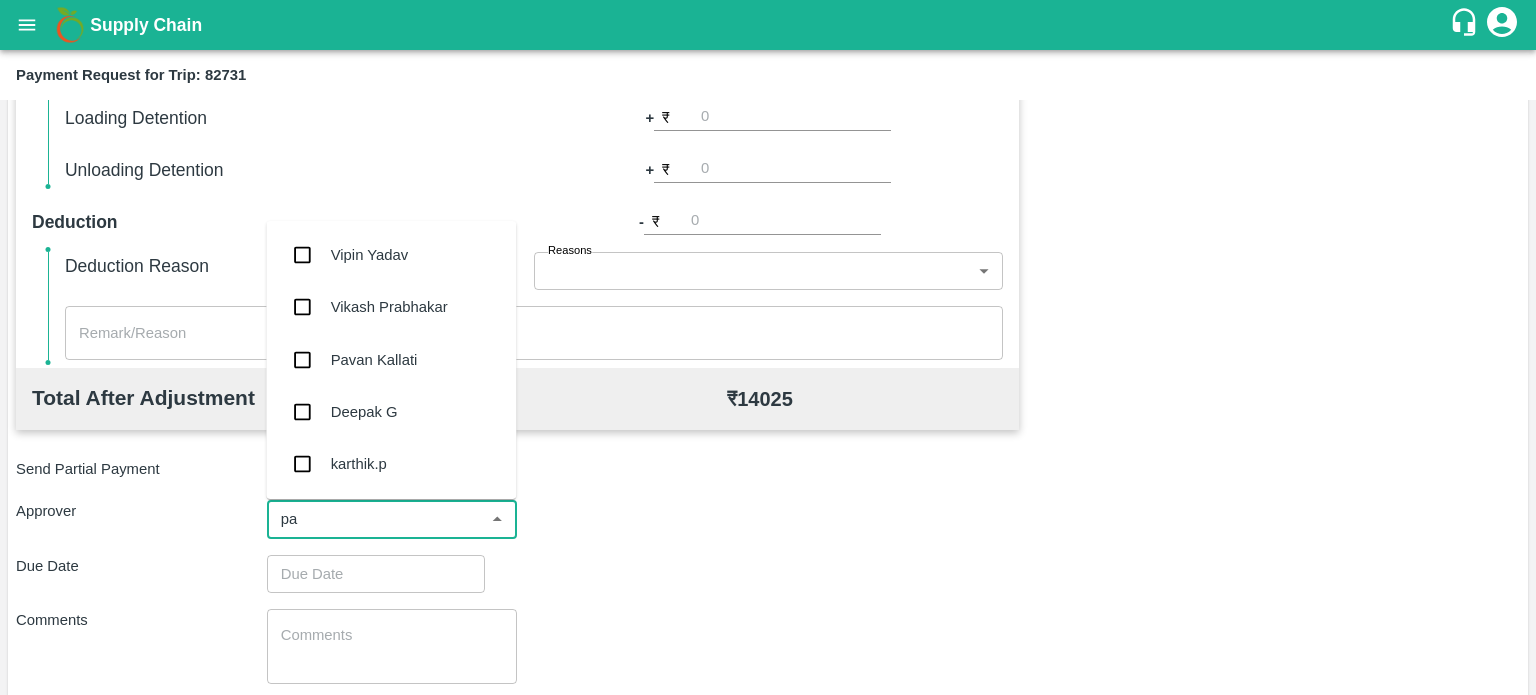 type on "pal" 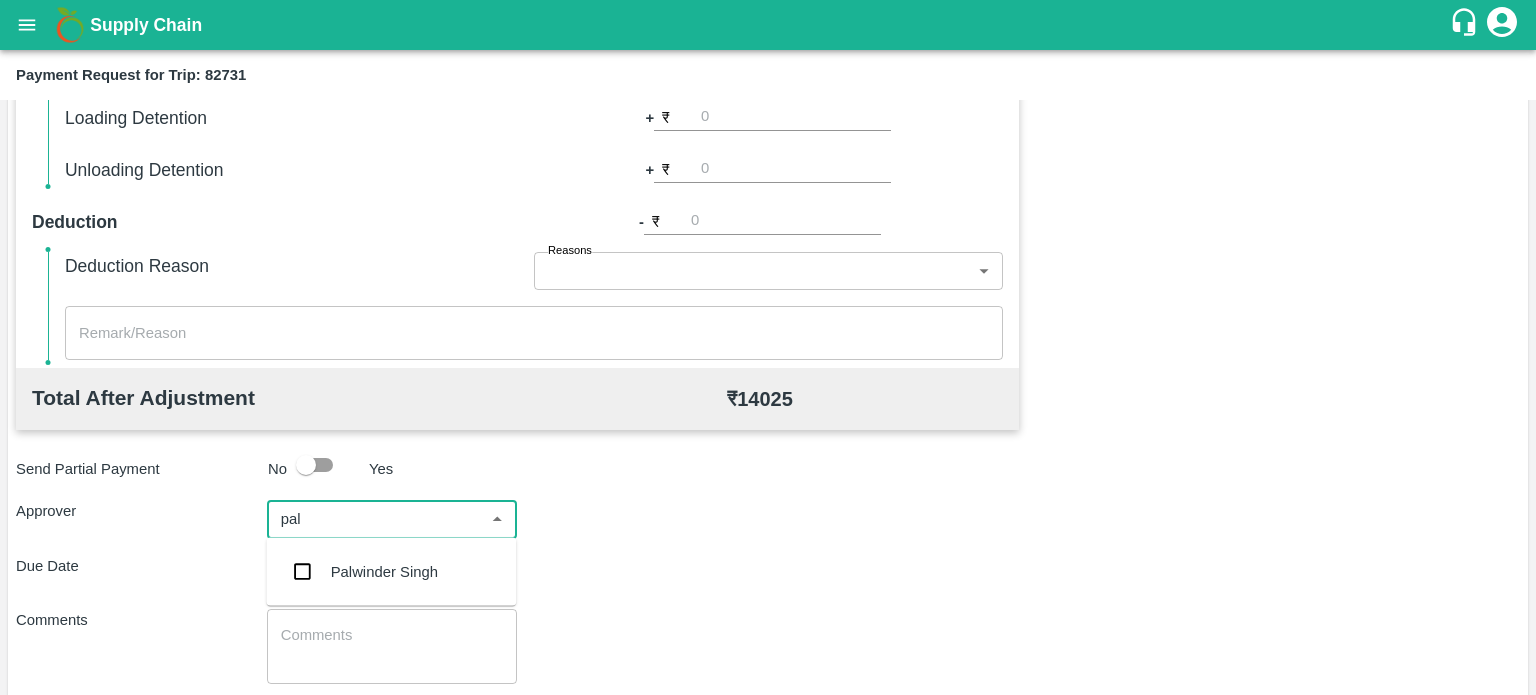 click on "Palwinder Singh" at bounding box center [391, 572] 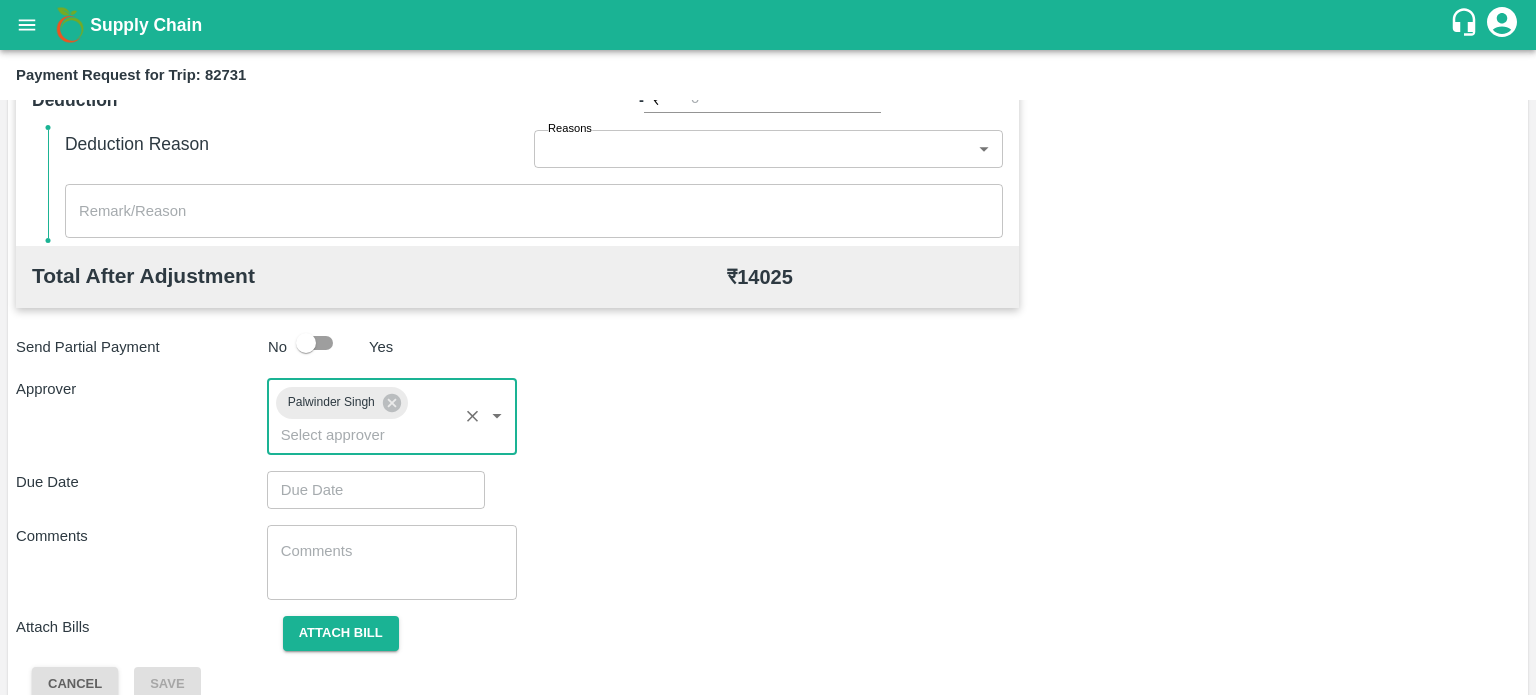 scroll, scrollTop: 862, scrollLeft: 0, axis: vertical 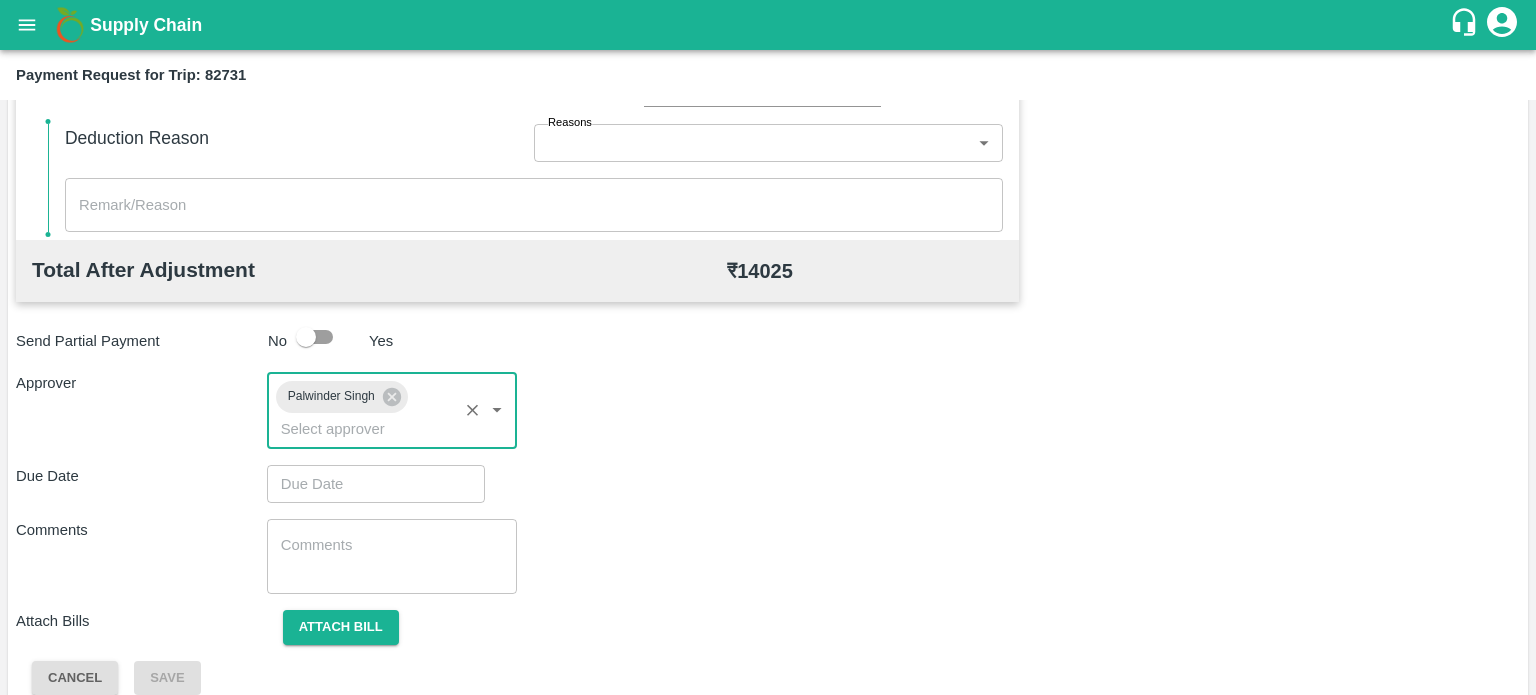 type on "DD/MM/YYYY hh:mm aa" 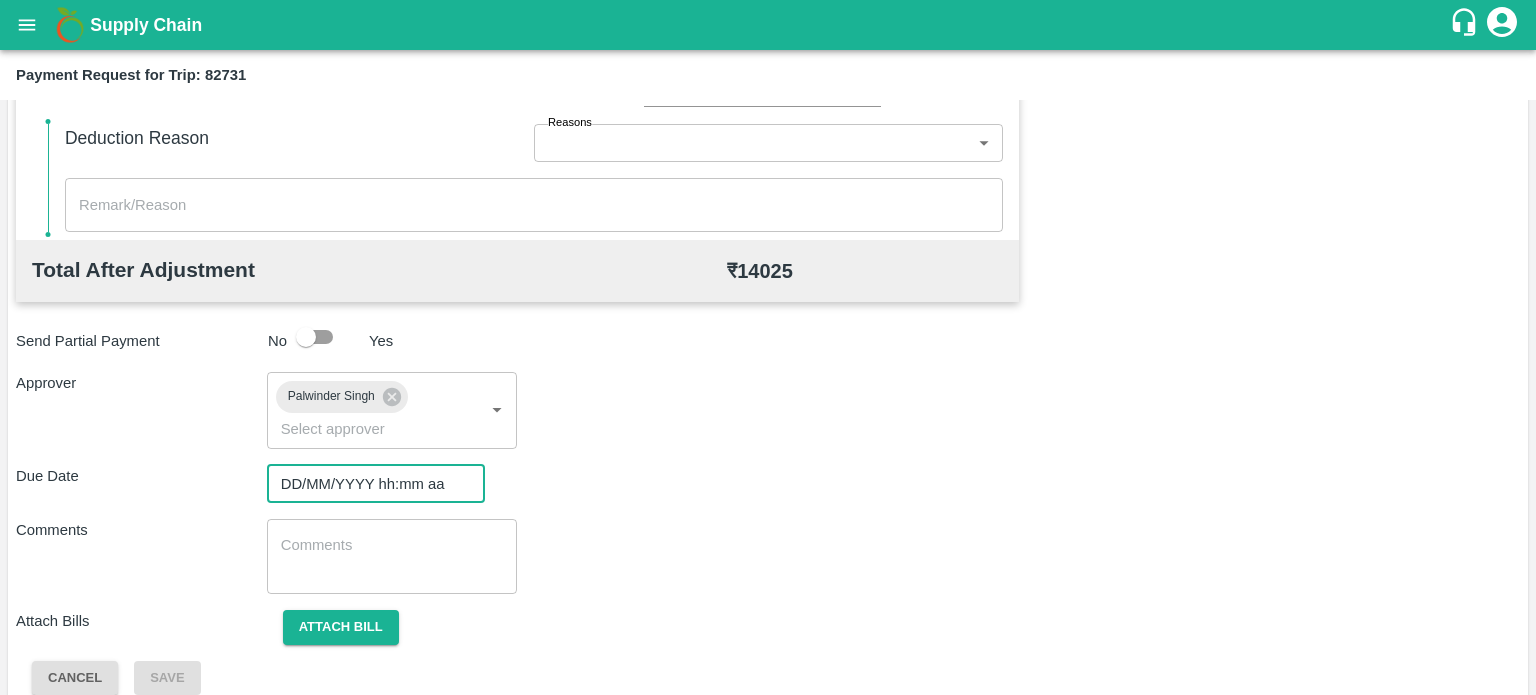 click on "DD/MM/YYYY hh:mm aa" at bounding box center [369, 484] 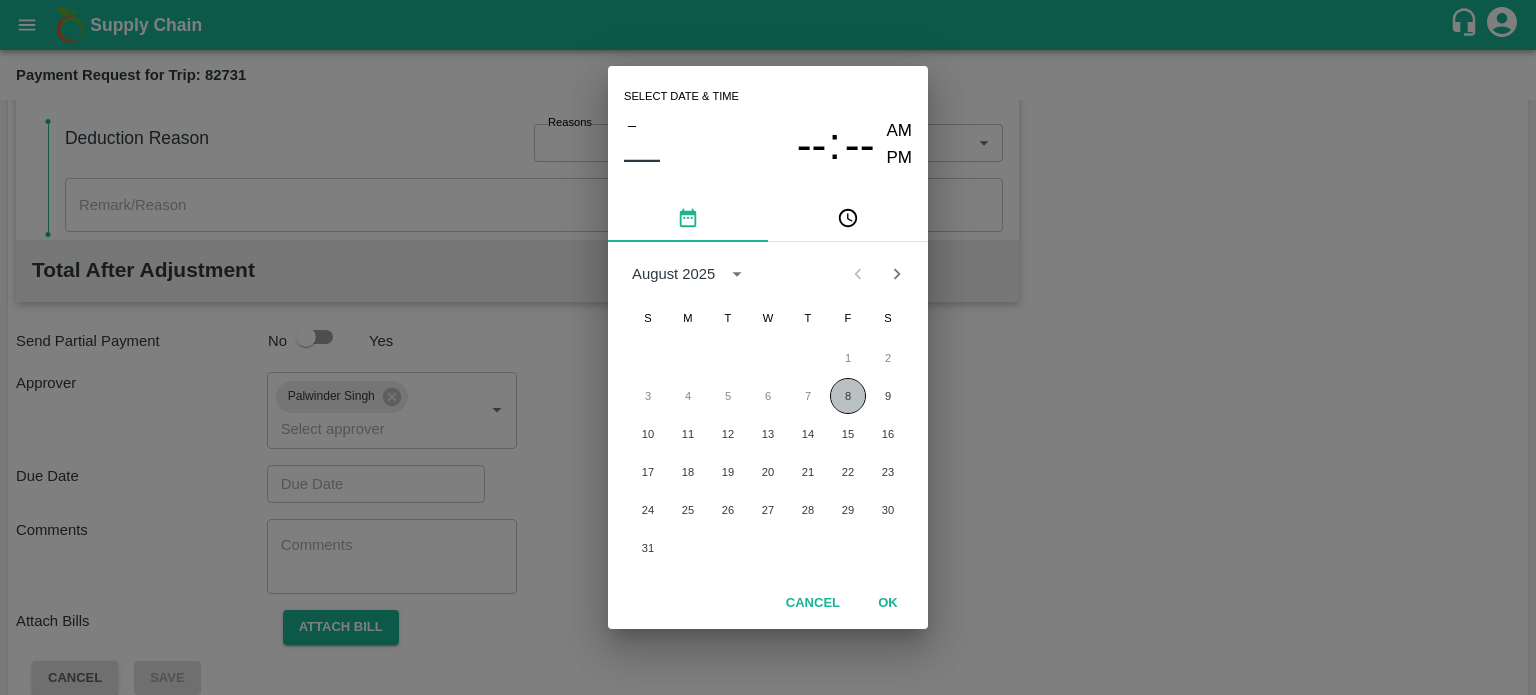 click on "8" at bounding box center [848, 396] 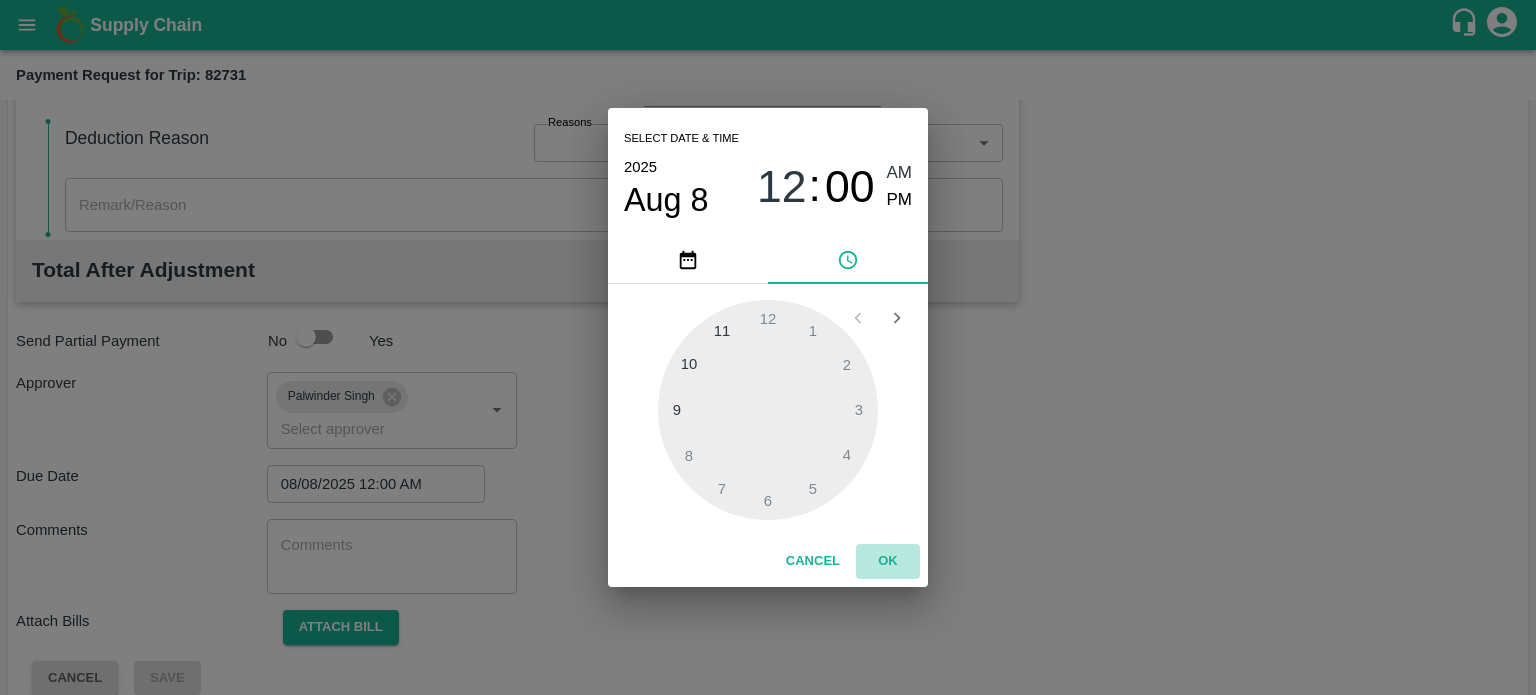 click on "OK" at bounding box center (888, 561) 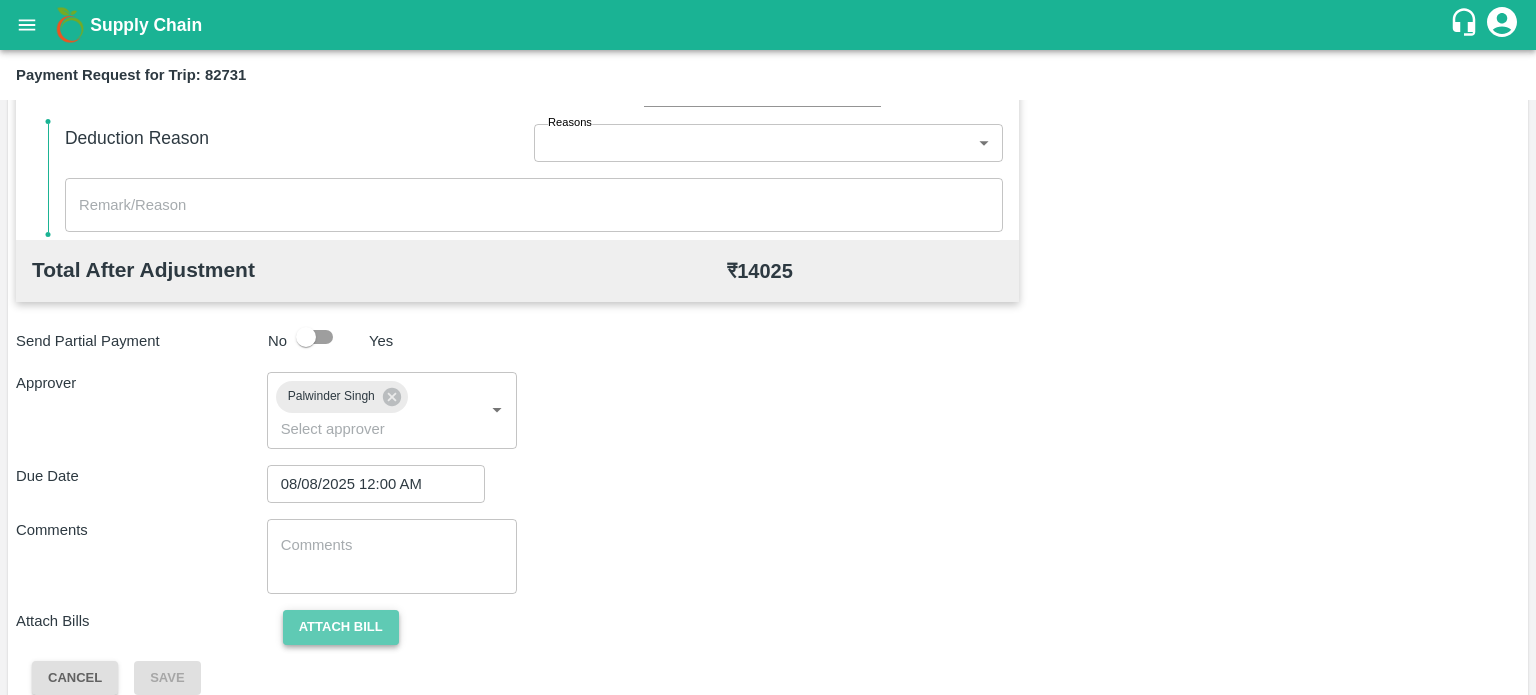 click on "Attach bill" at bounding box center (341, 627) 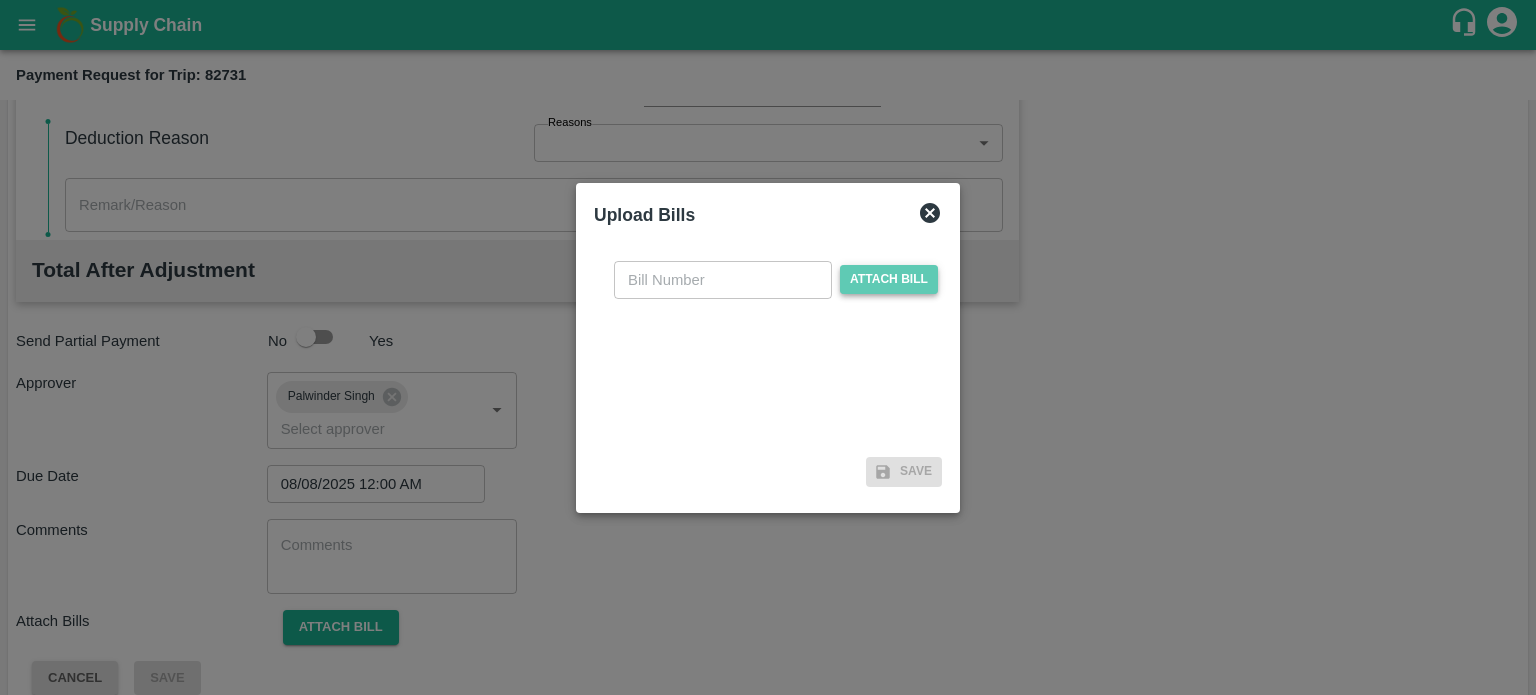 click on "Attach bill" at bounding box center (889, 279) 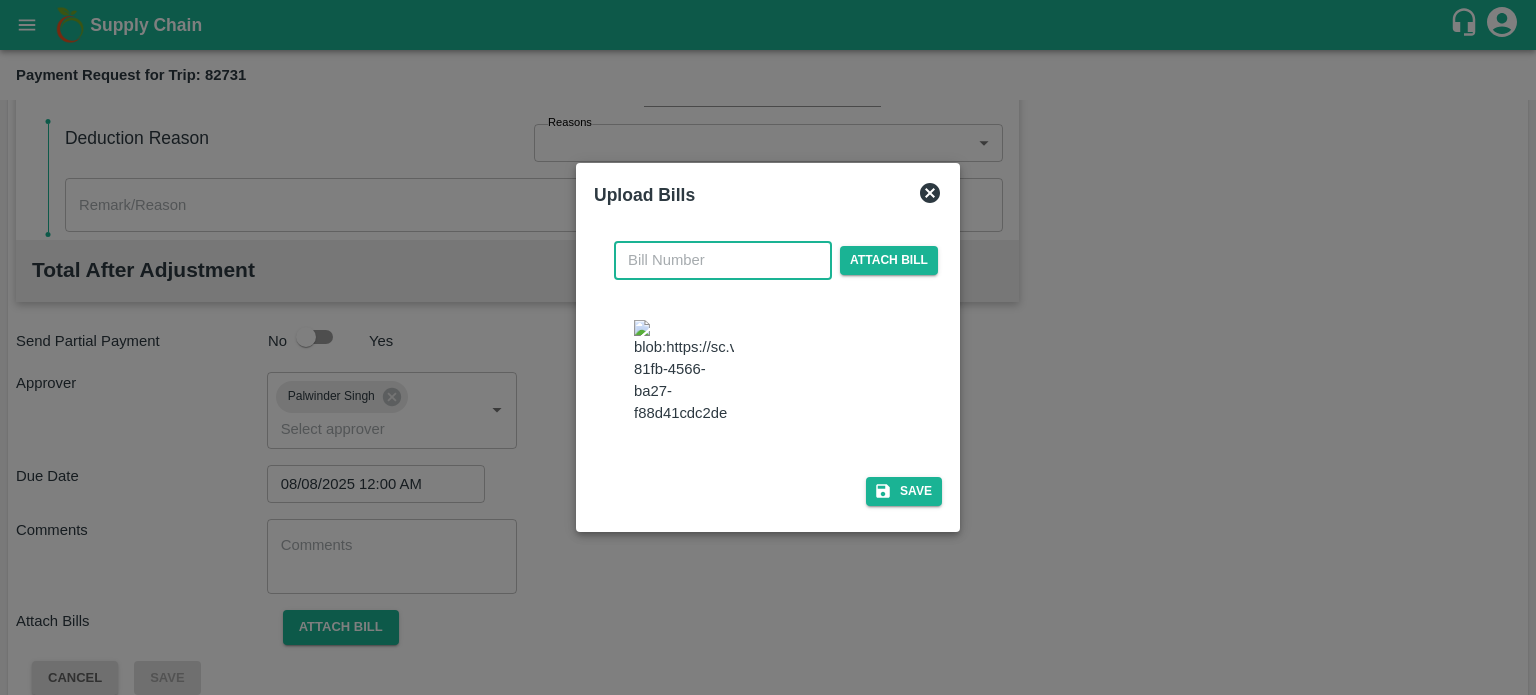click at bounding box center (723, 260) 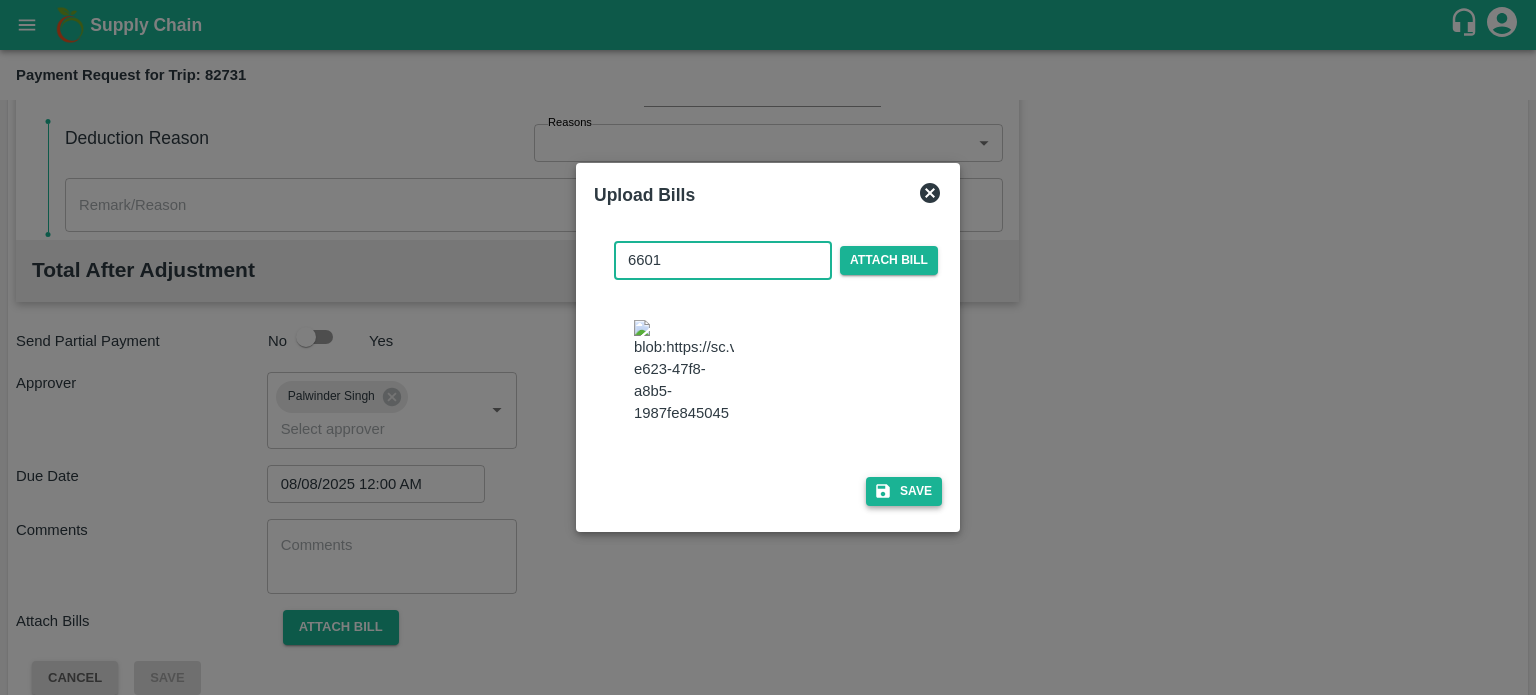 type on "6601" 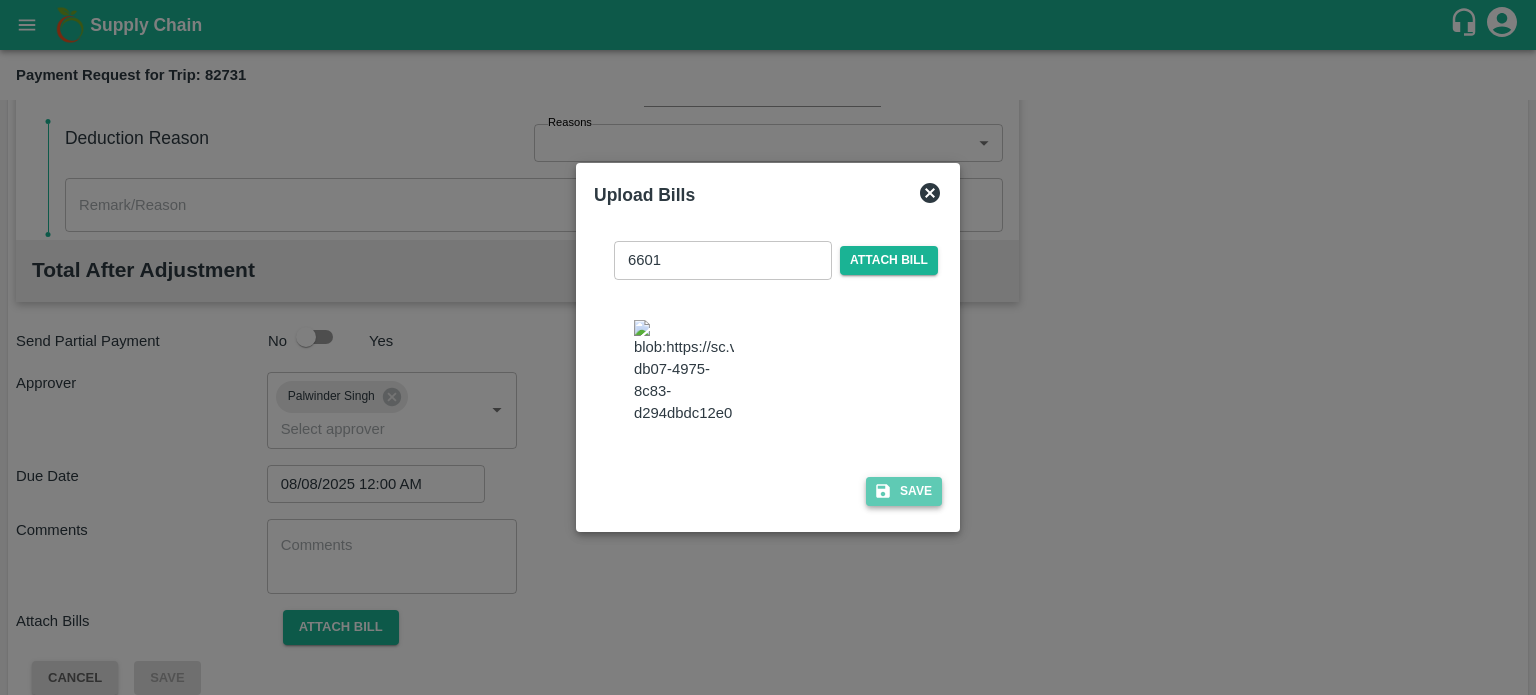 click on "Save" at bounding box center [904, 491] 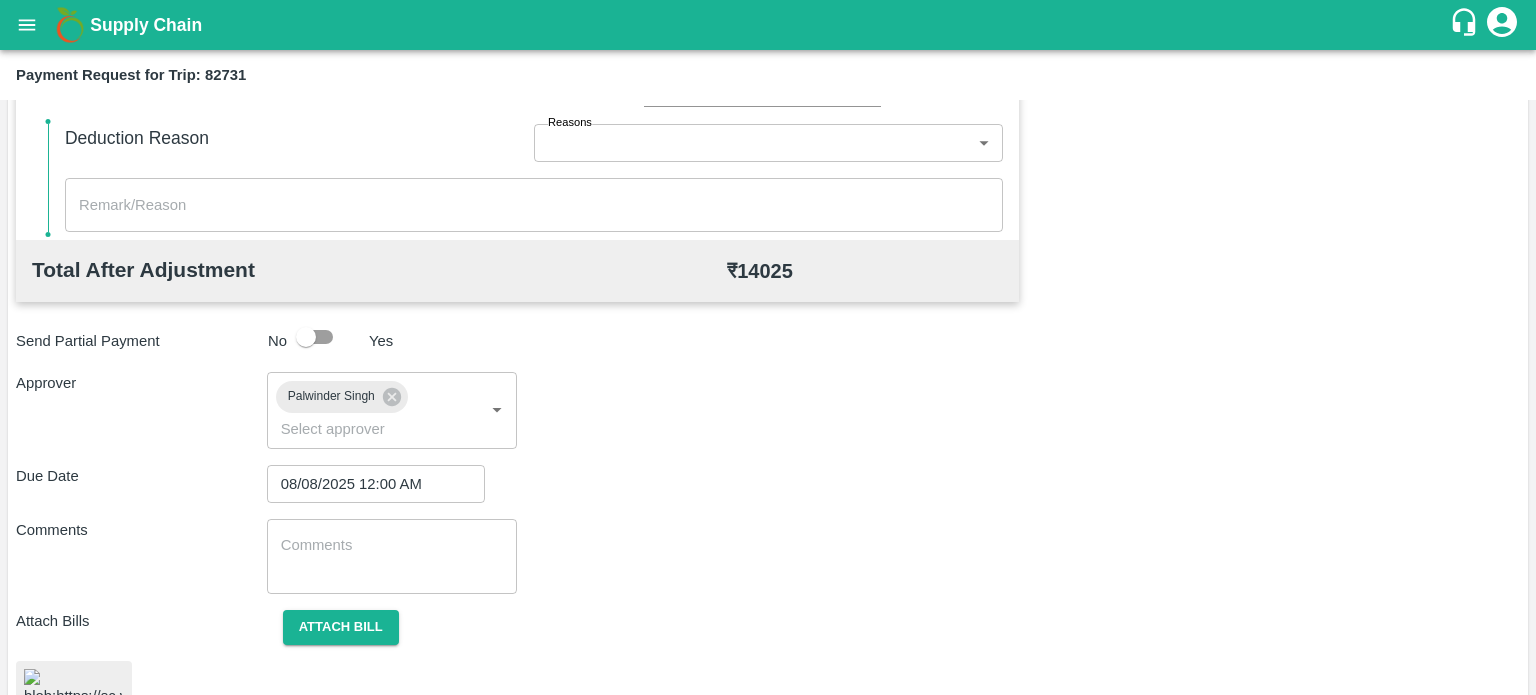 scroll, scrollTop: 952, scrollLeft: 0, axis: vertical 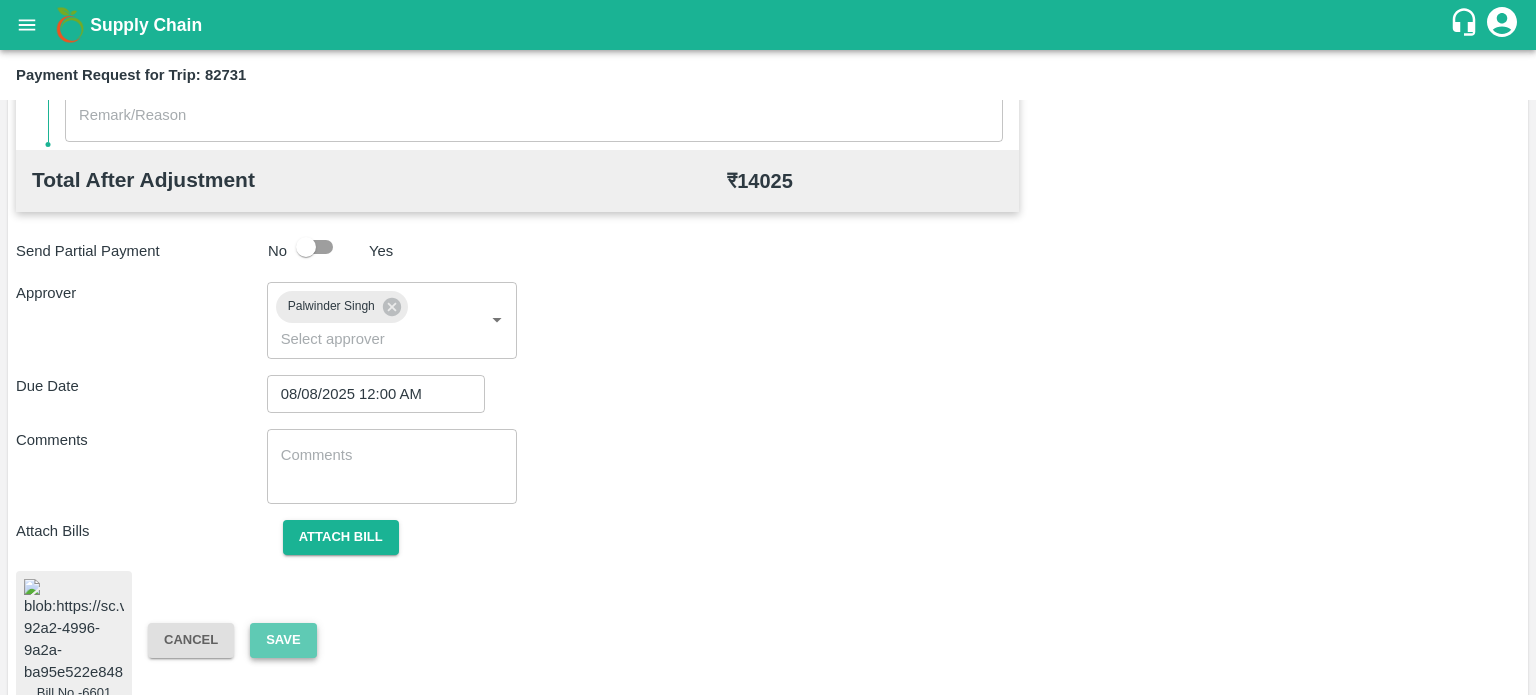click on "Save" at bounding box center (283, 640) 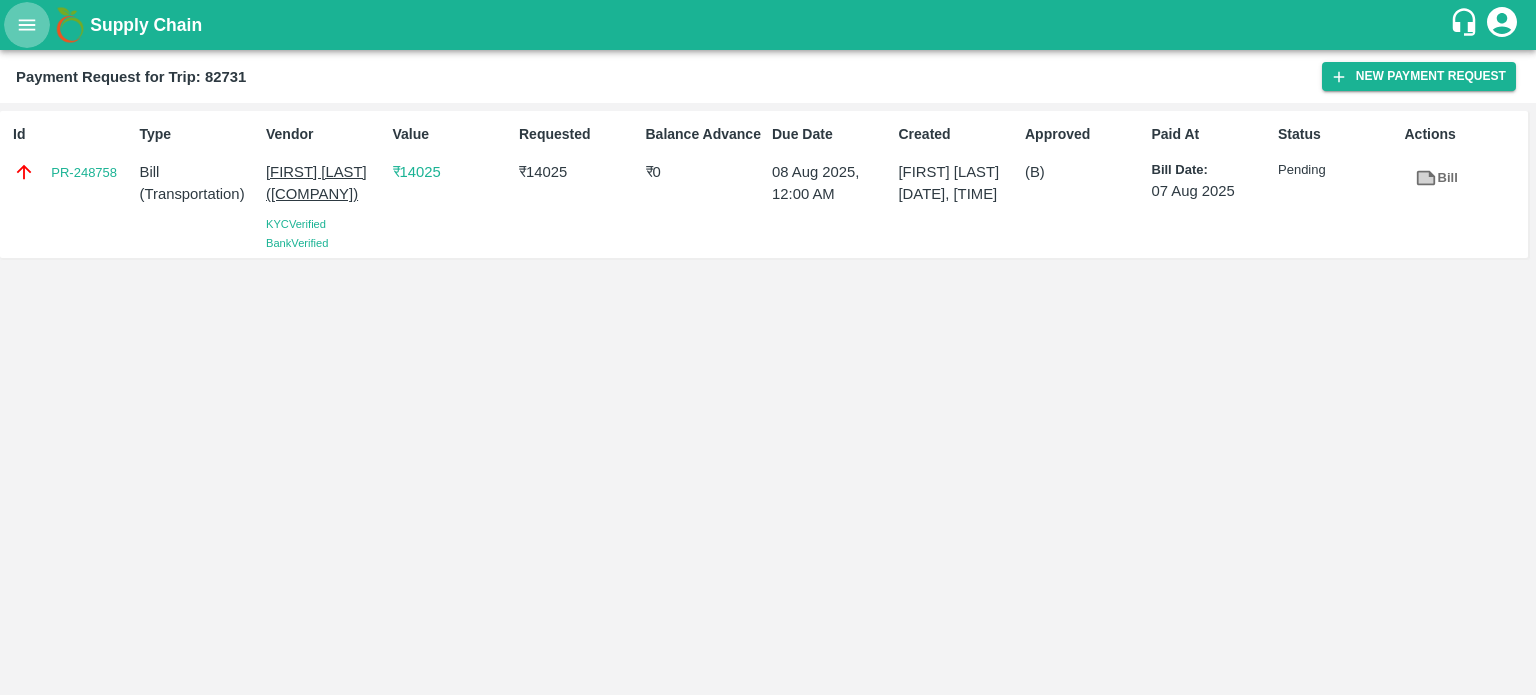 click 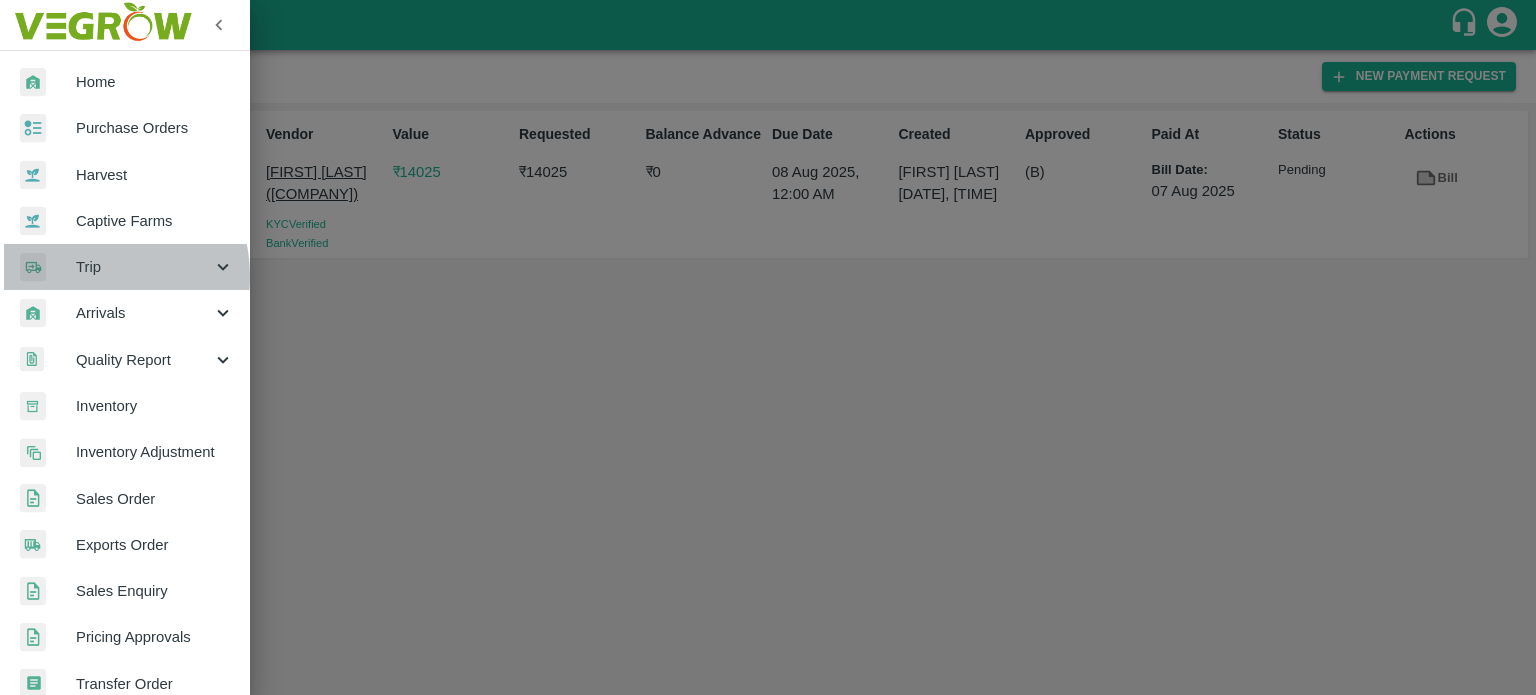 click on "Trip" at bounding box center (144, 267) 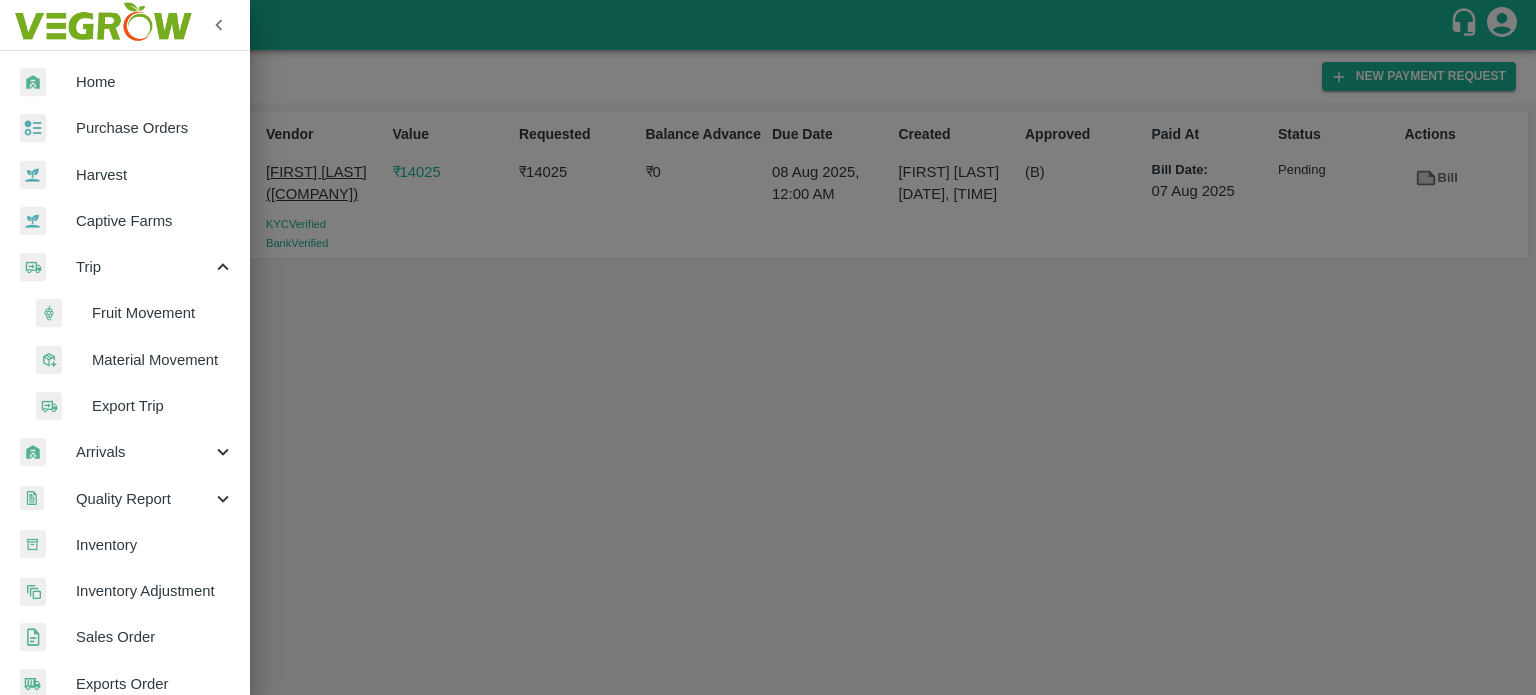 click on "Fruit Movement" at bounding box center [163, 313] 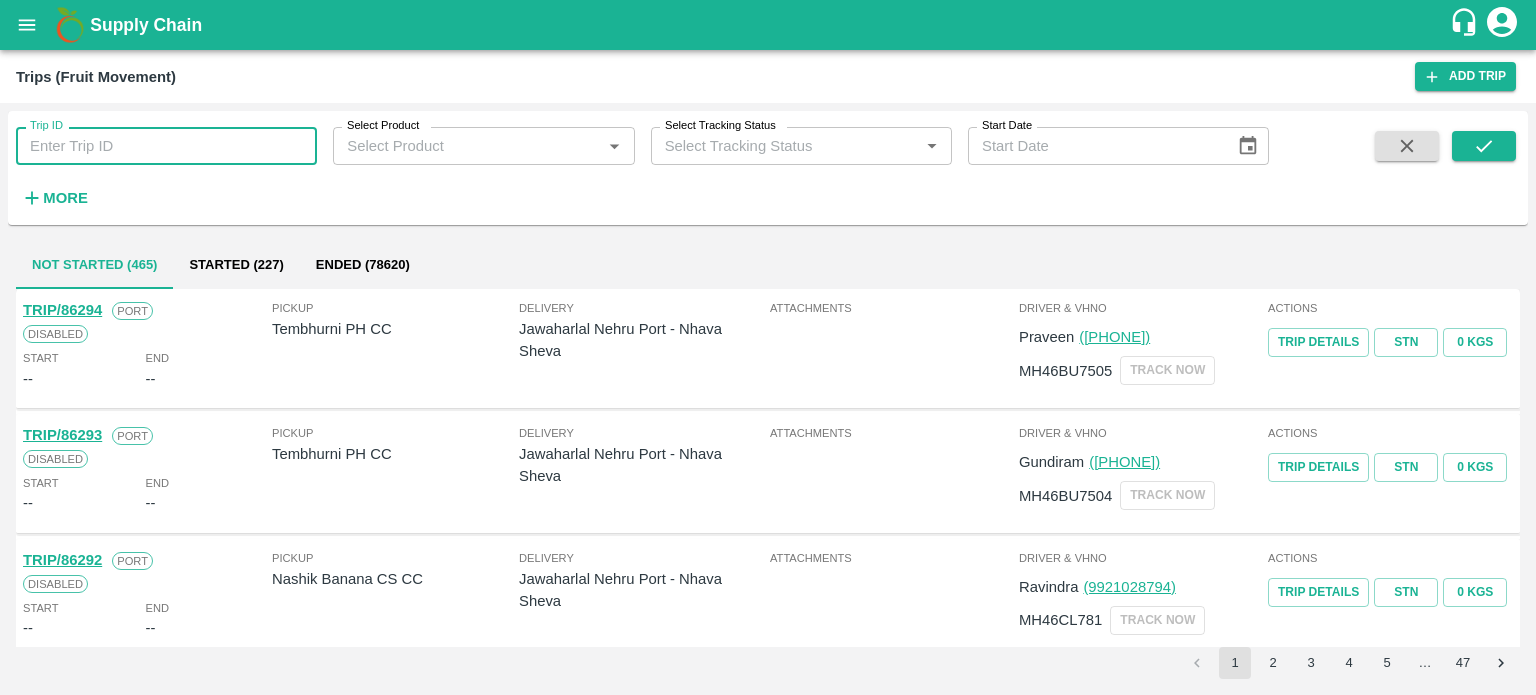 click on "Trip ID" at bounding box center [166, 146] 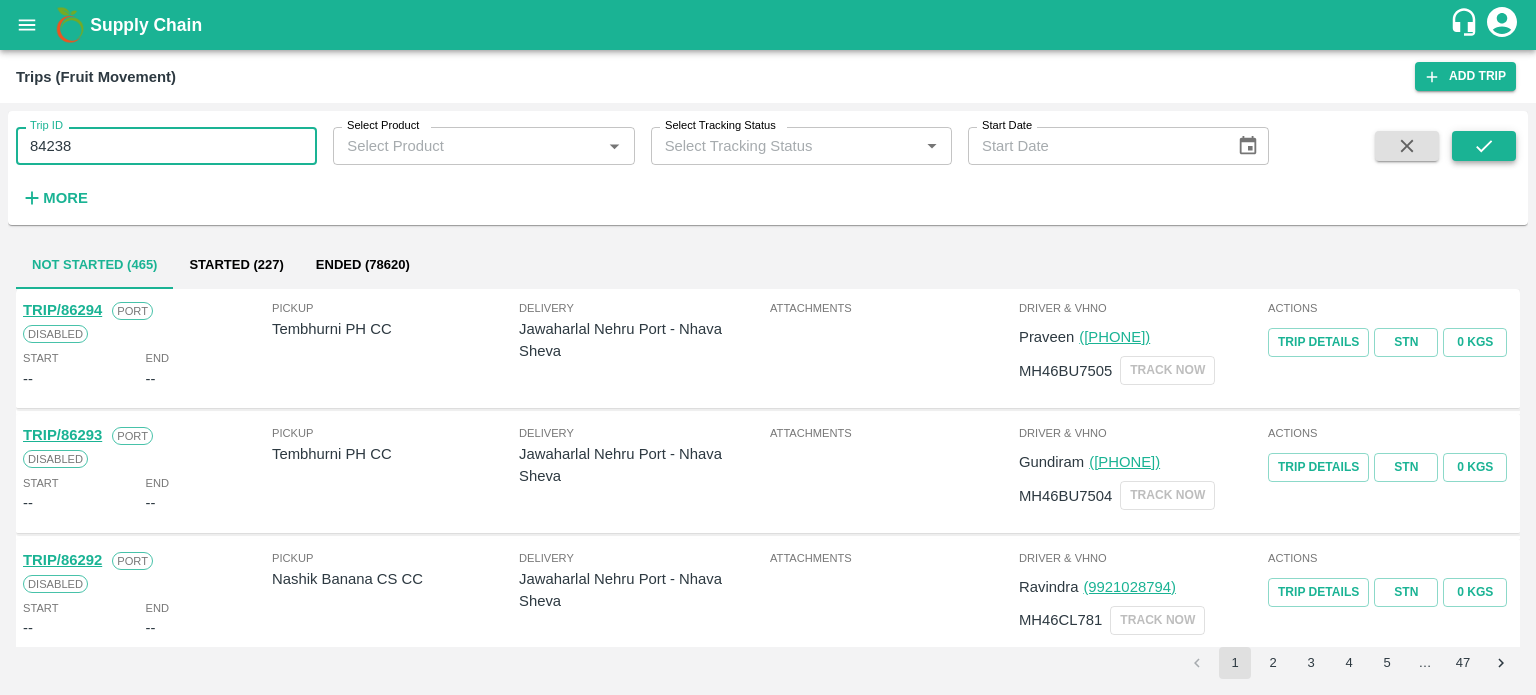 type on "84238" 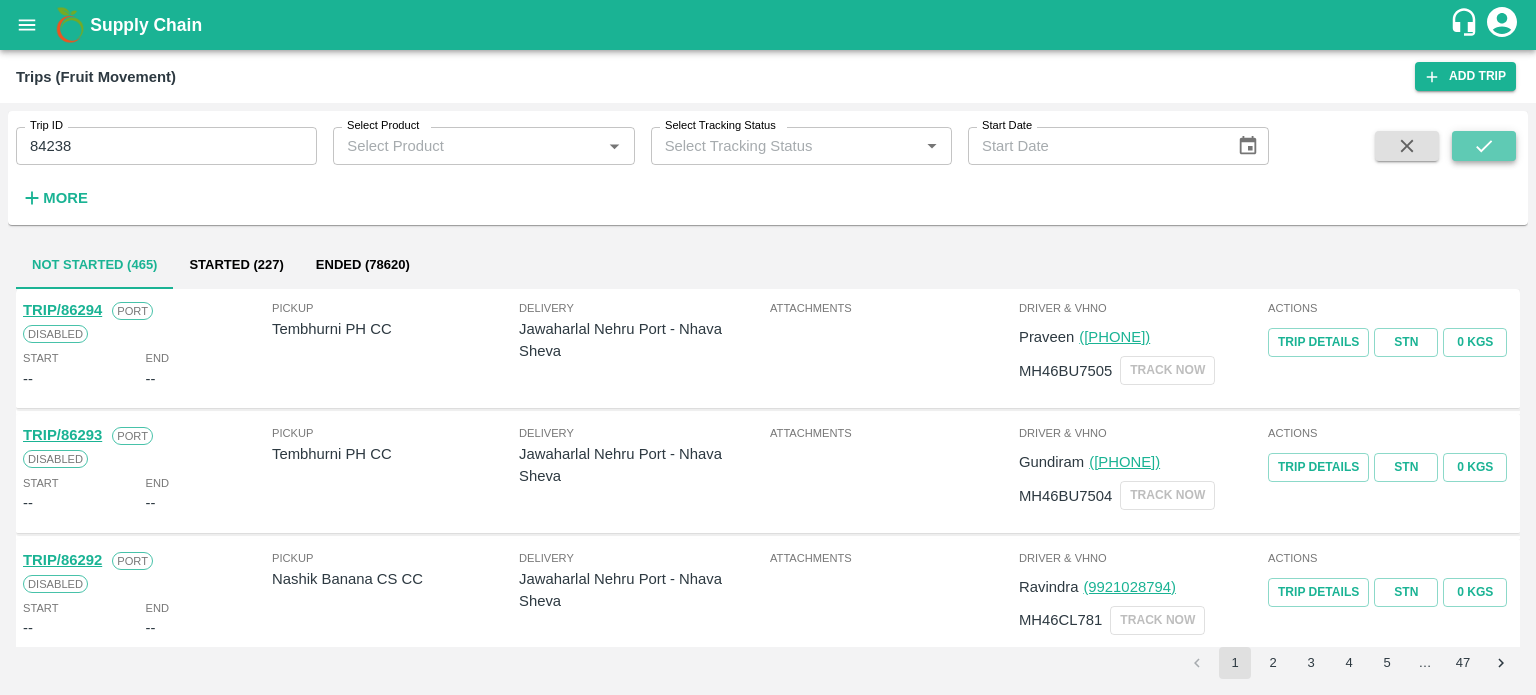 click 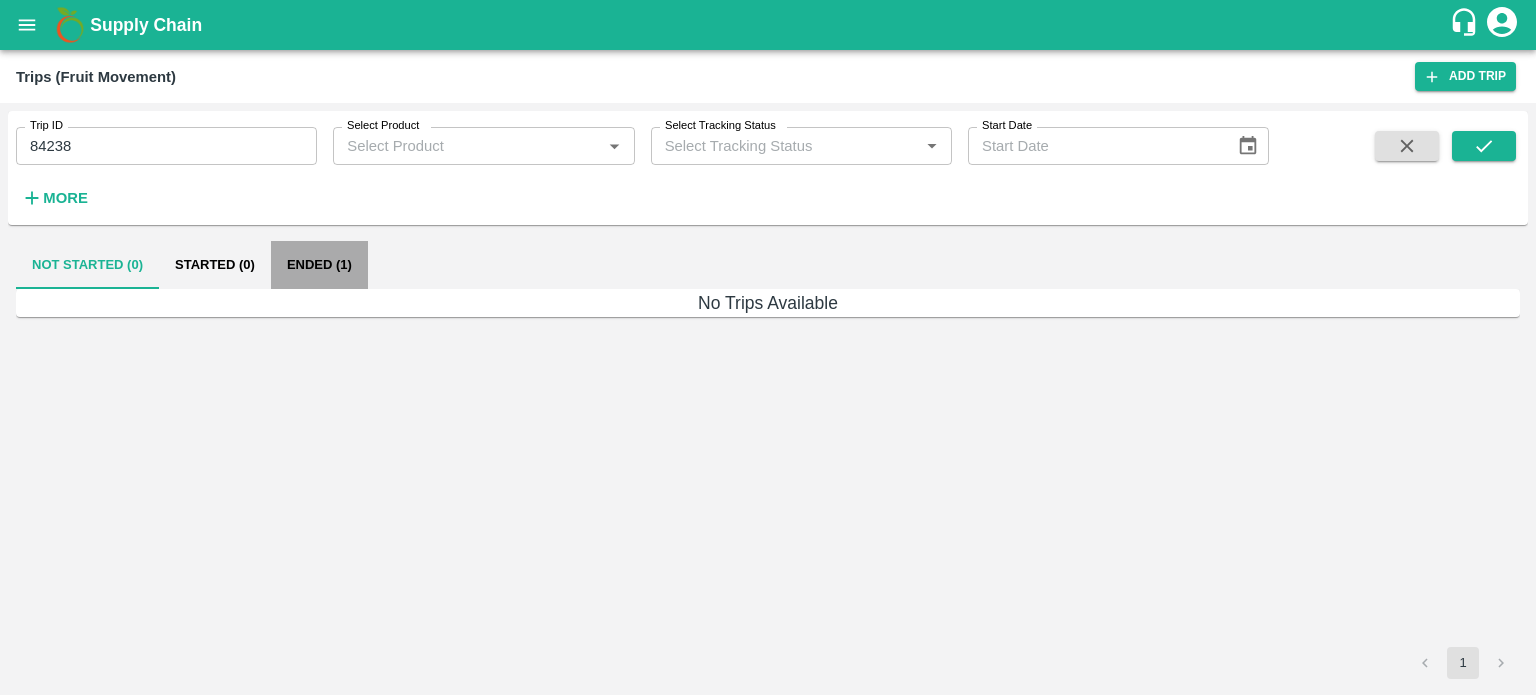 click on "Ended (1)" at bounding box center [319, 265] 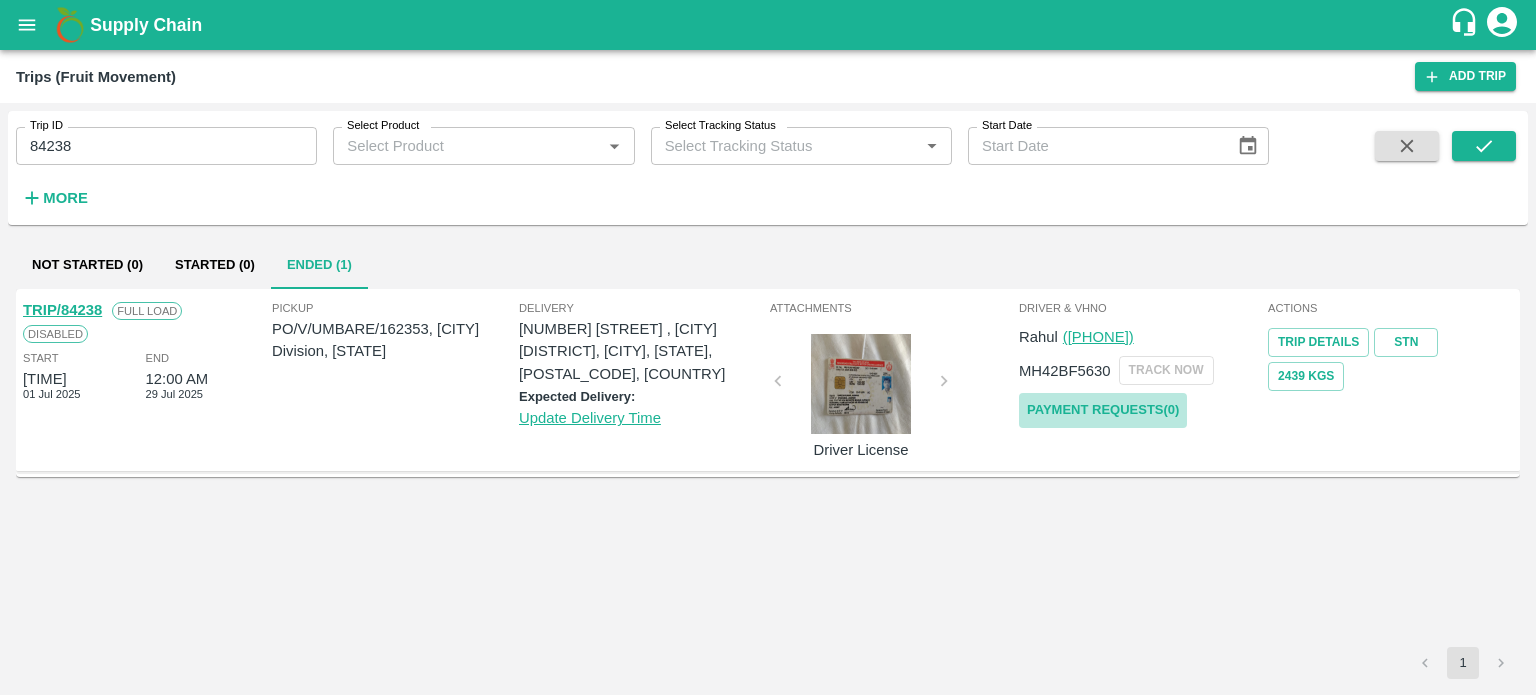 click on "Payment Requests( 0 )" at bounding box center (1103, 410) 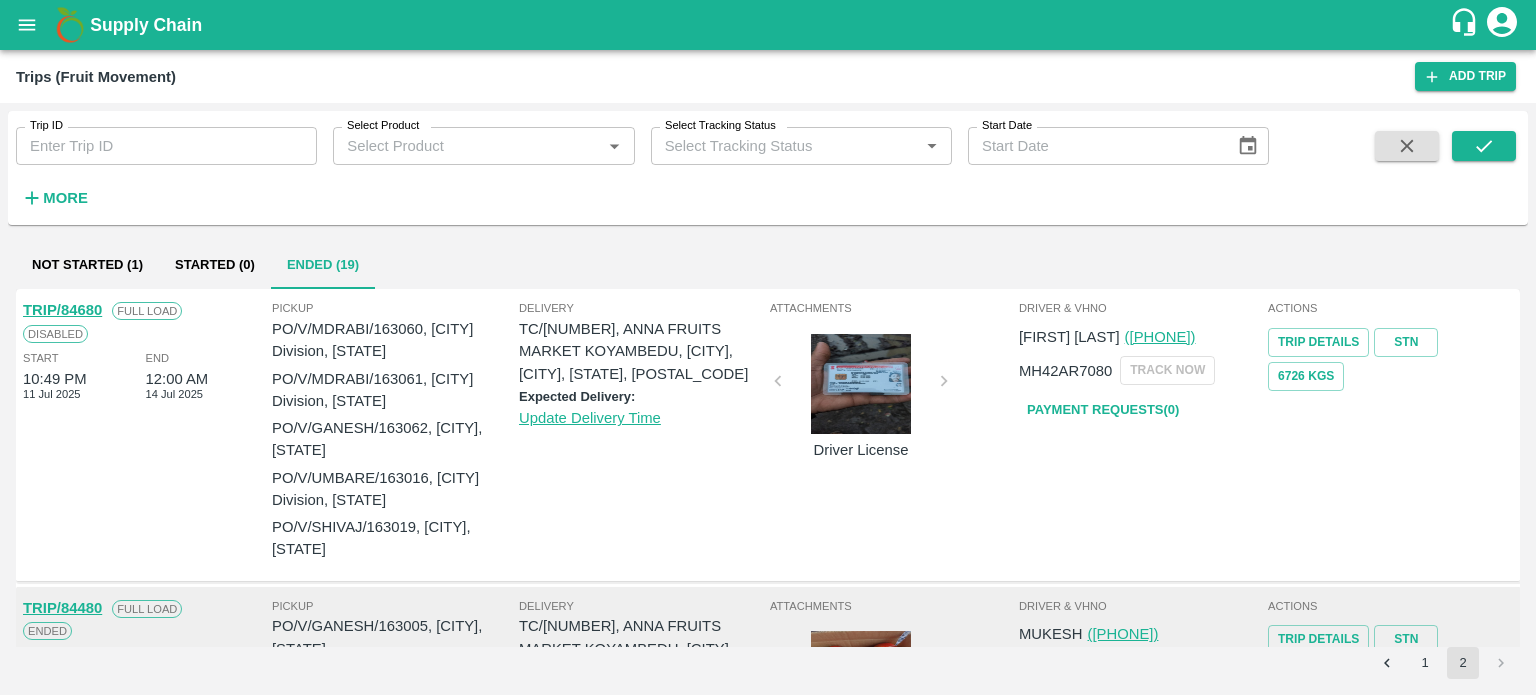scroll, scrollTop: 0, scrollLeft: 0, axis: both 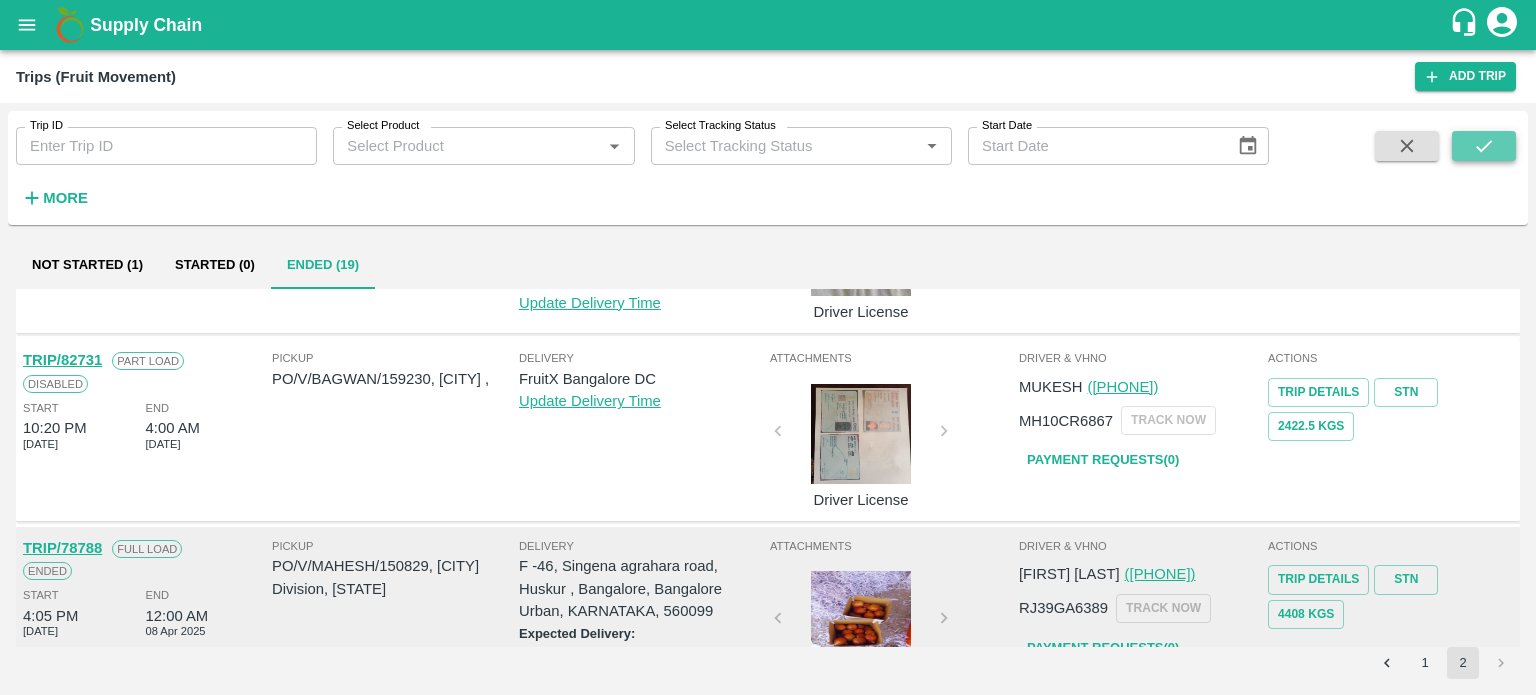 click 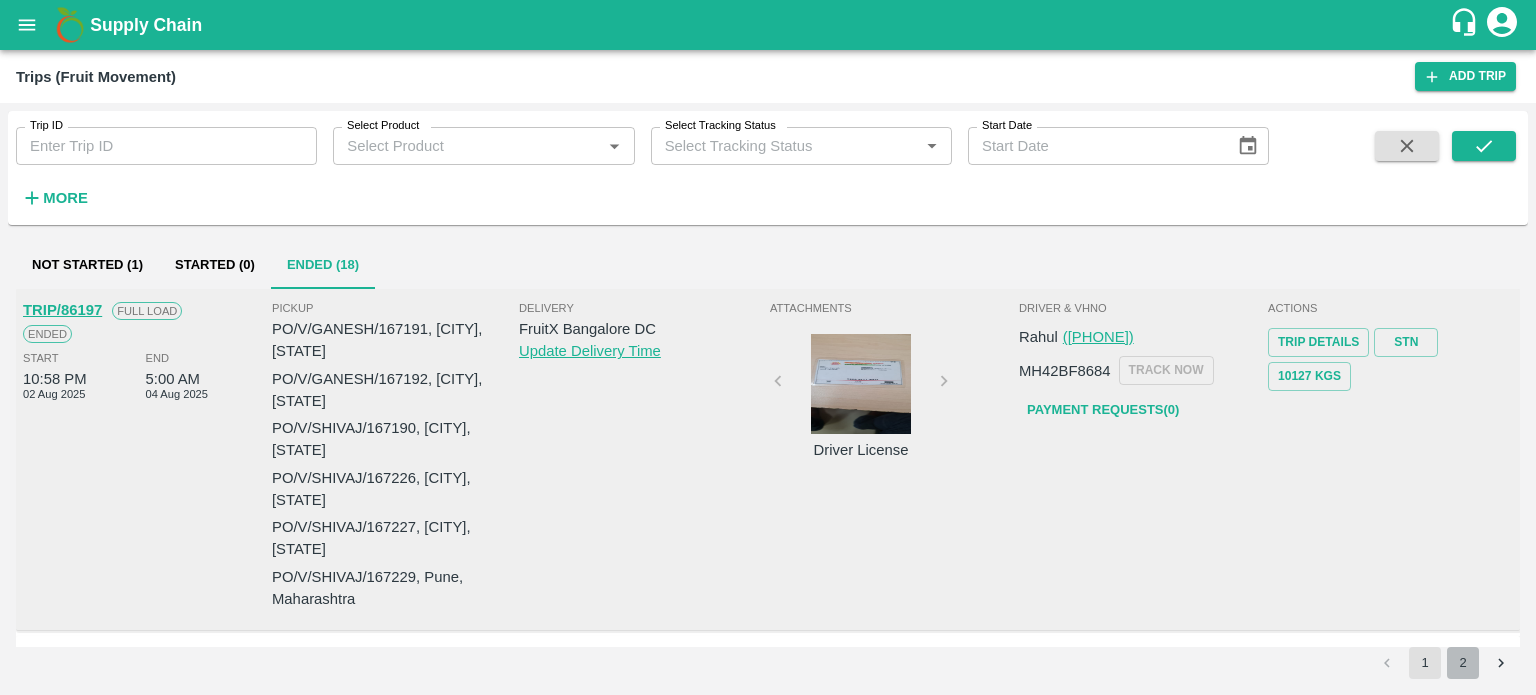 click on "2" at bounding box center [1463, 663] 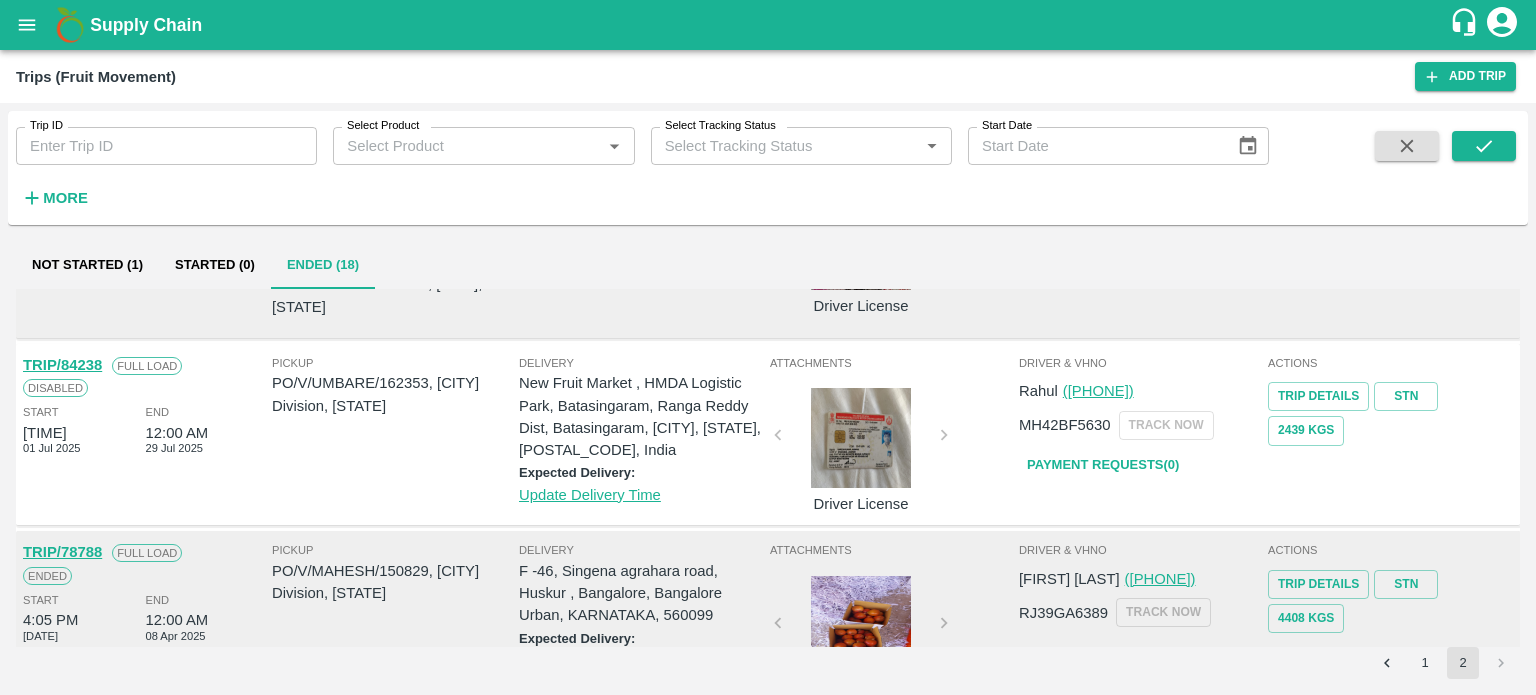 scroll, scrollTop: 925, scrollLeft: 0, axis: vertical 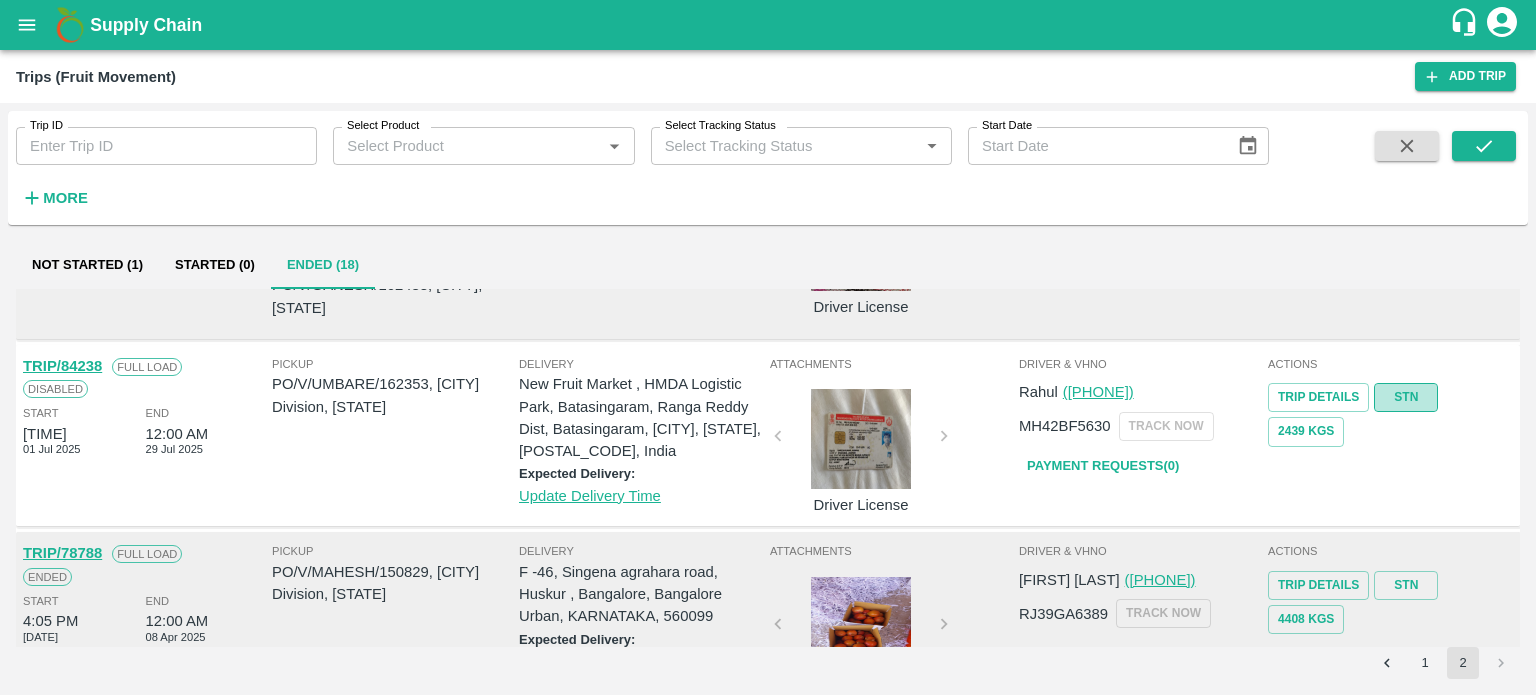 click on "STN" at bounding box center (1406, 397) 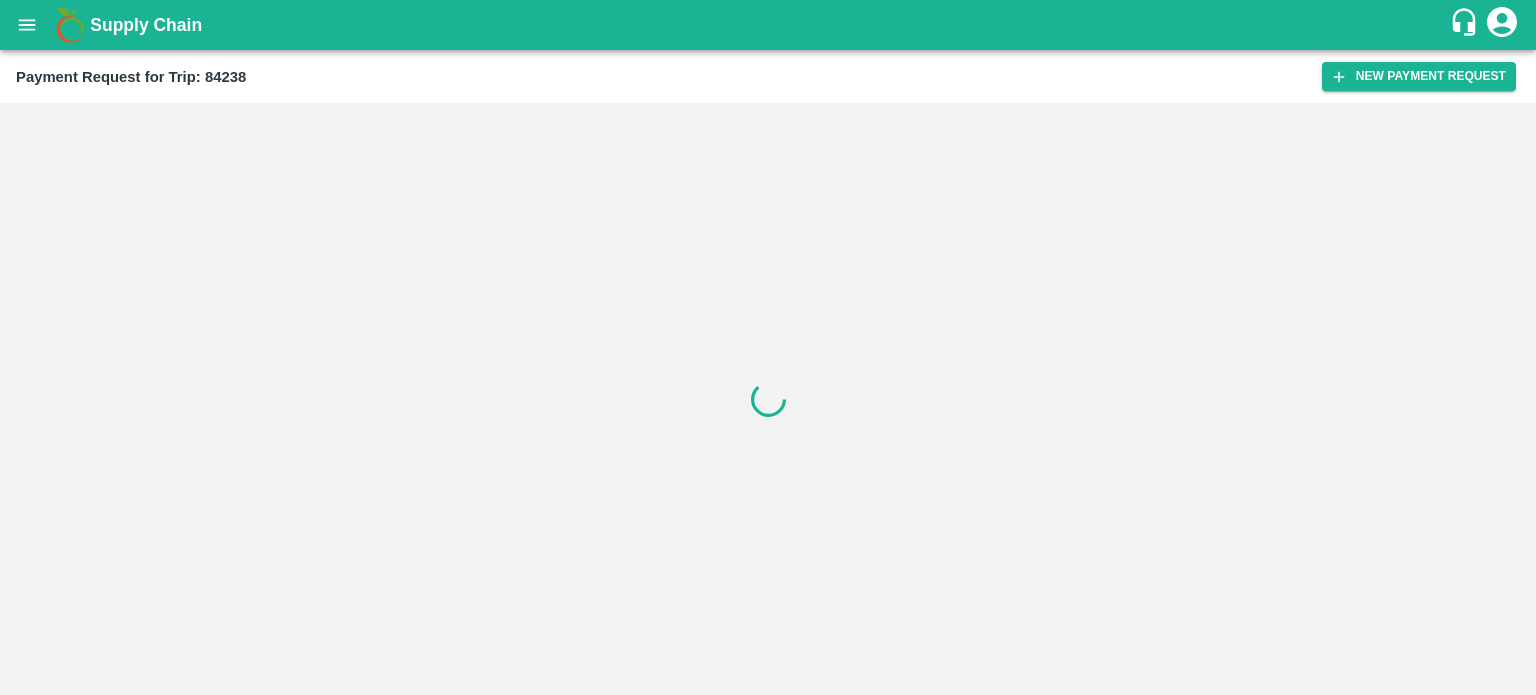 scroll, scrollTop: 0, scrollLeft: 0, axis: both 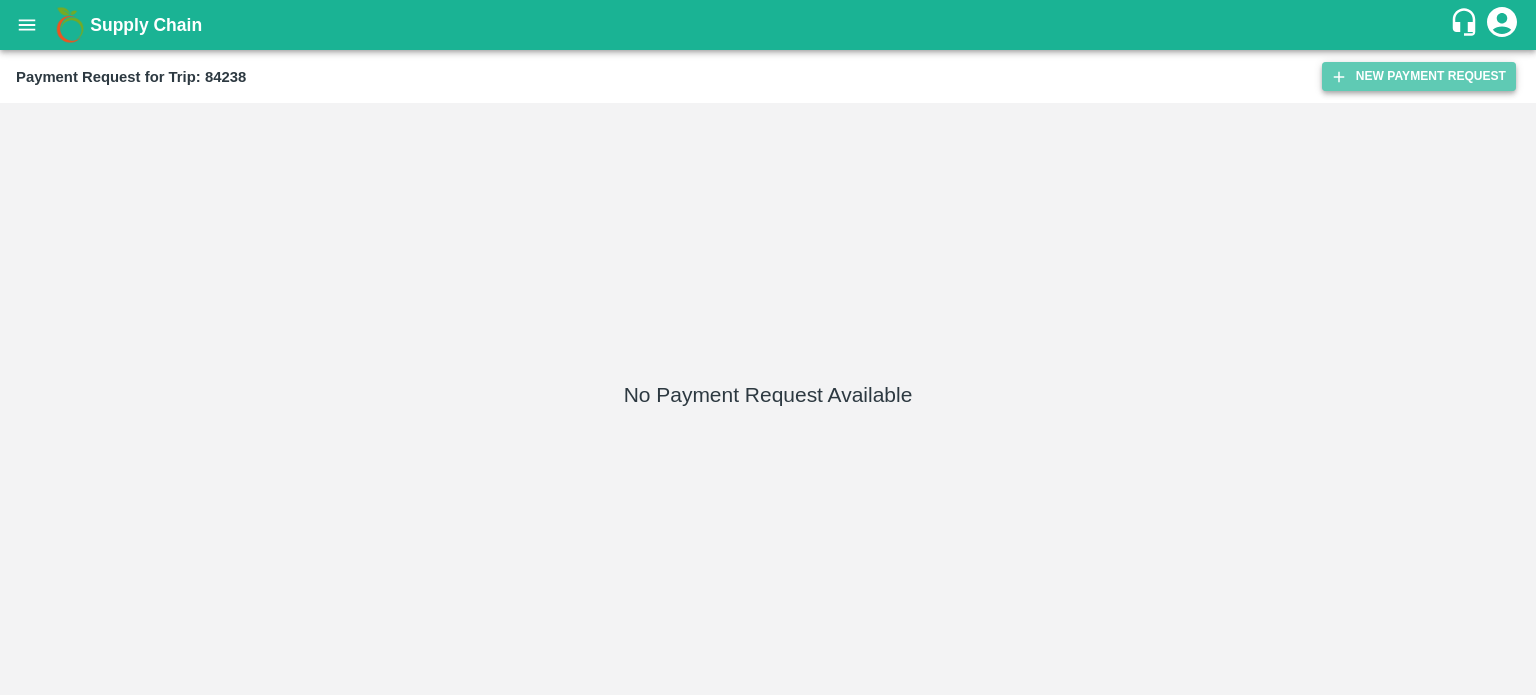 click on "New Payment Request" at bounding box center (1419, 76) 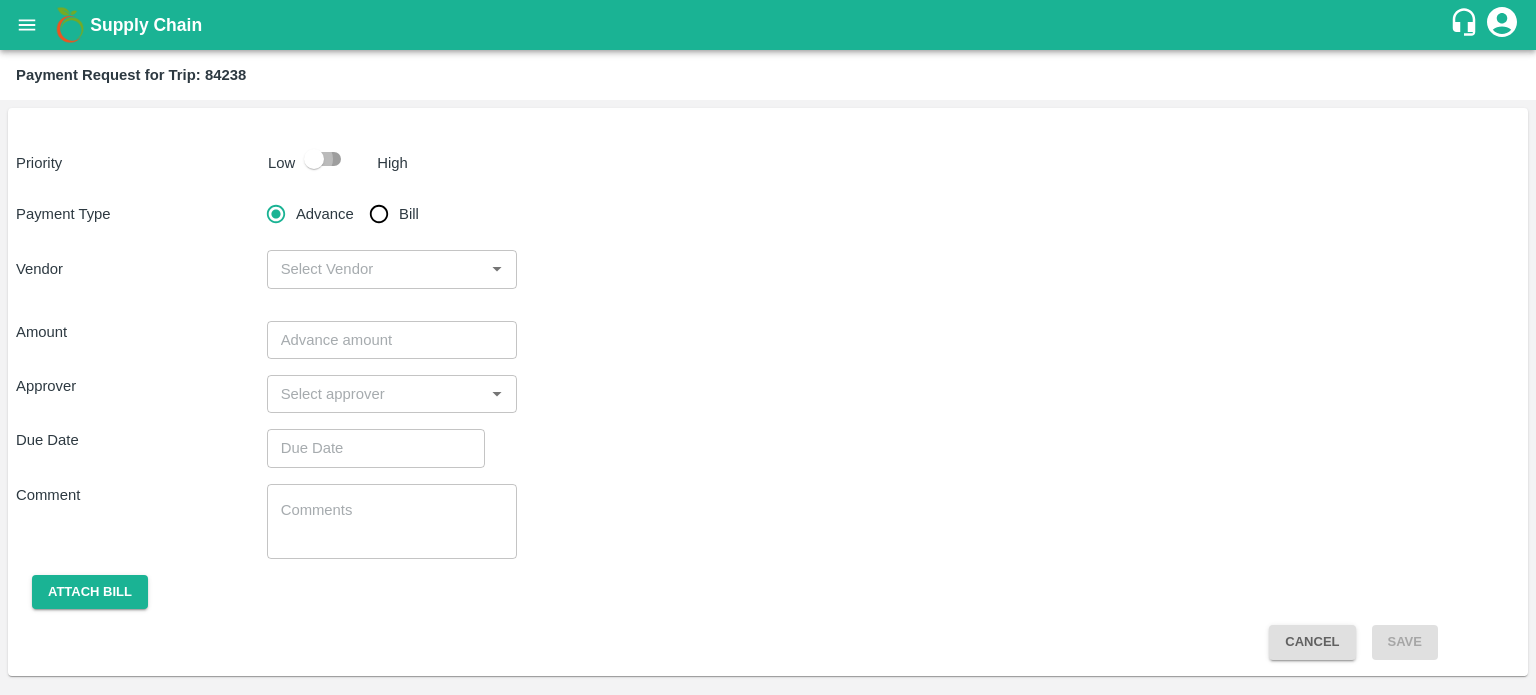 click at bounding box center (314, 159) 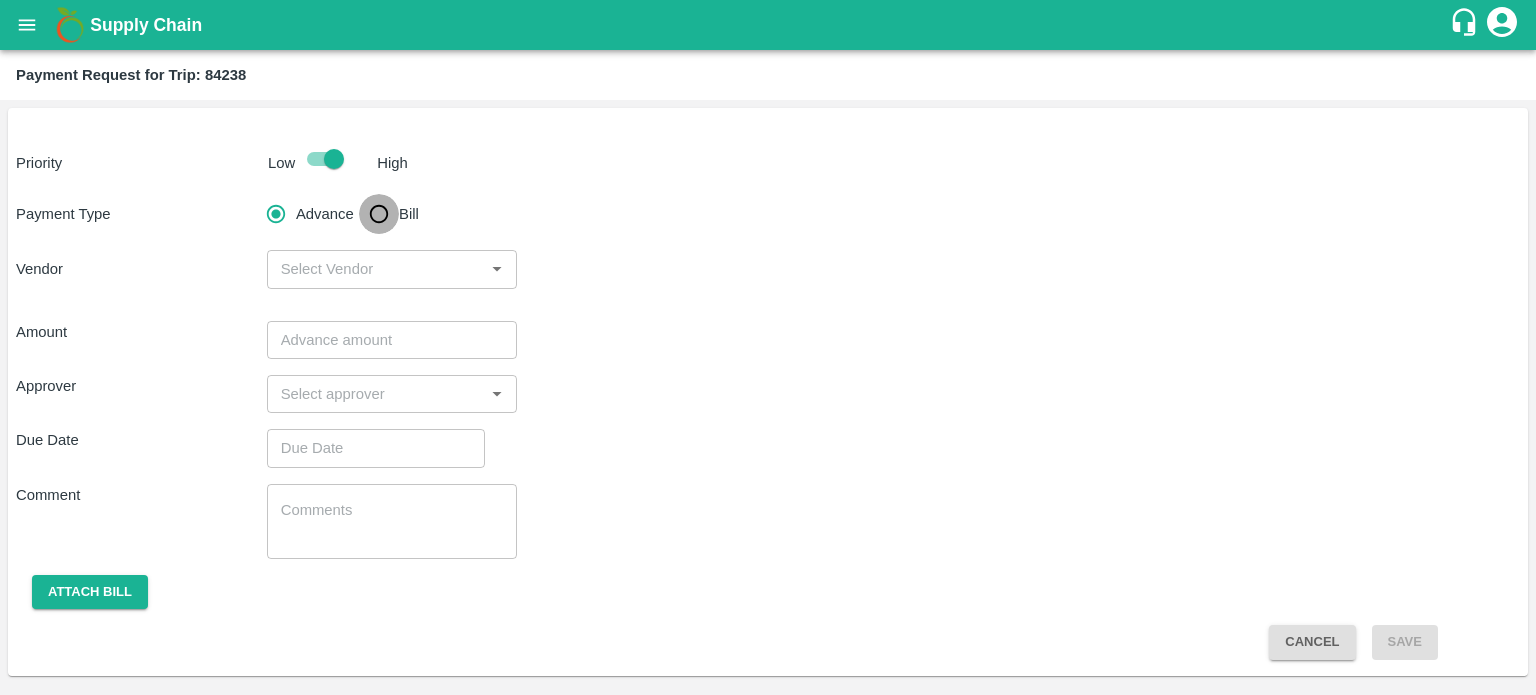 click on "Bill" at bounding box center [379, 214] 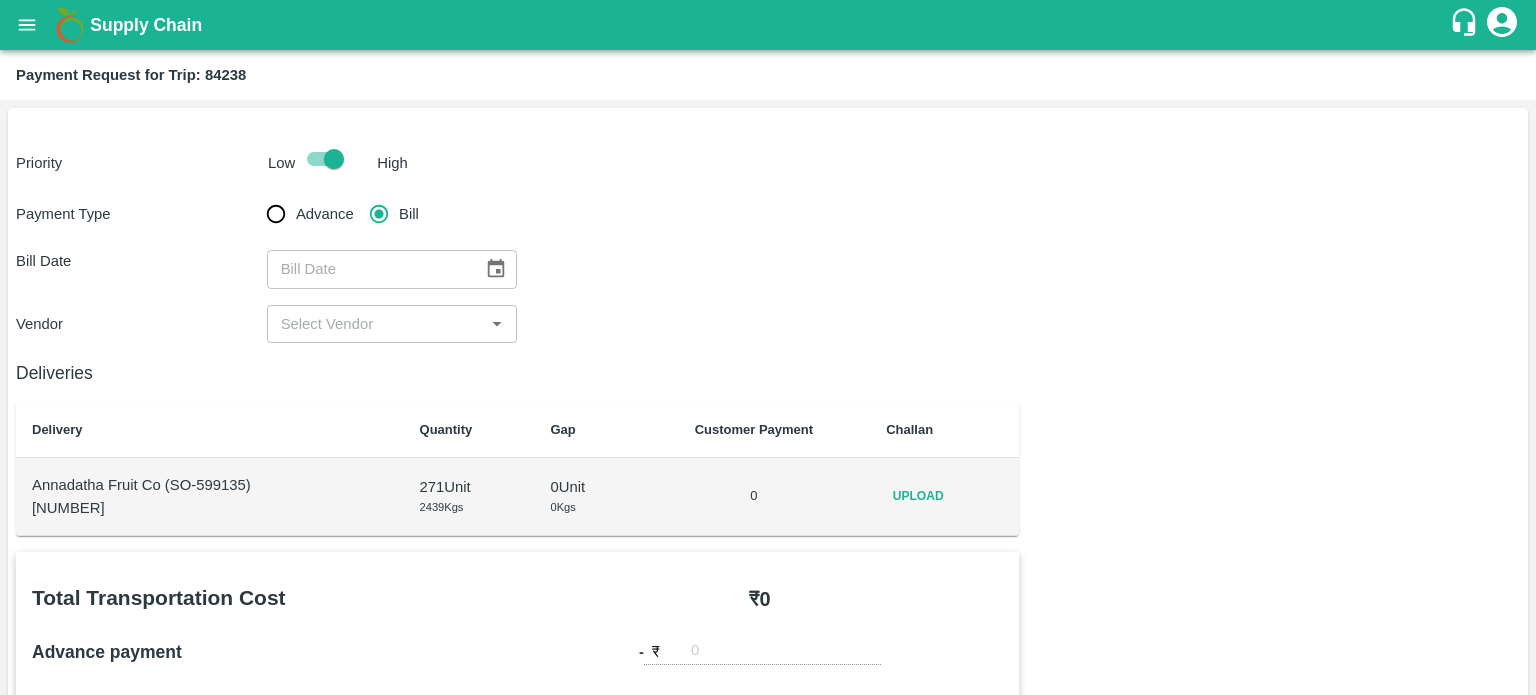 click on "​" at bounding box center (392, 269) 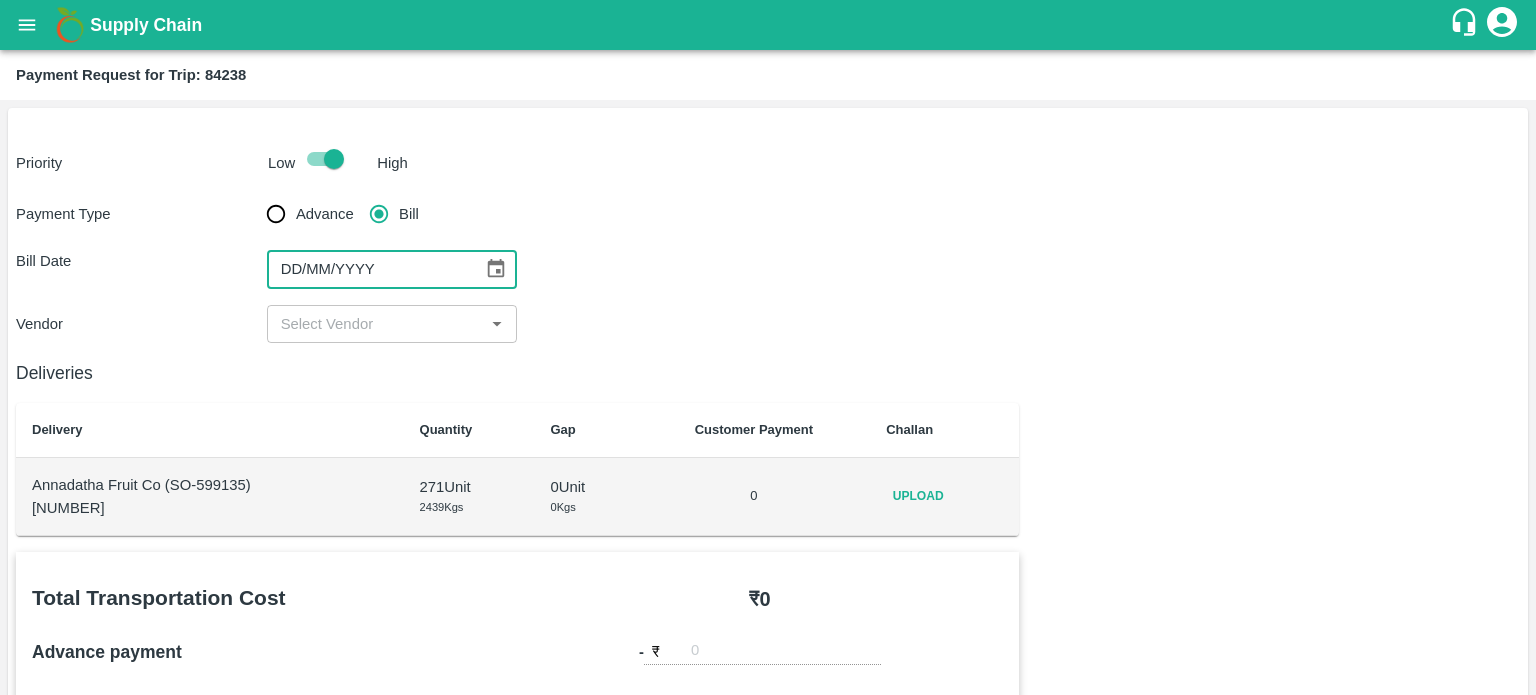 type 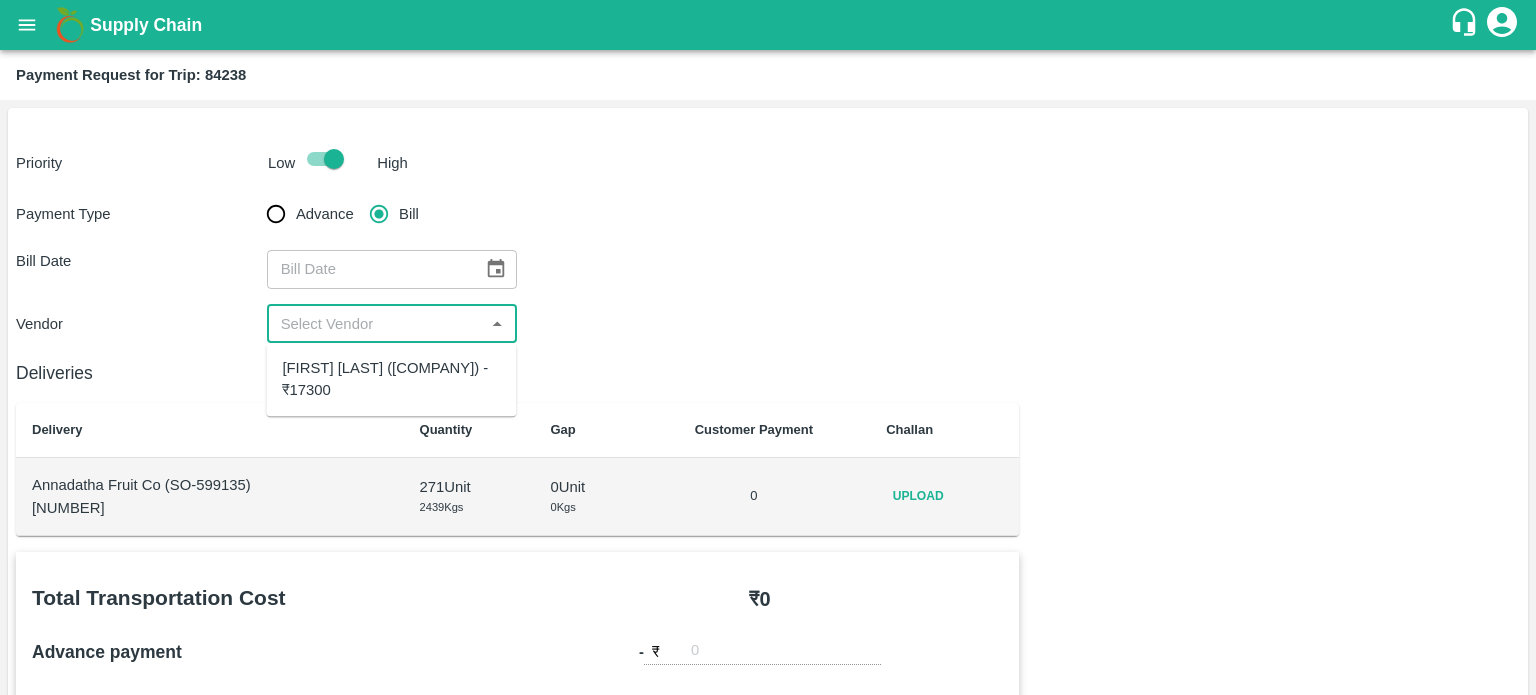 click at bounding box center (376, 324) 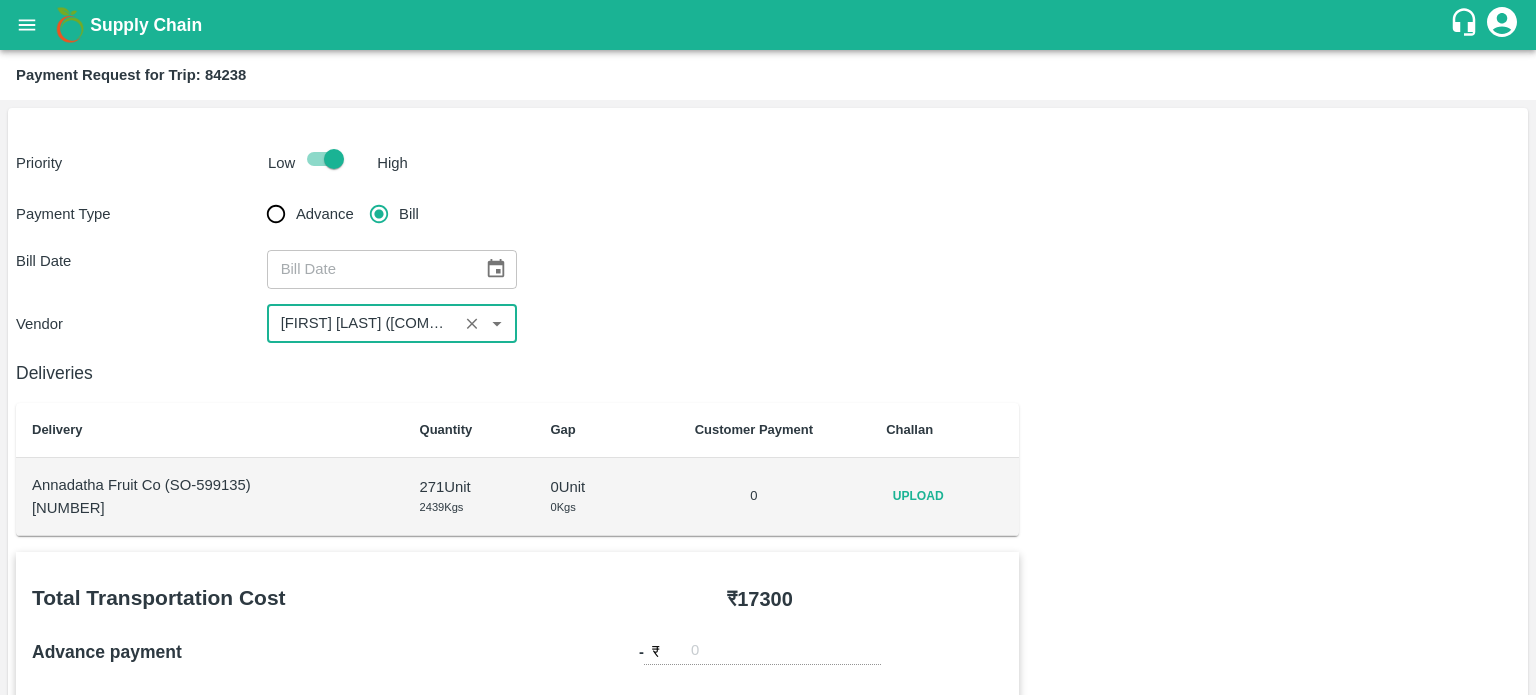 click on "Upload" at bounding box center (918, 496) 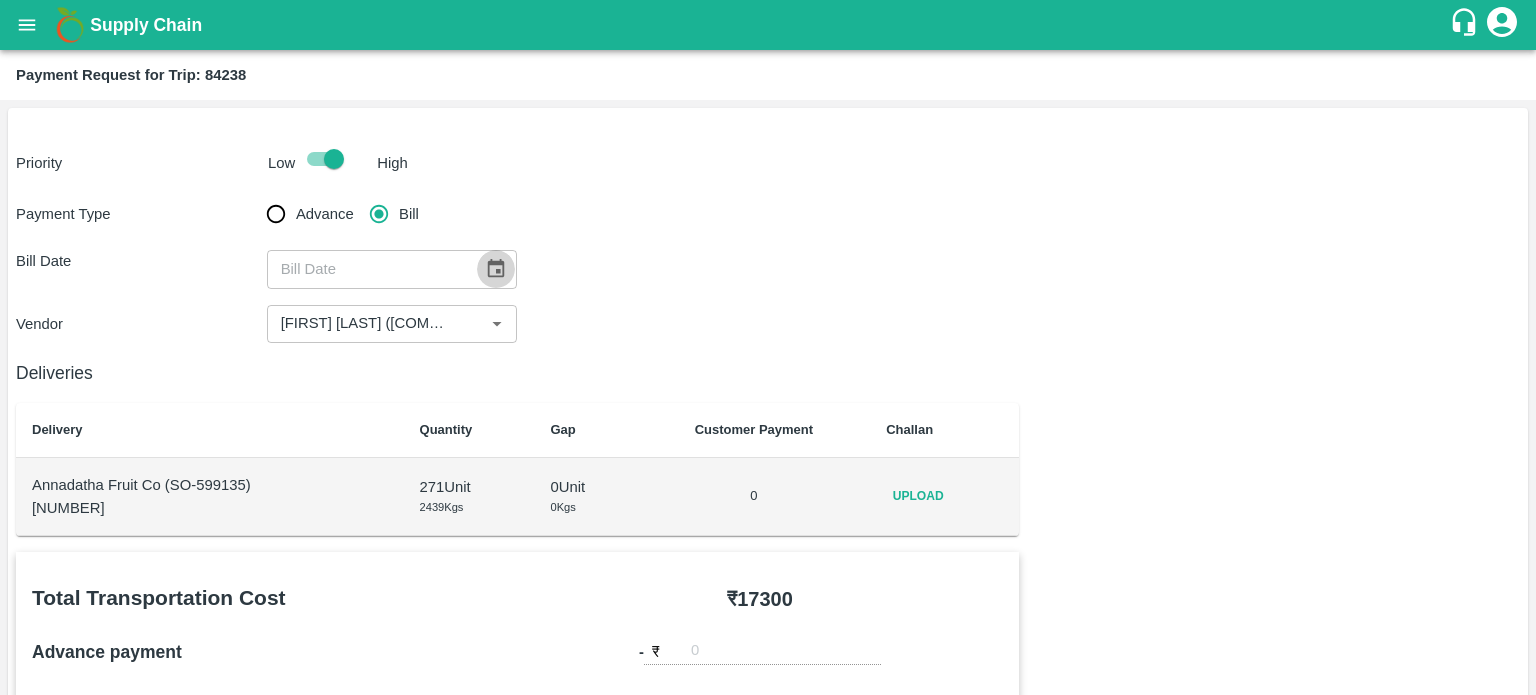 click 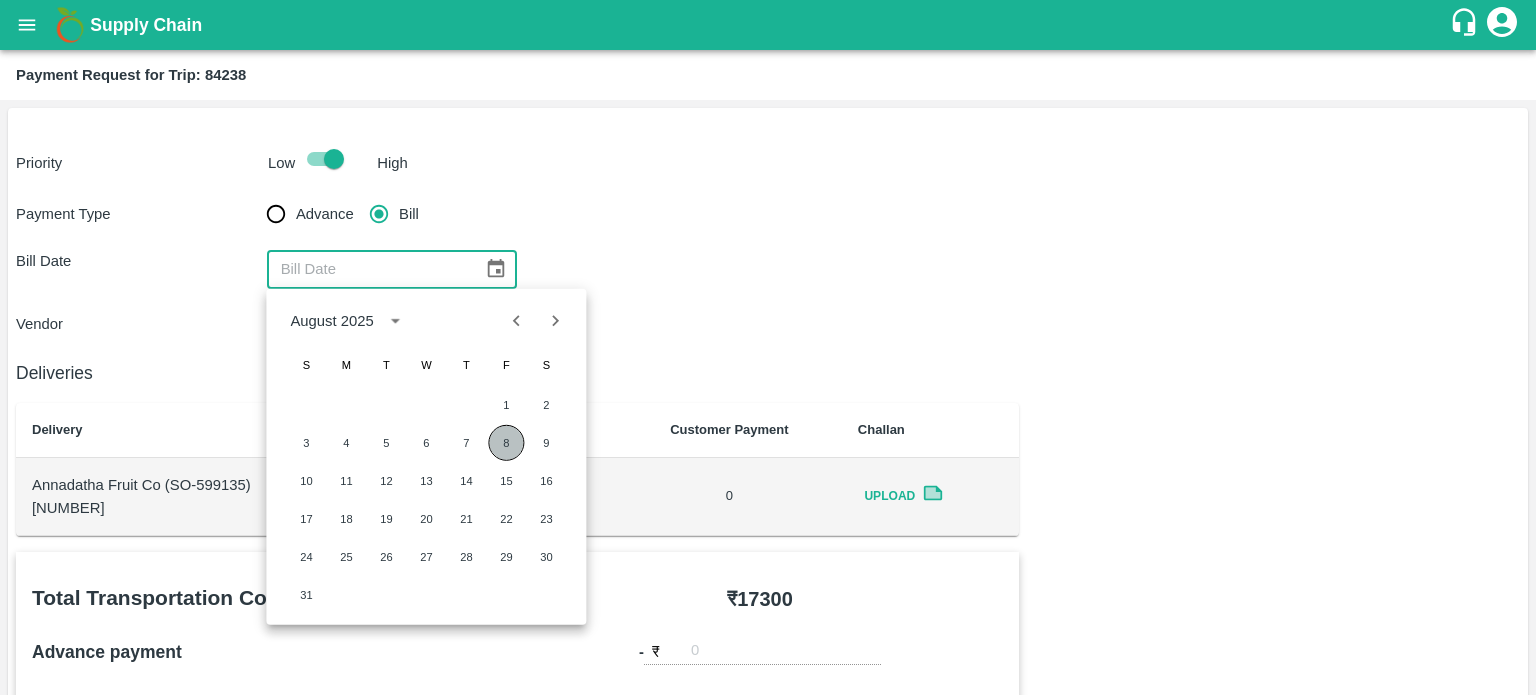 click on "8" at bounding box center (506, 443) 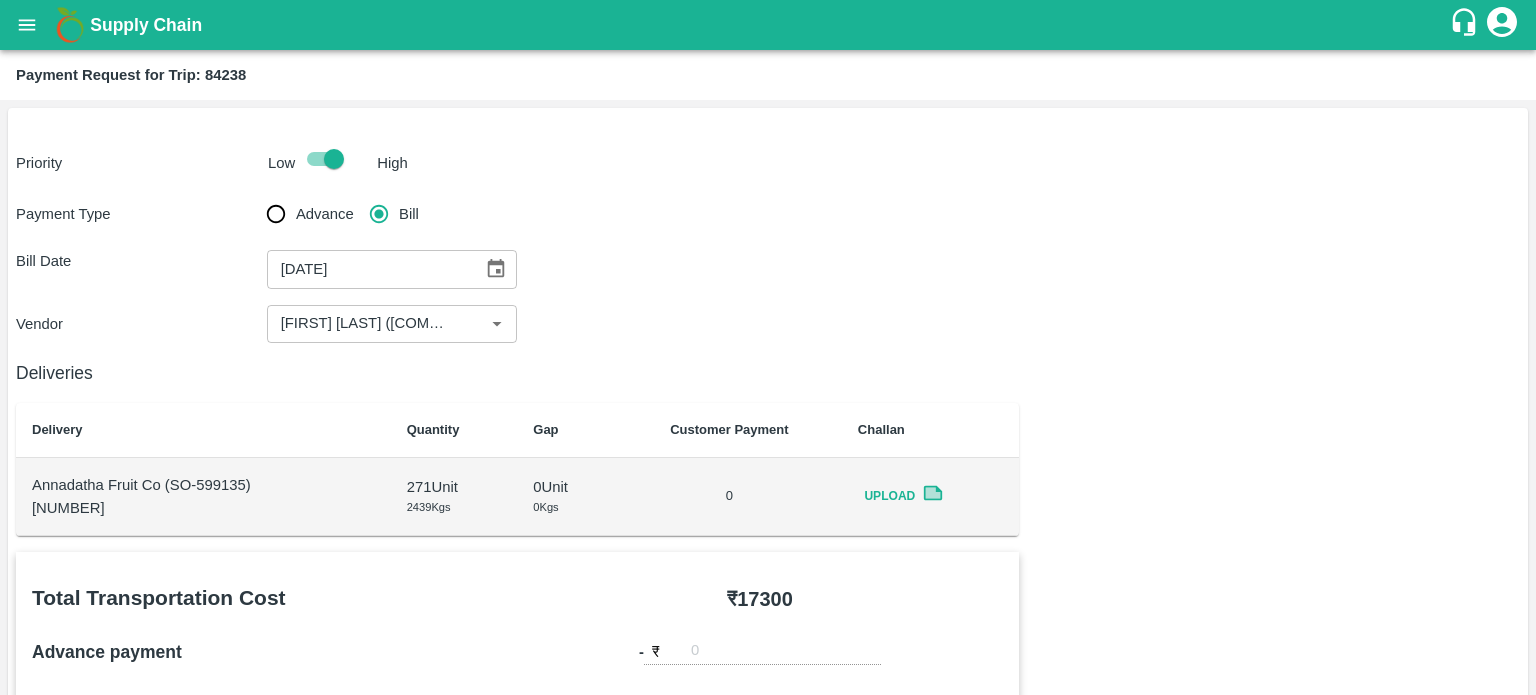 click on "Bill Date 08/08/2025 ​" at bounding box center (768, 269) 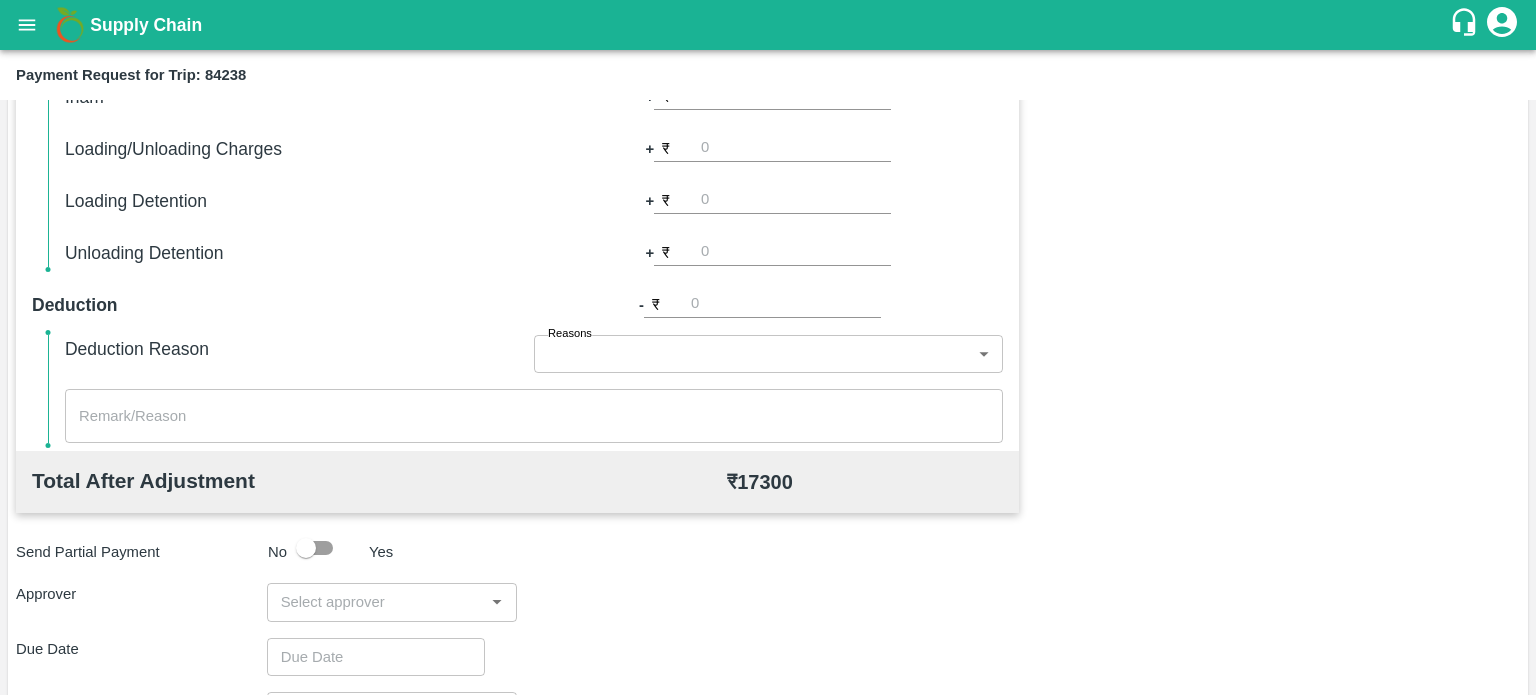 scroll, scrollTop: 654, scrollLeft: 0, axis: vertical 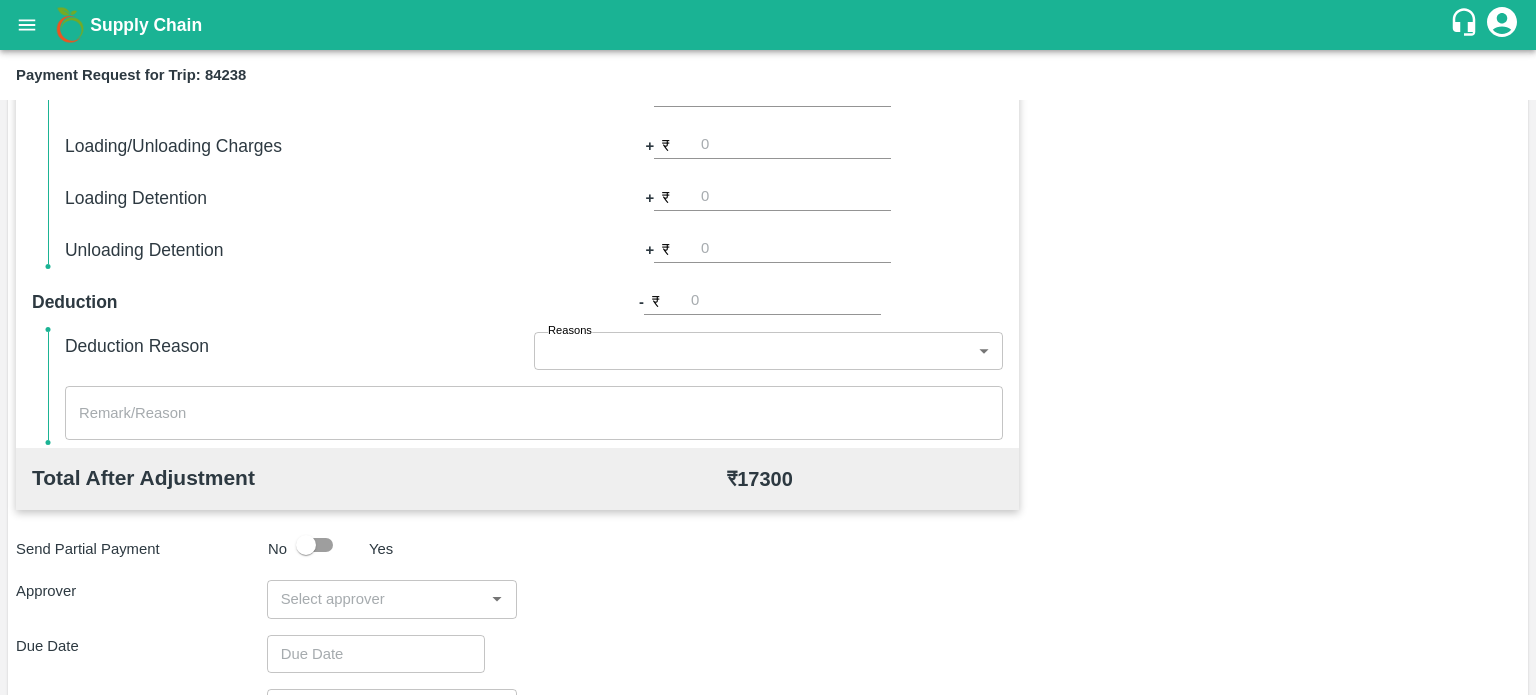 click at bounding box center (376, 599) 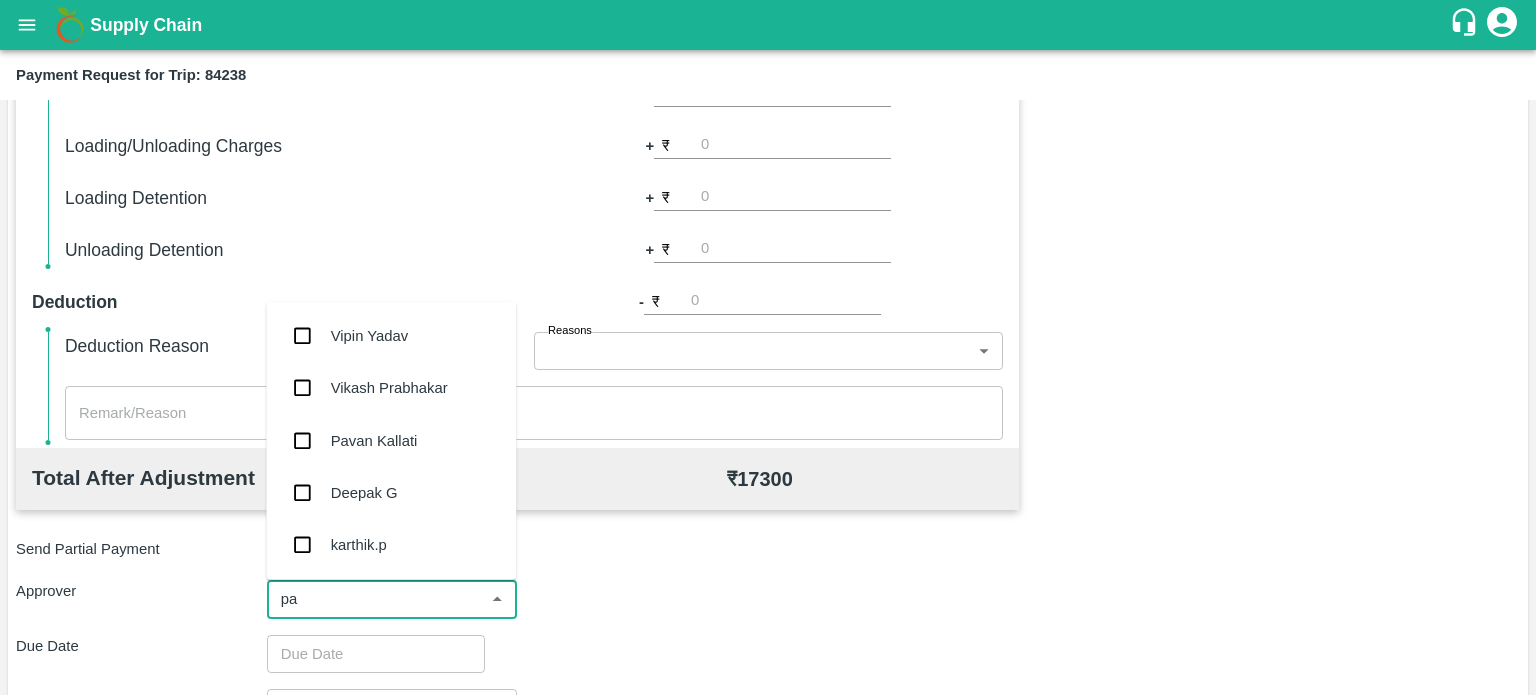 type on "pal" 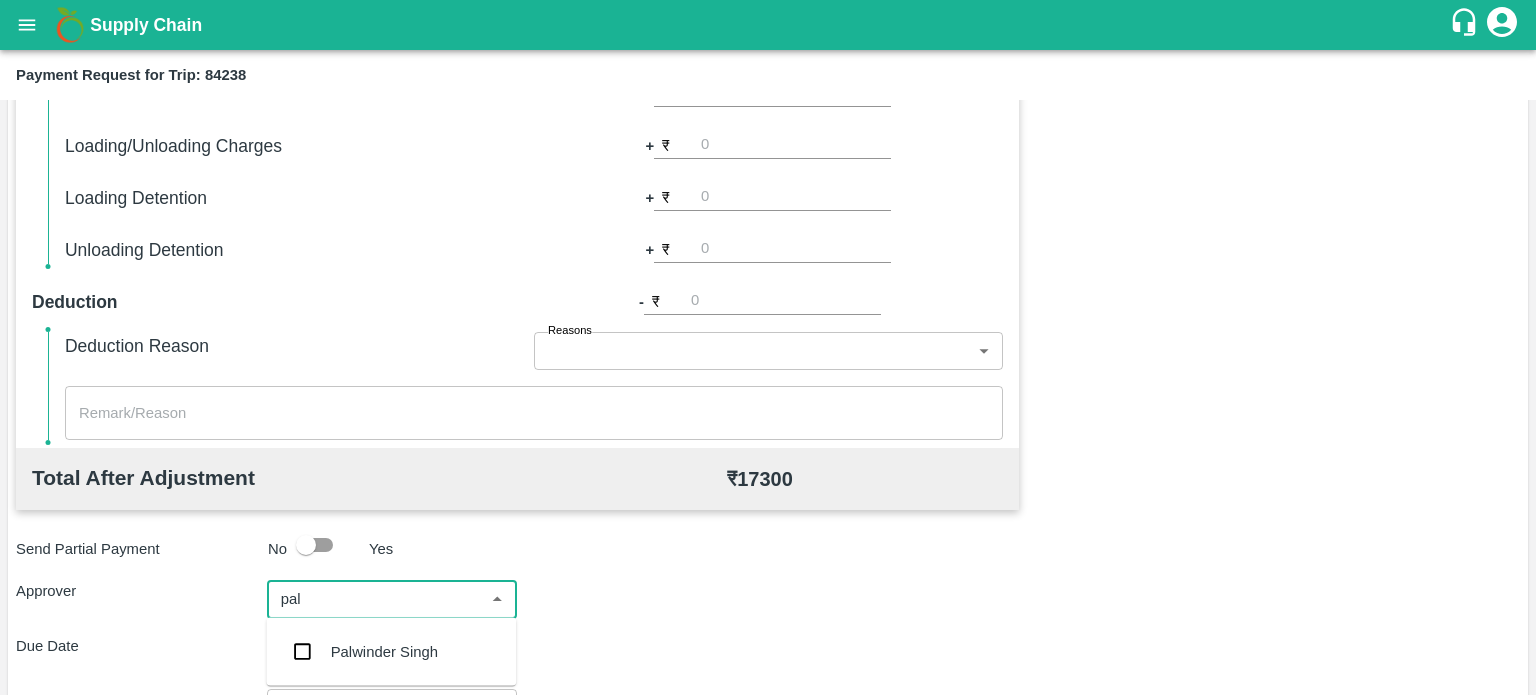 click on "Palwinder Singh" at bounding box center (384, 652) 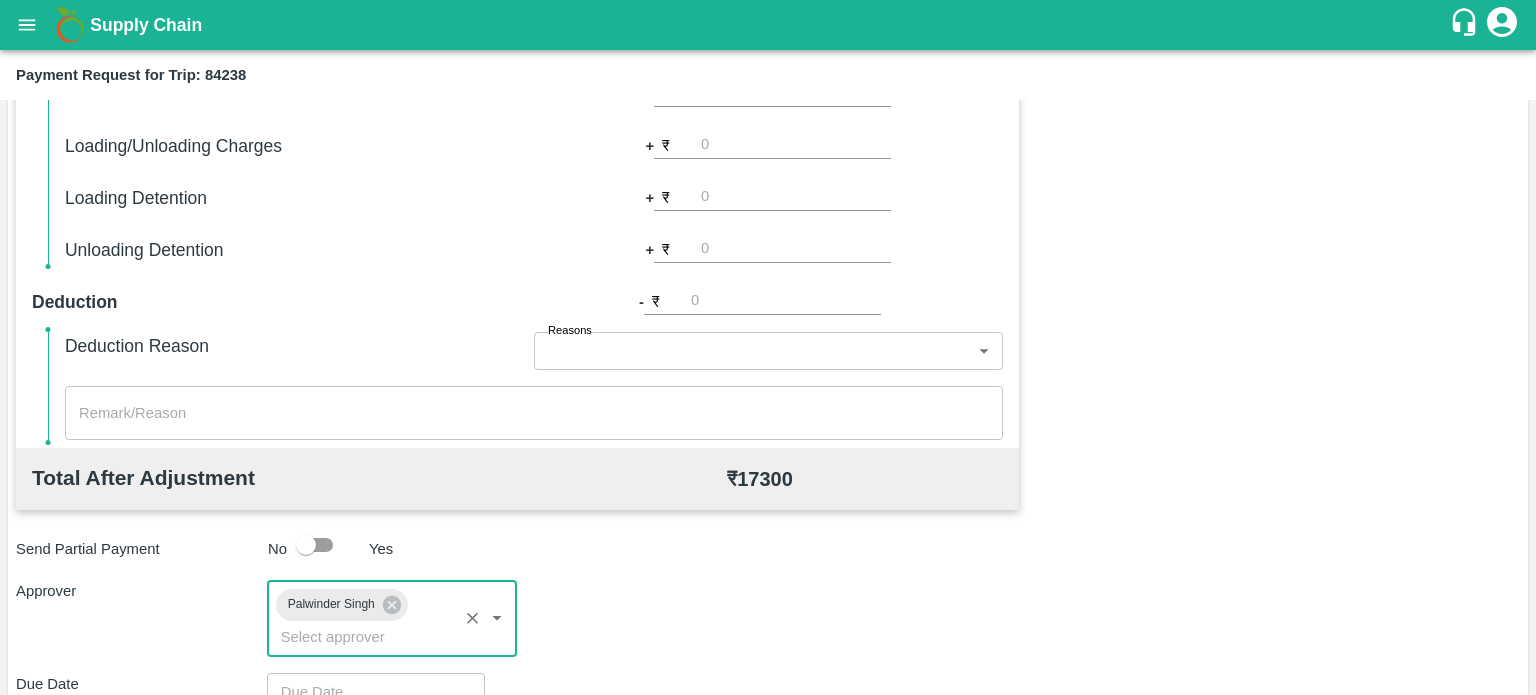 scroll, scrollTop: 885, scrollLeft: 0, axis: vertical 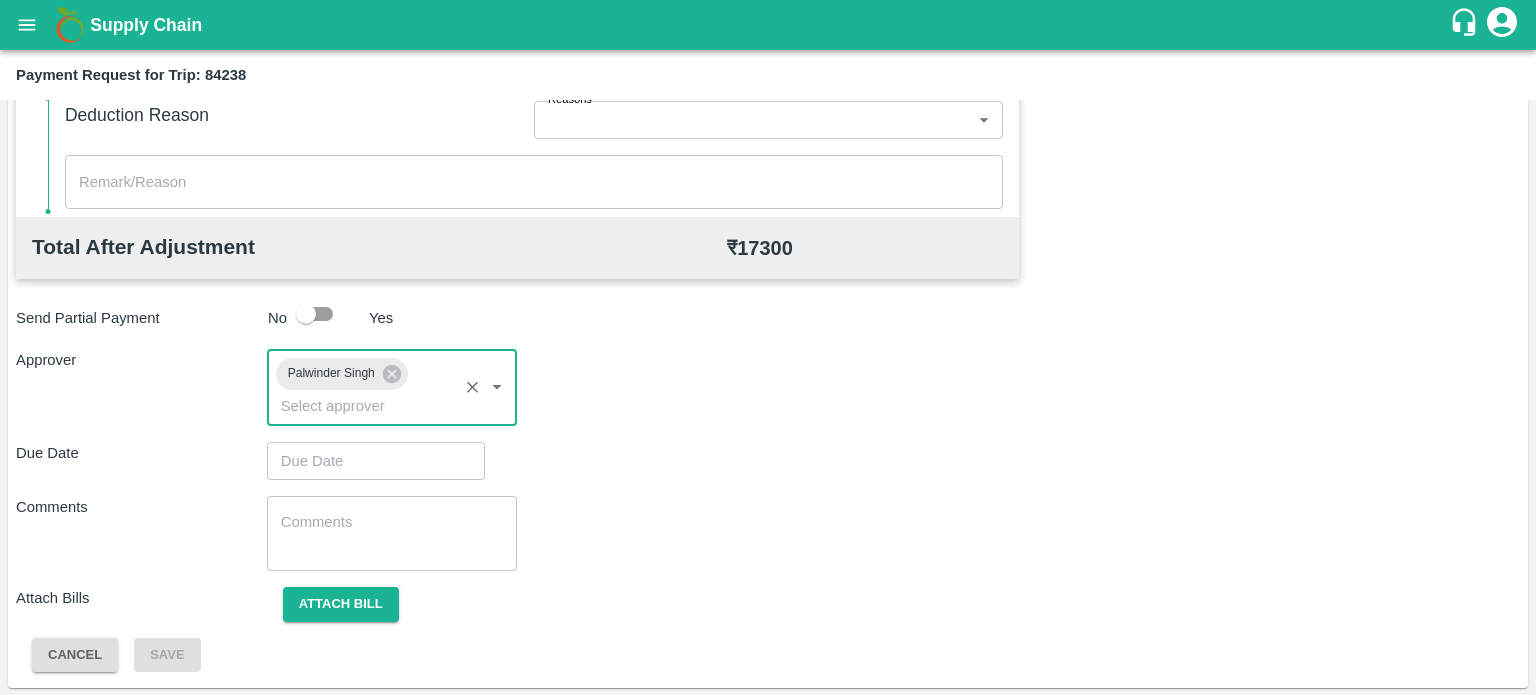 type on "DD/MM/YYYY hh:mm aa" 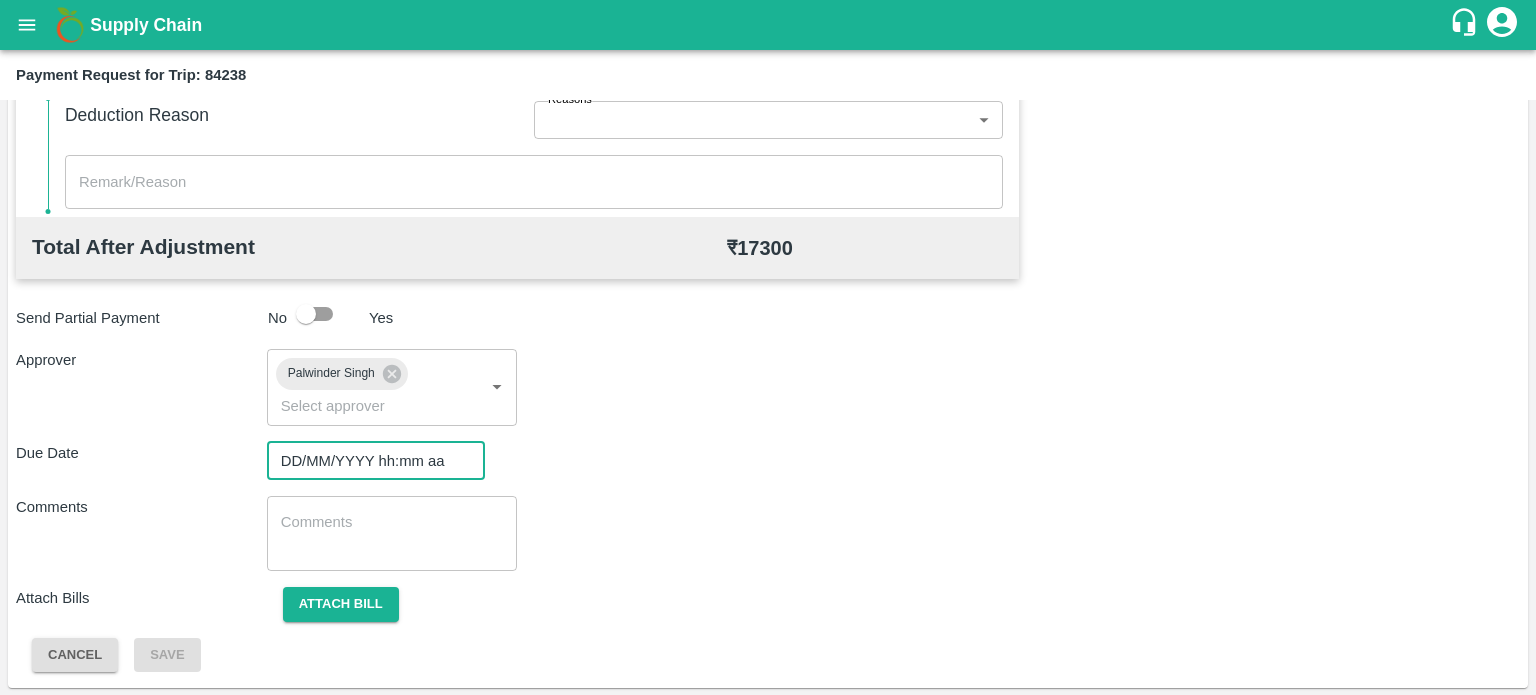 click on "DD/MM/YYYY hh:mm aa" at bounding box center (369, 461) 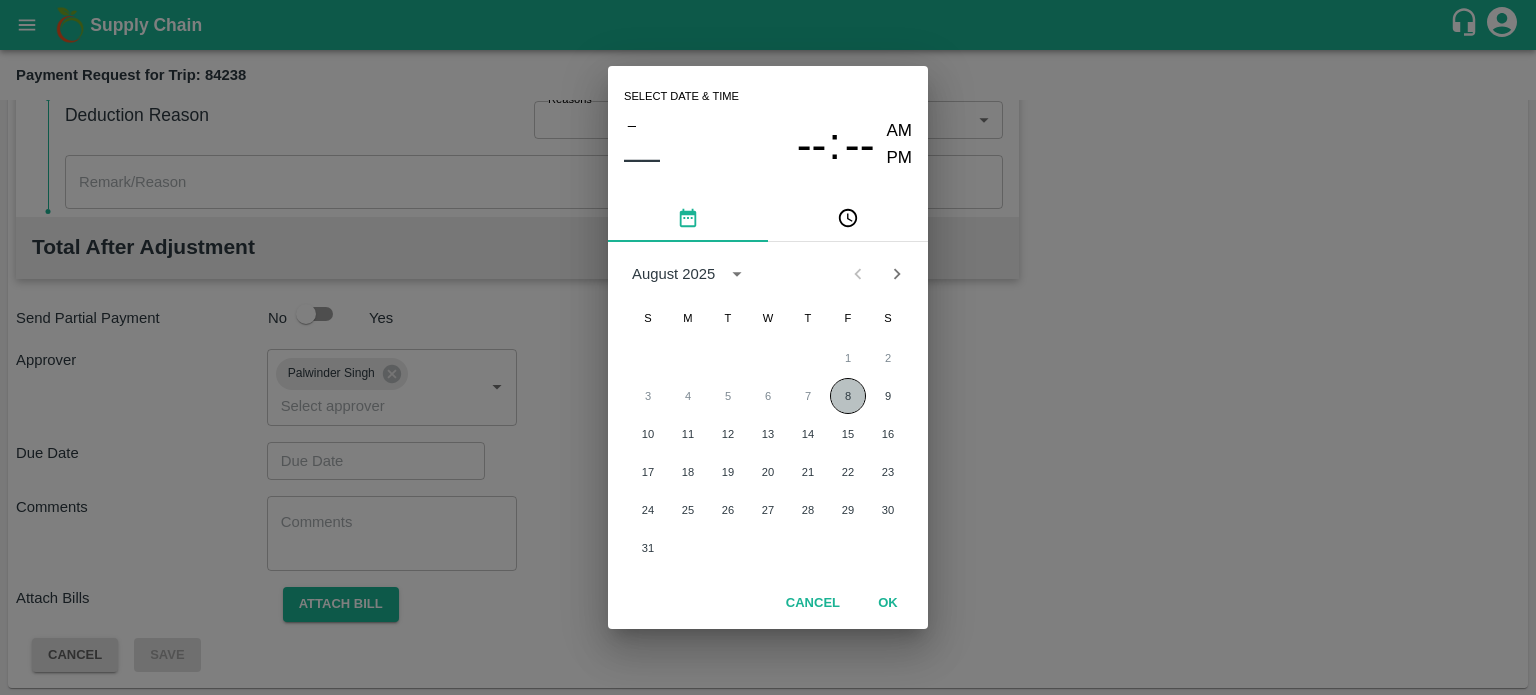 click on "8" at bounding box center (848, 396) 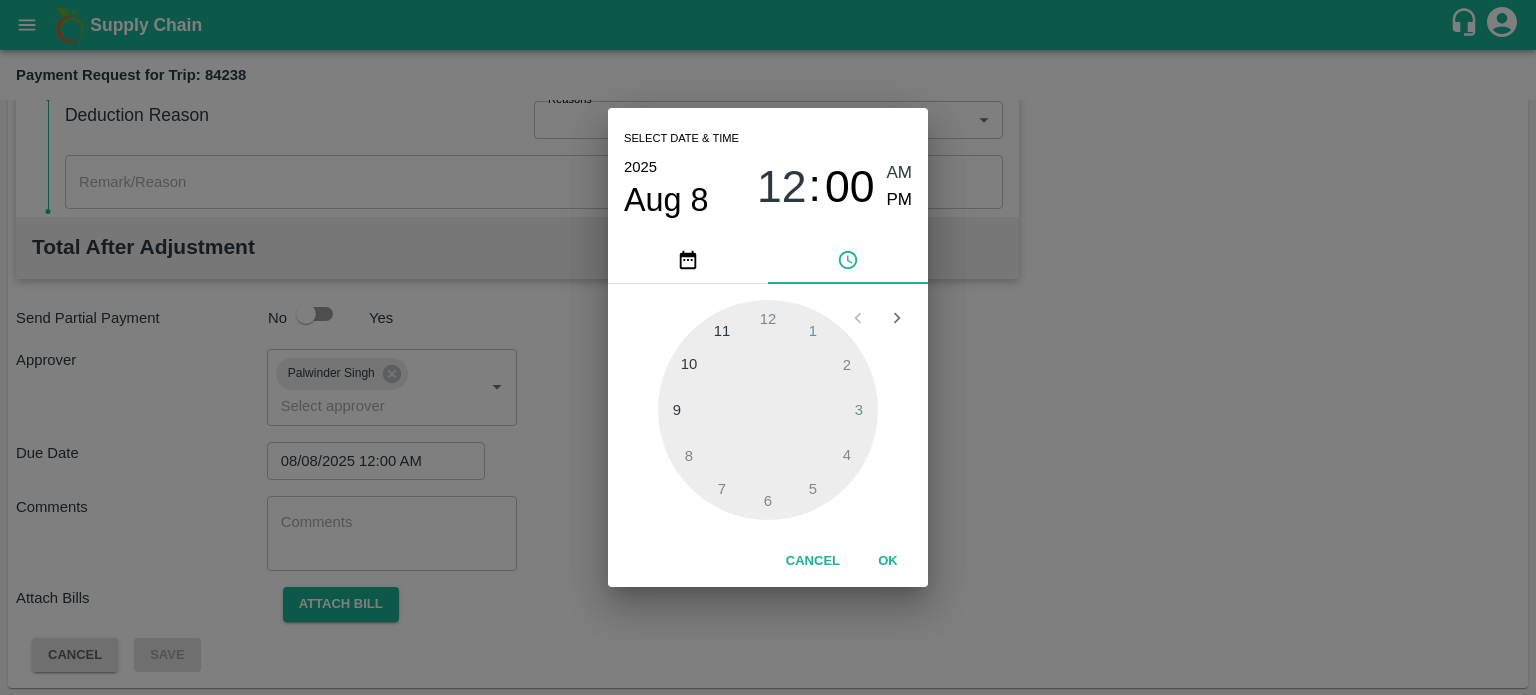 click on "OK" at bounding box center [888, 561] 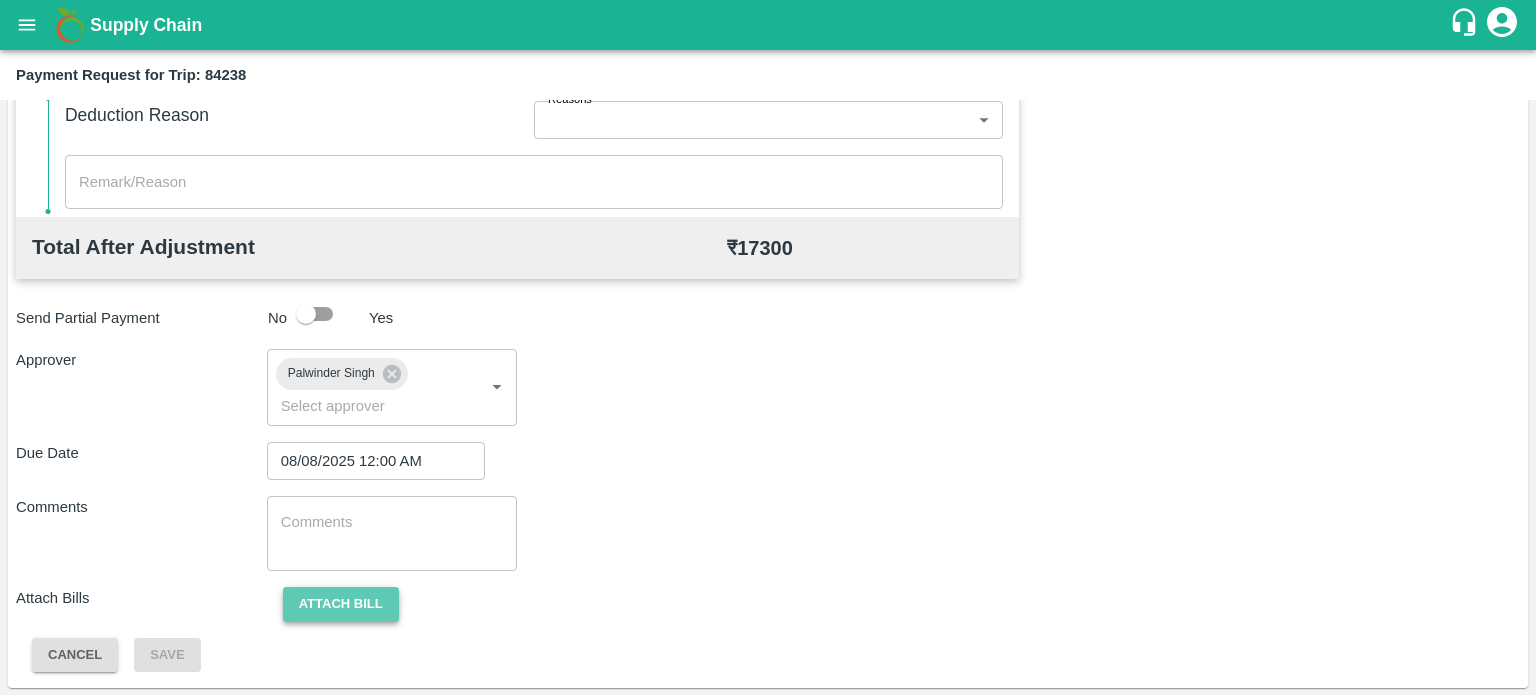 click on "Attach bill" at bounding box center [341, 604] 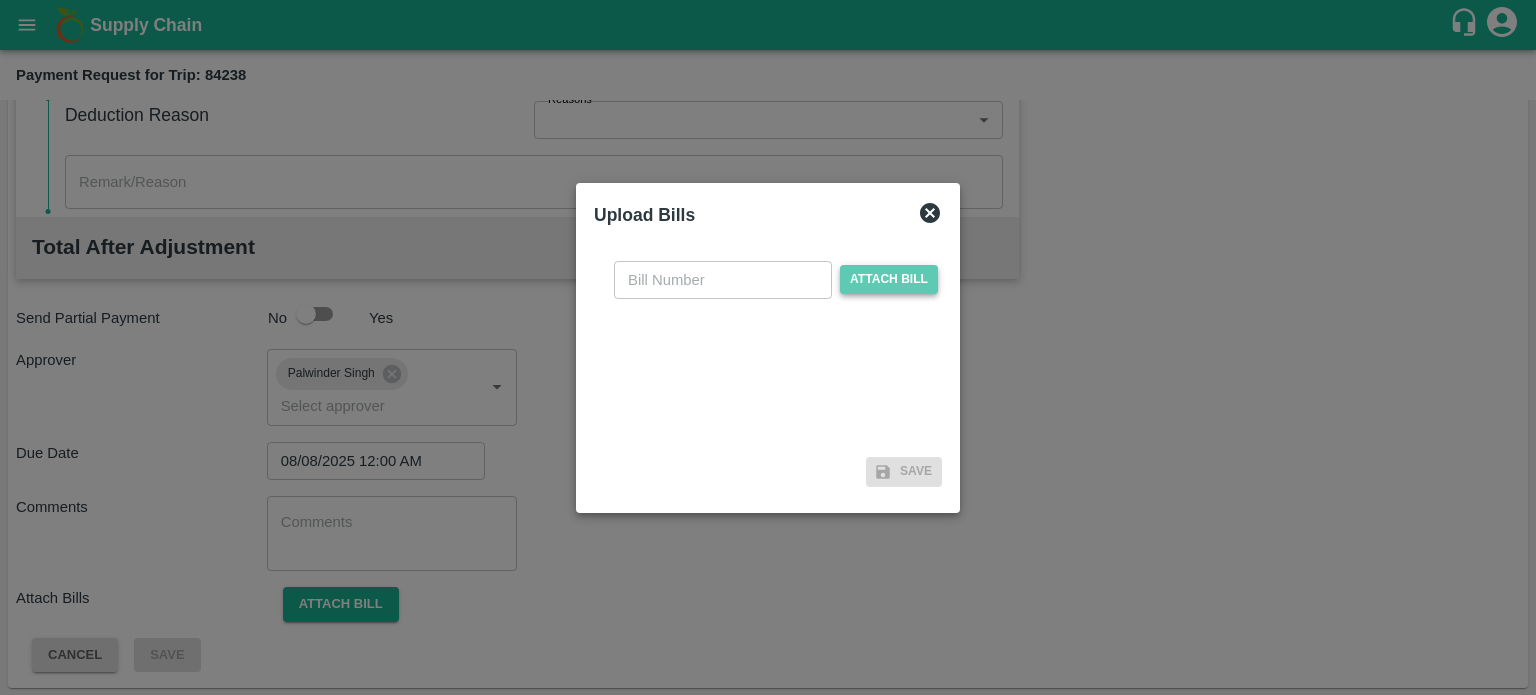 click on "Attach bill" at bounding box center [889, 279] 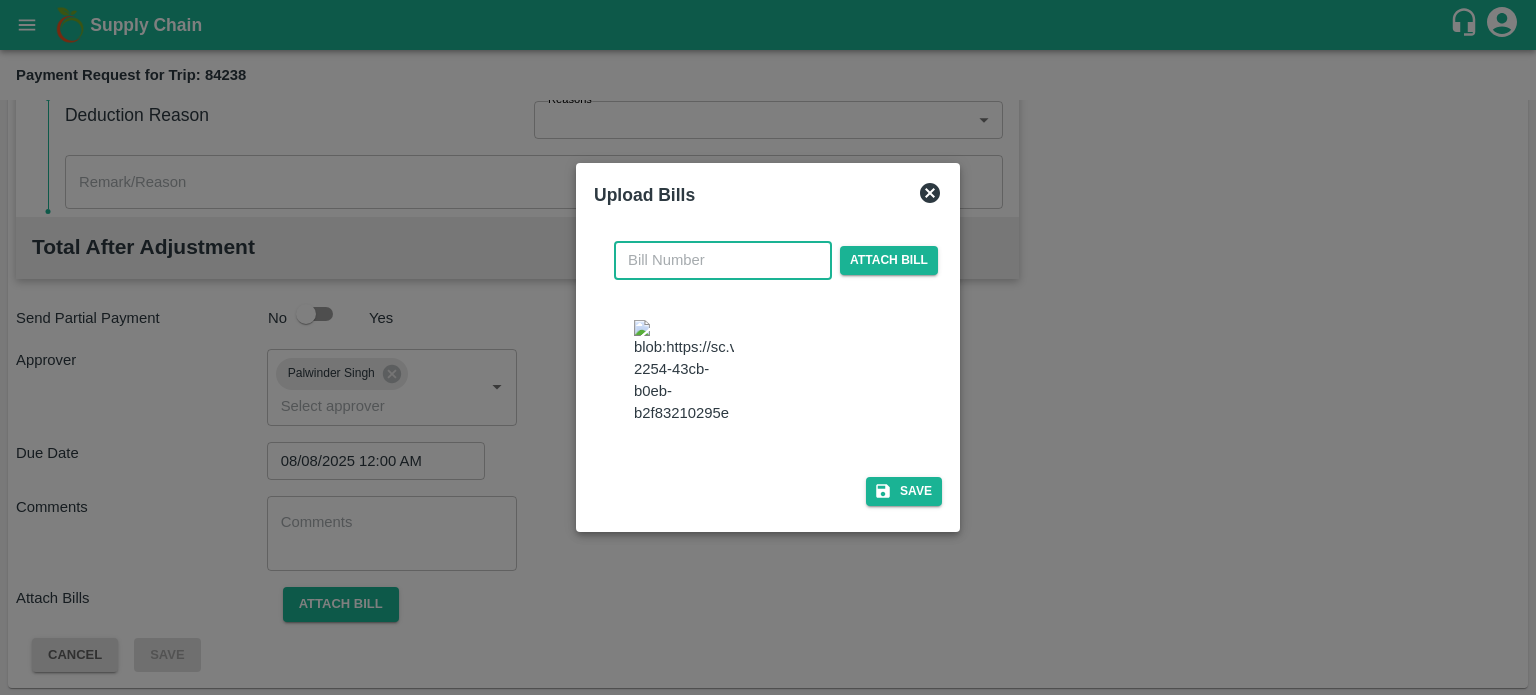 click at bounding box center (723, 260) 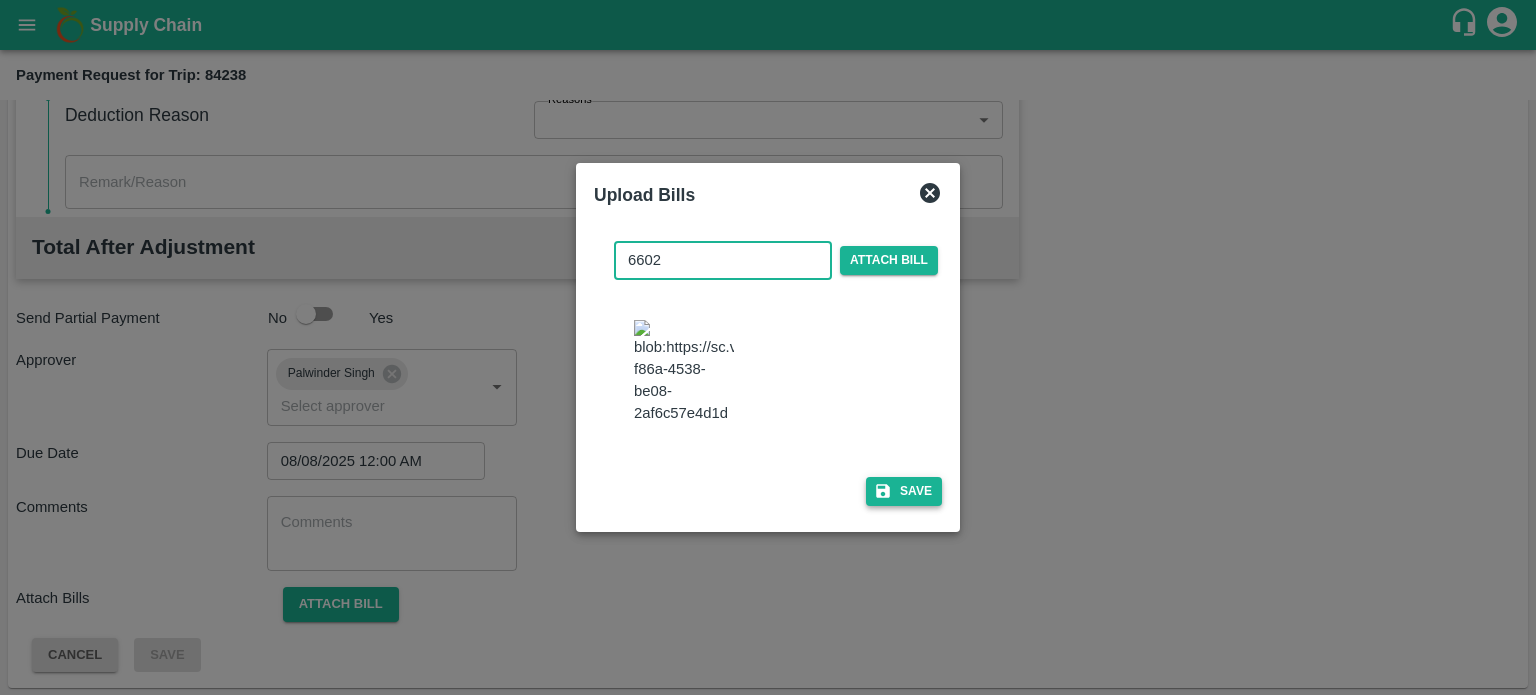 type on "6602" 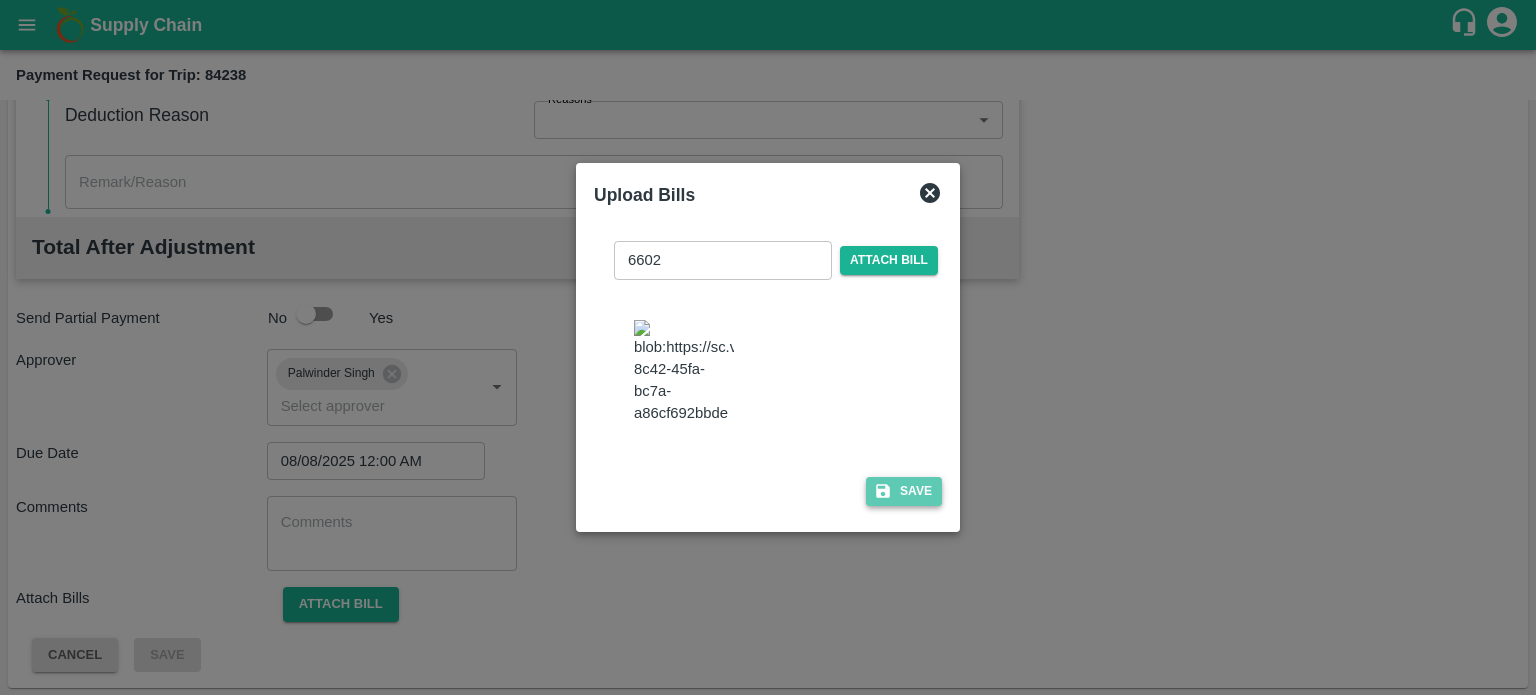 click on "Save" at bounding box center [904, 491] 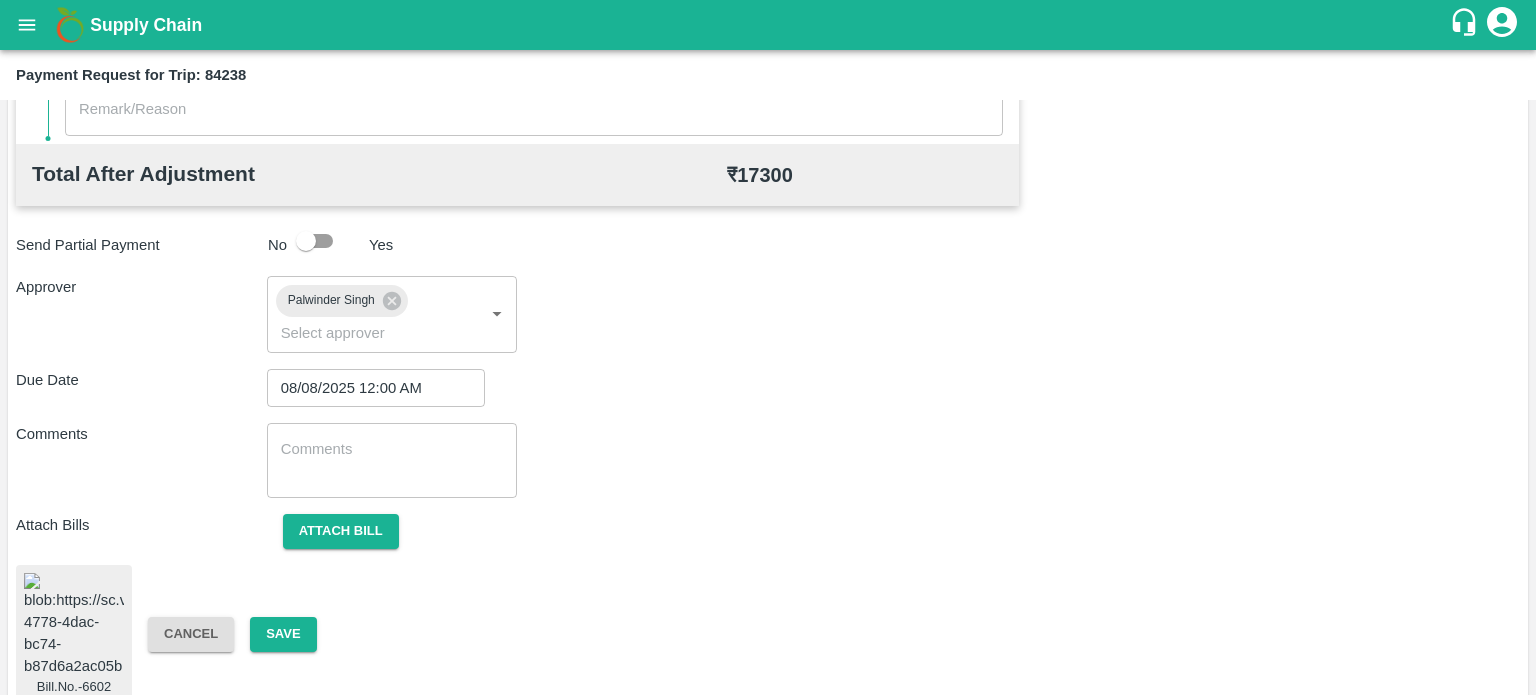 scroll, scrollTop: 957, scrollLeft: 0, axis: vertical 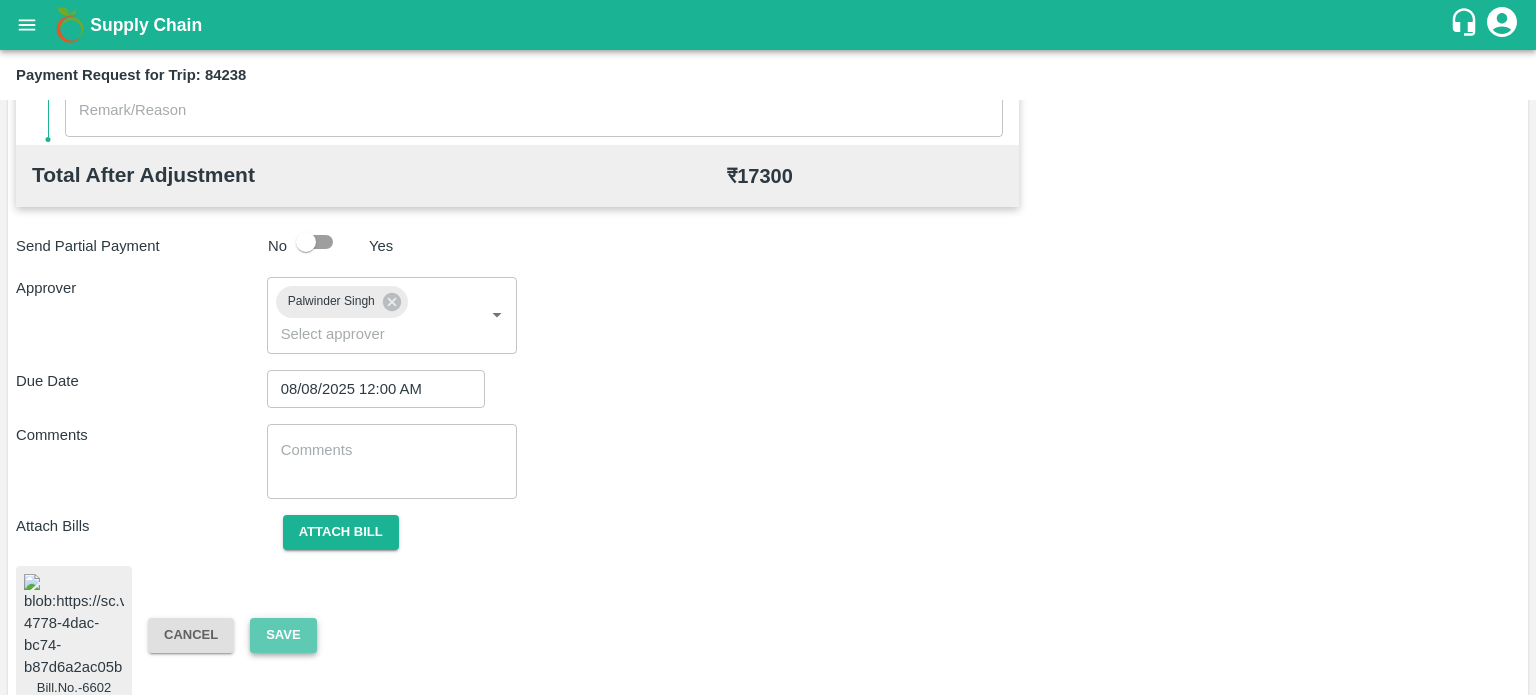click on "Save" at bounding box center [283, 635] 